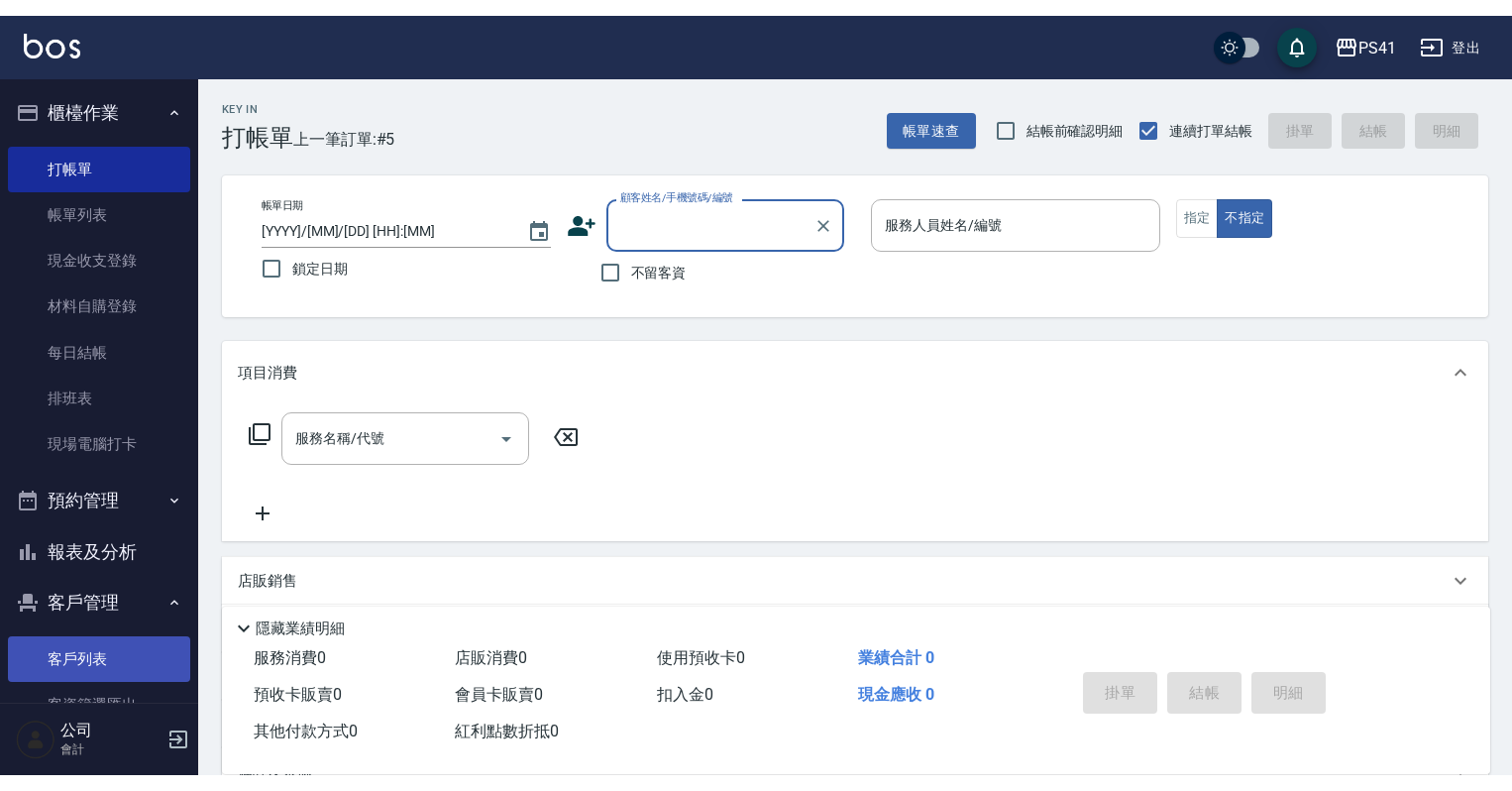 scroll, scrollTop: 0, scrollLeft: 0, axis: both 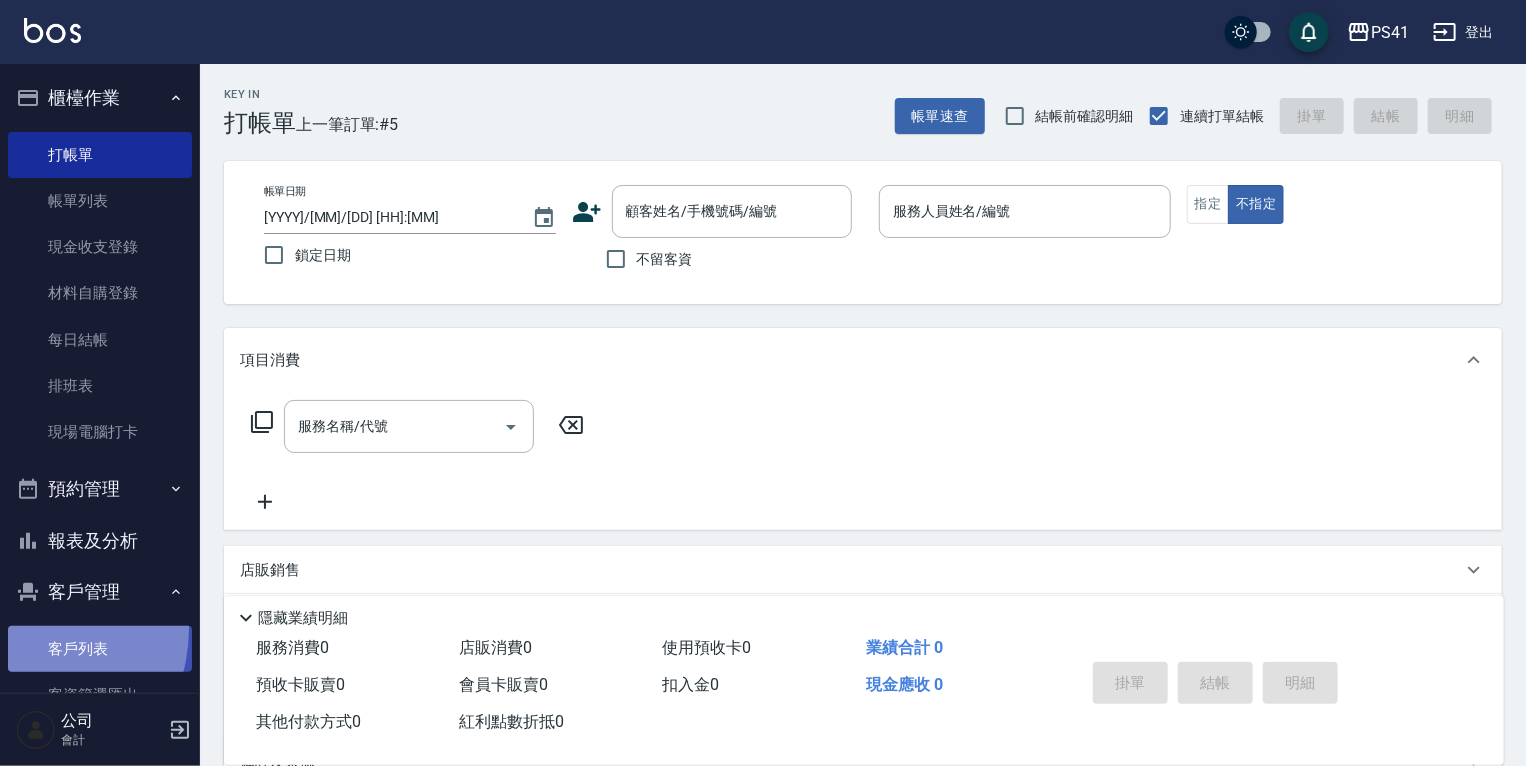click on "客戶列表" at bounding box center [100, 649] 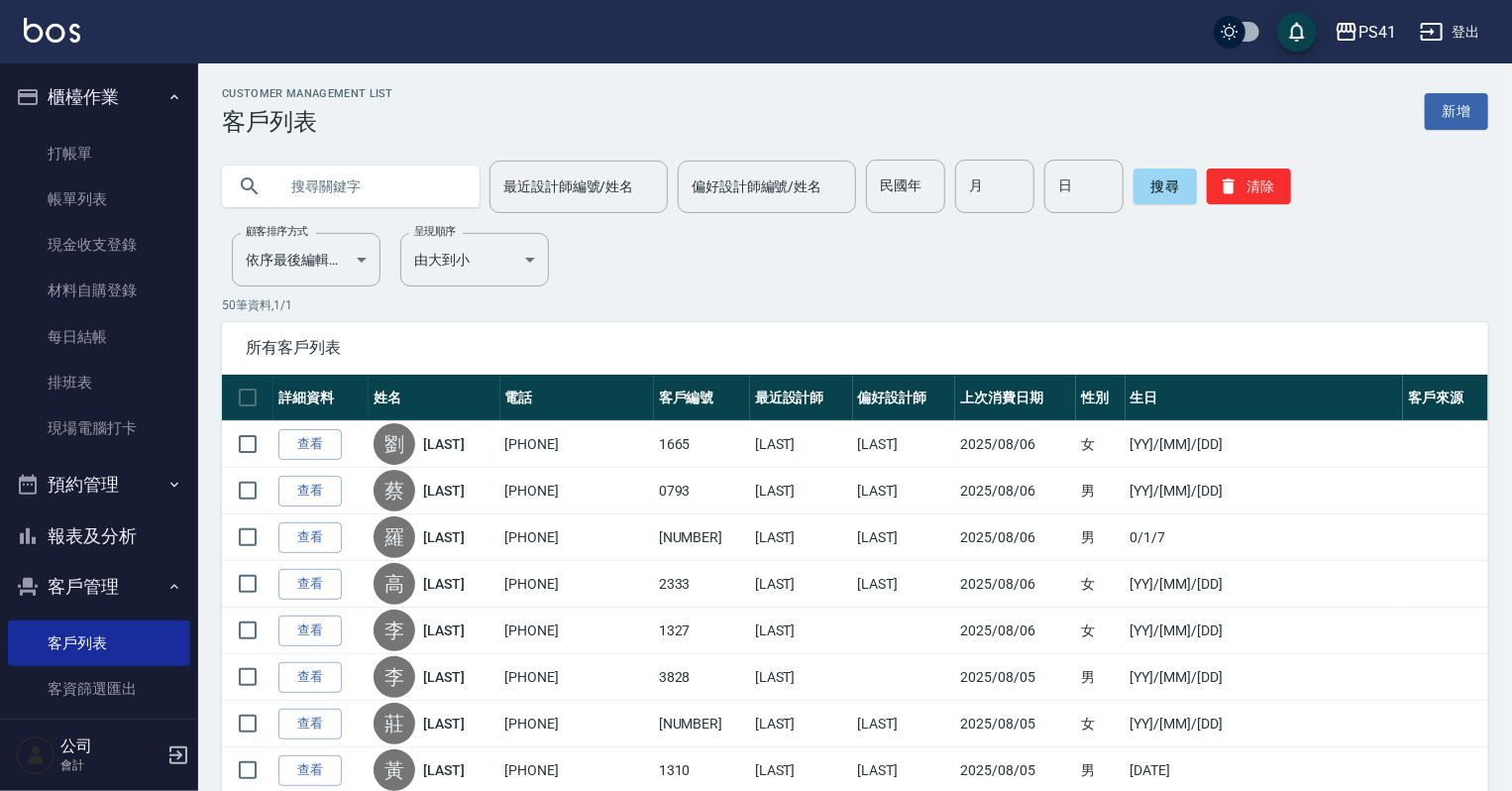 click at bounding box center (371, 186) 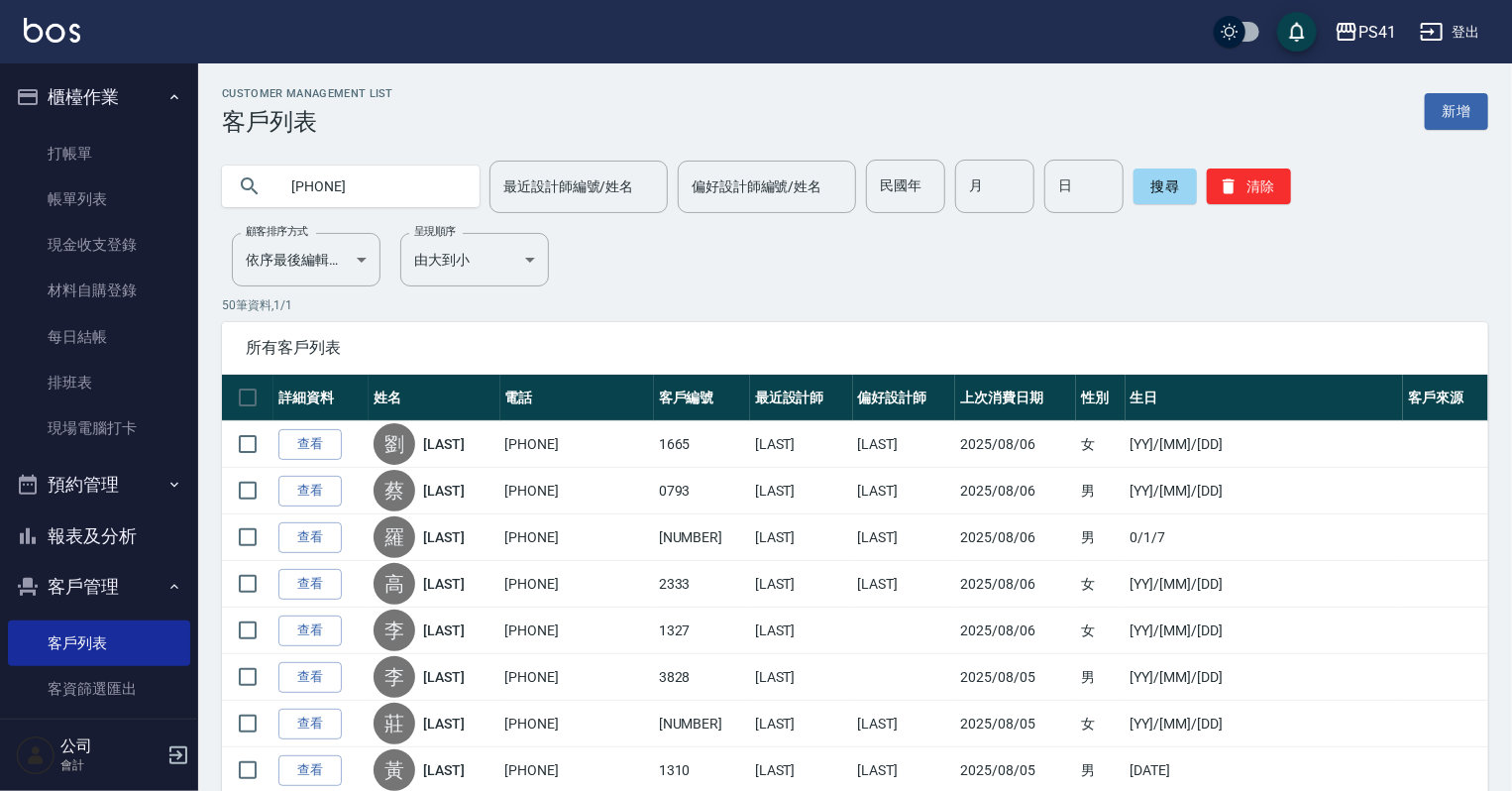 type on "[PHONE]" 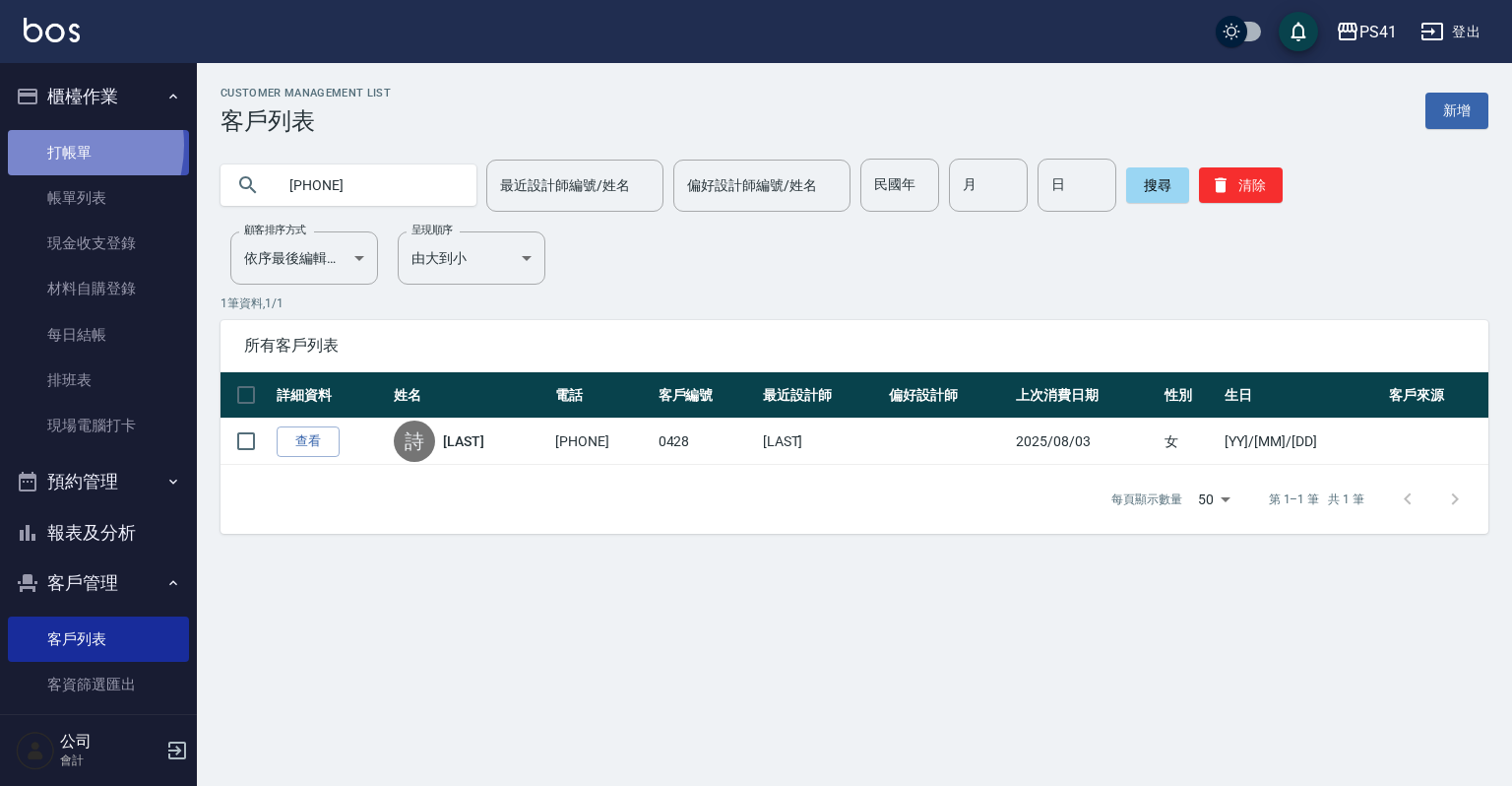 click on "打帳單" at bounding box center [98, 153] 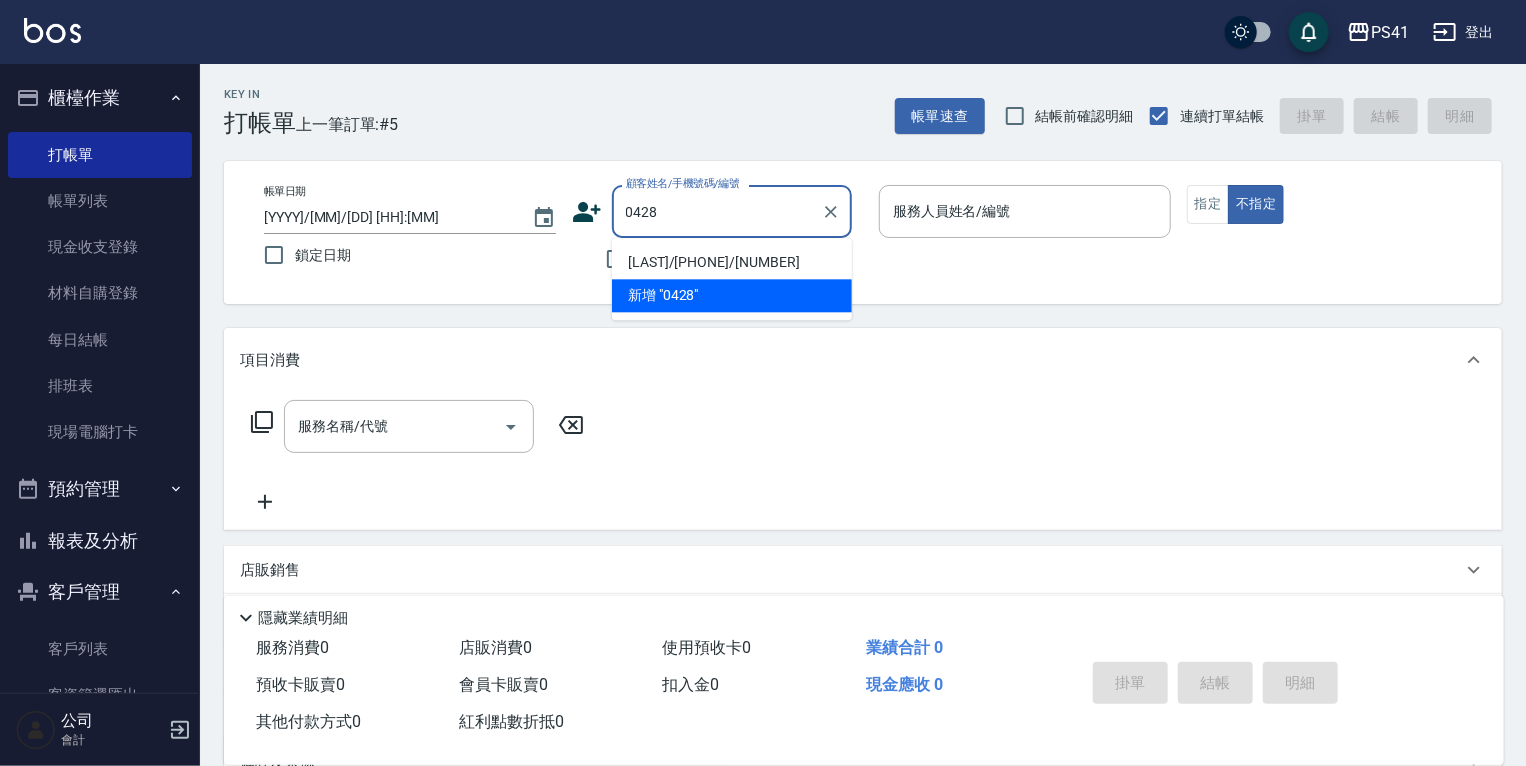 type on "[LAST]/[PHONE]/[NUMBER]" 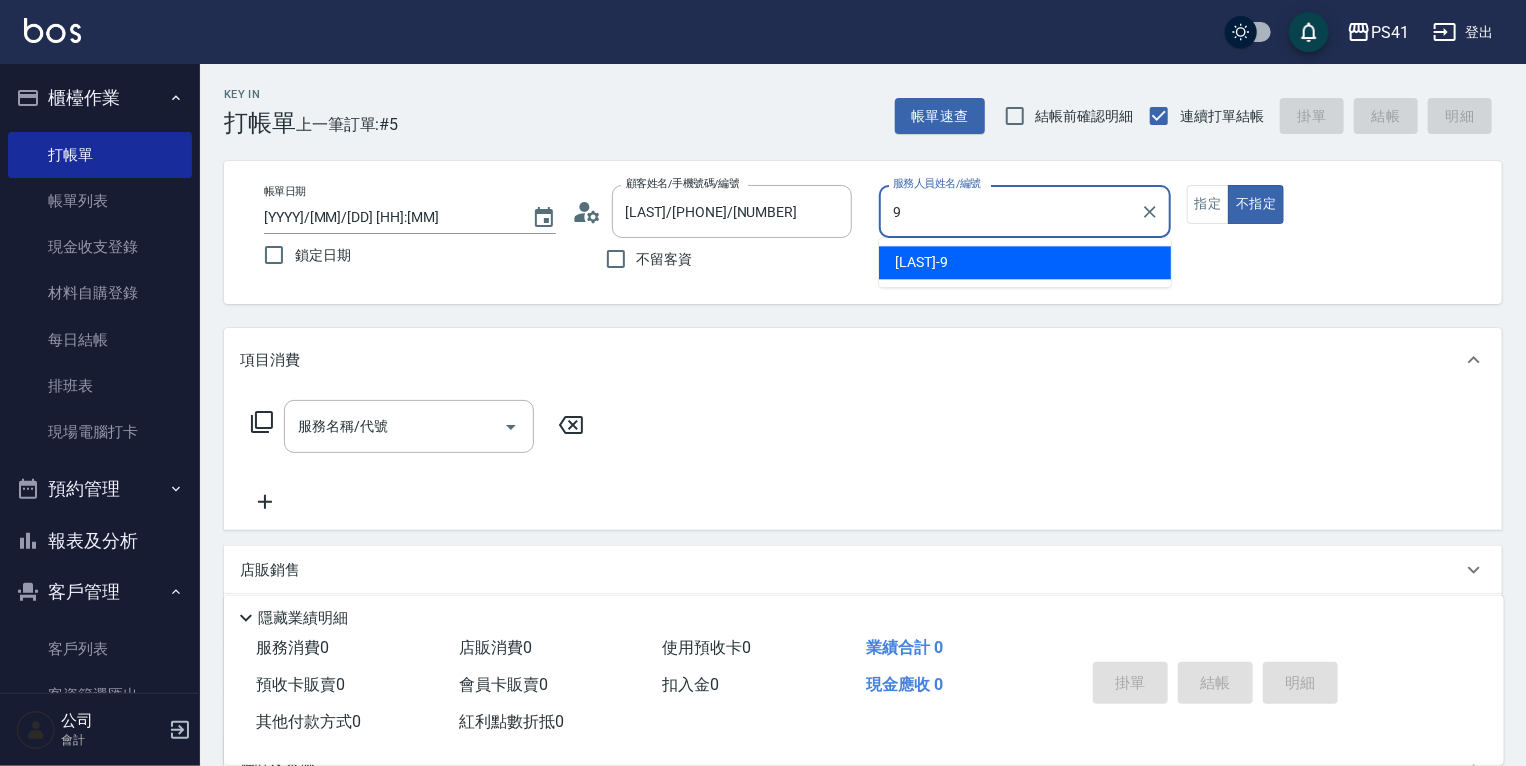 type on "[LAST]-[NUMBER]" 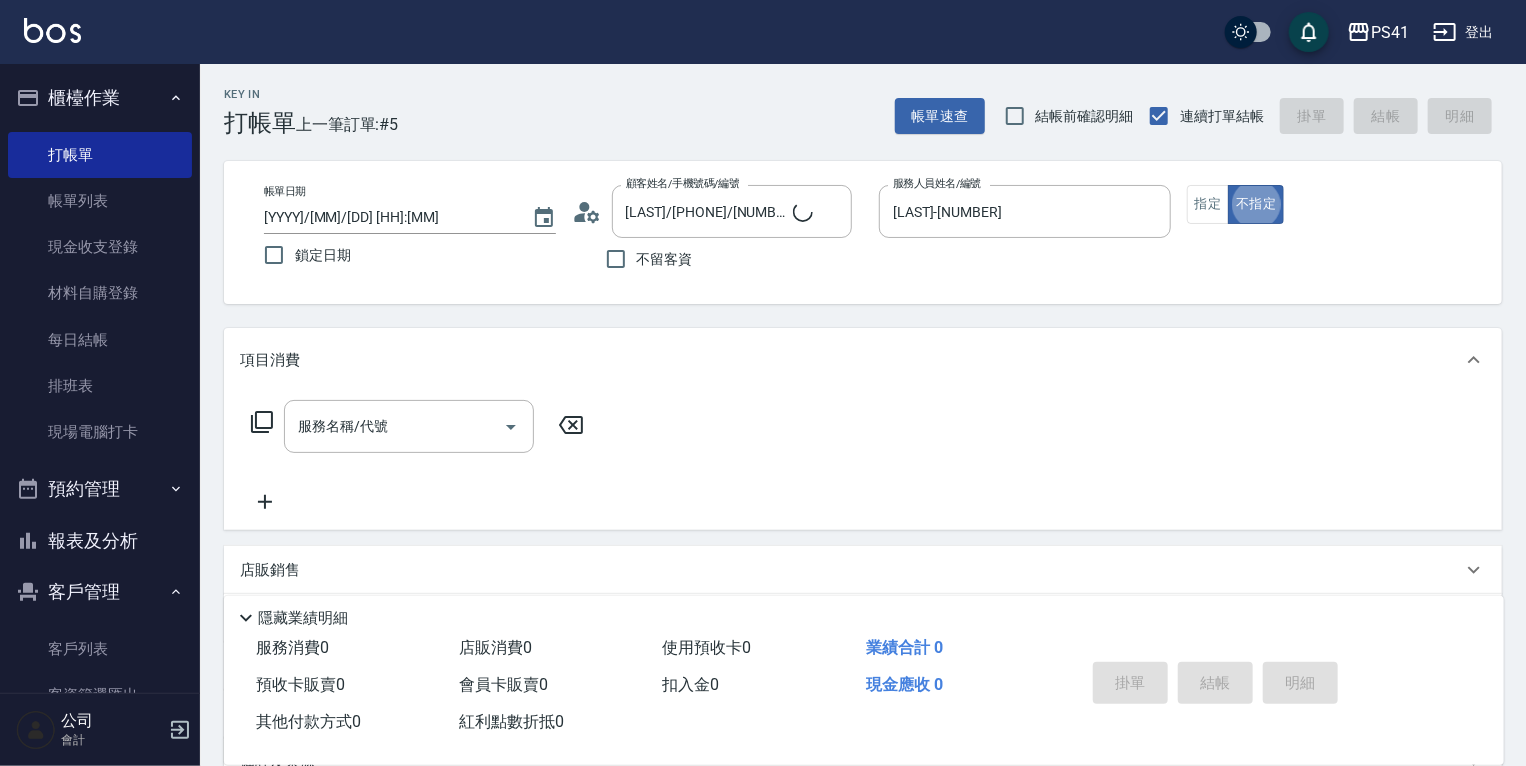 type on "false" 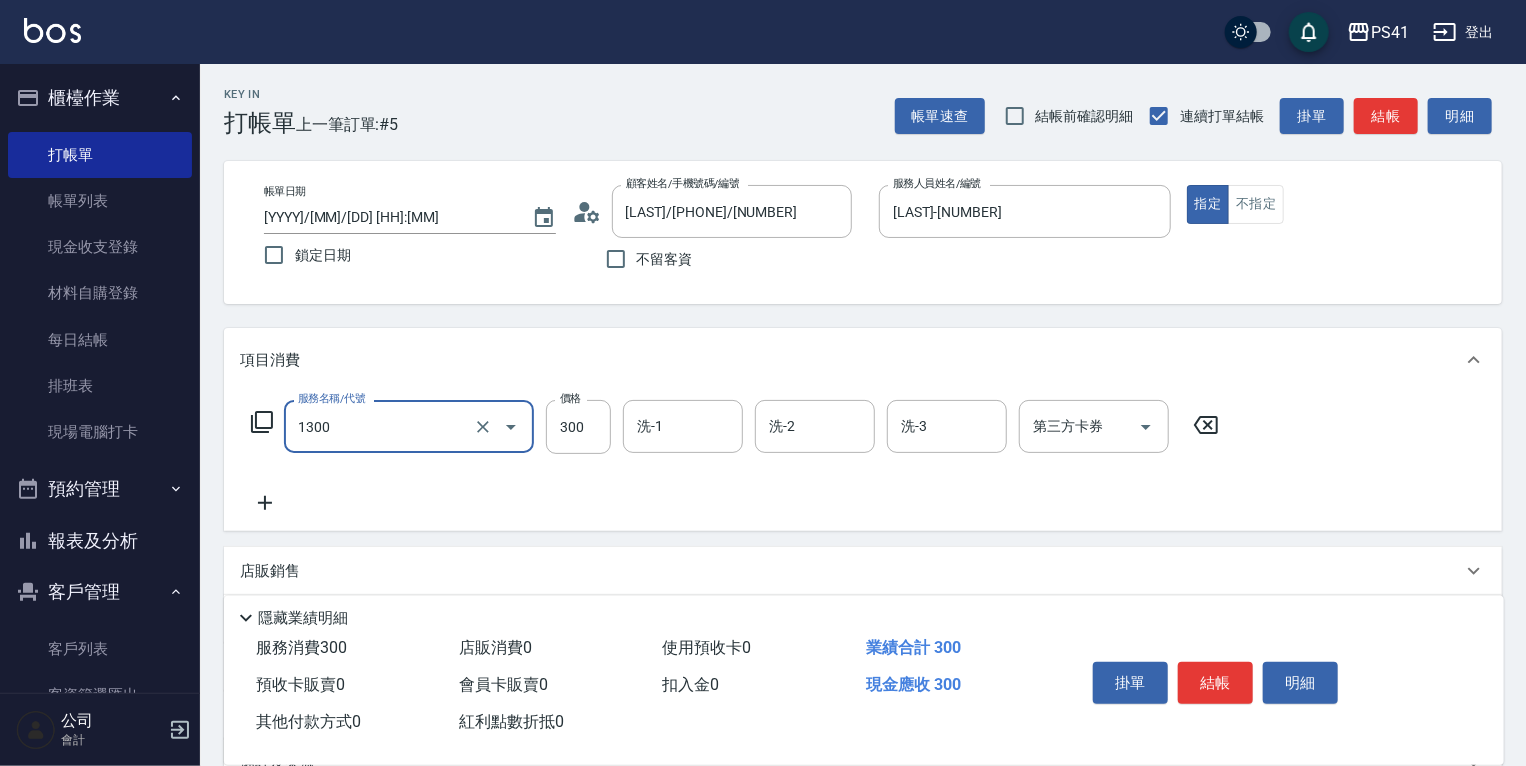 type on "洗髮300(1300)" 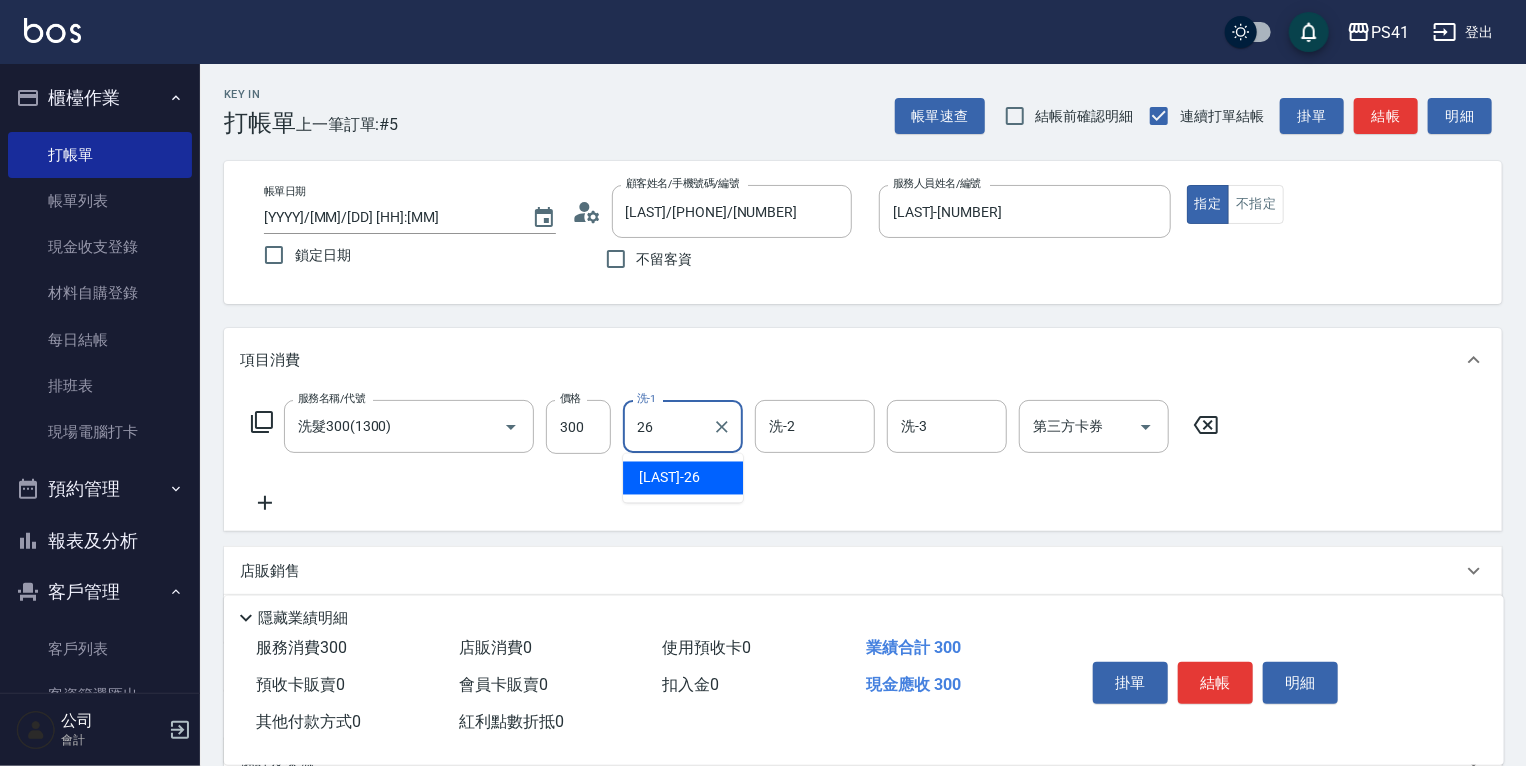 type on "[LAST]-[NUMBER]" 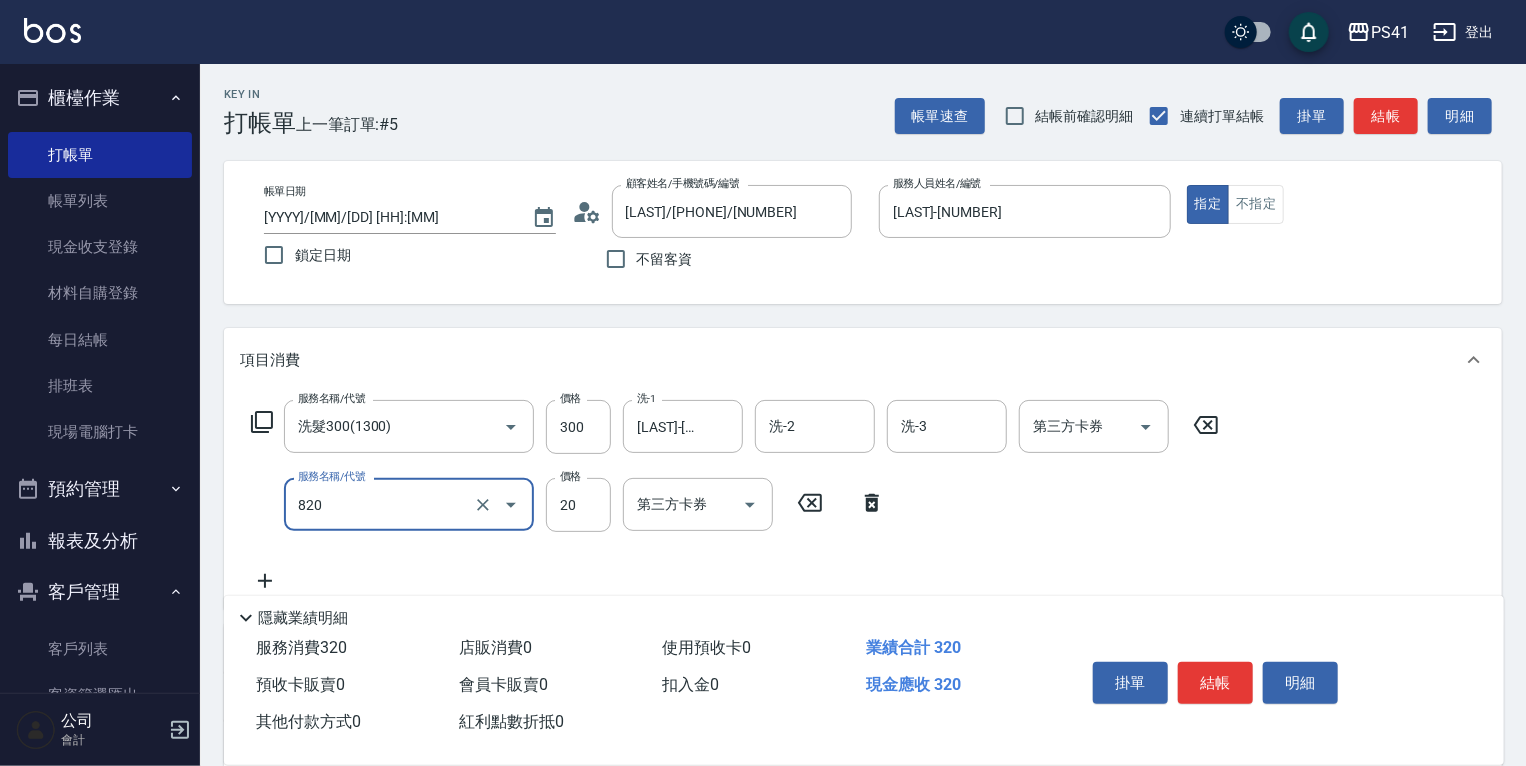 type on "潤絲(820)" 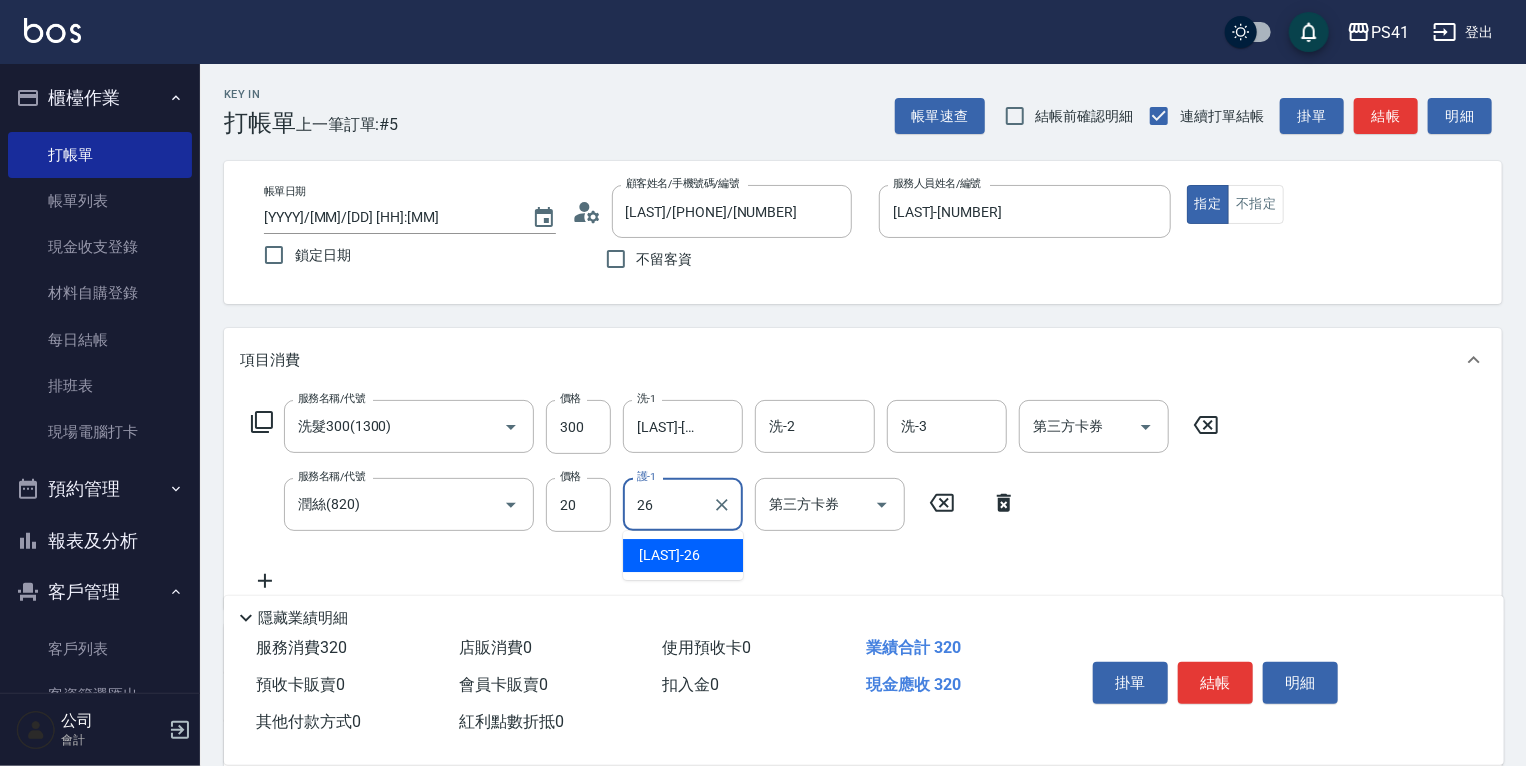 type on "[LAST]-[NUMBER]" 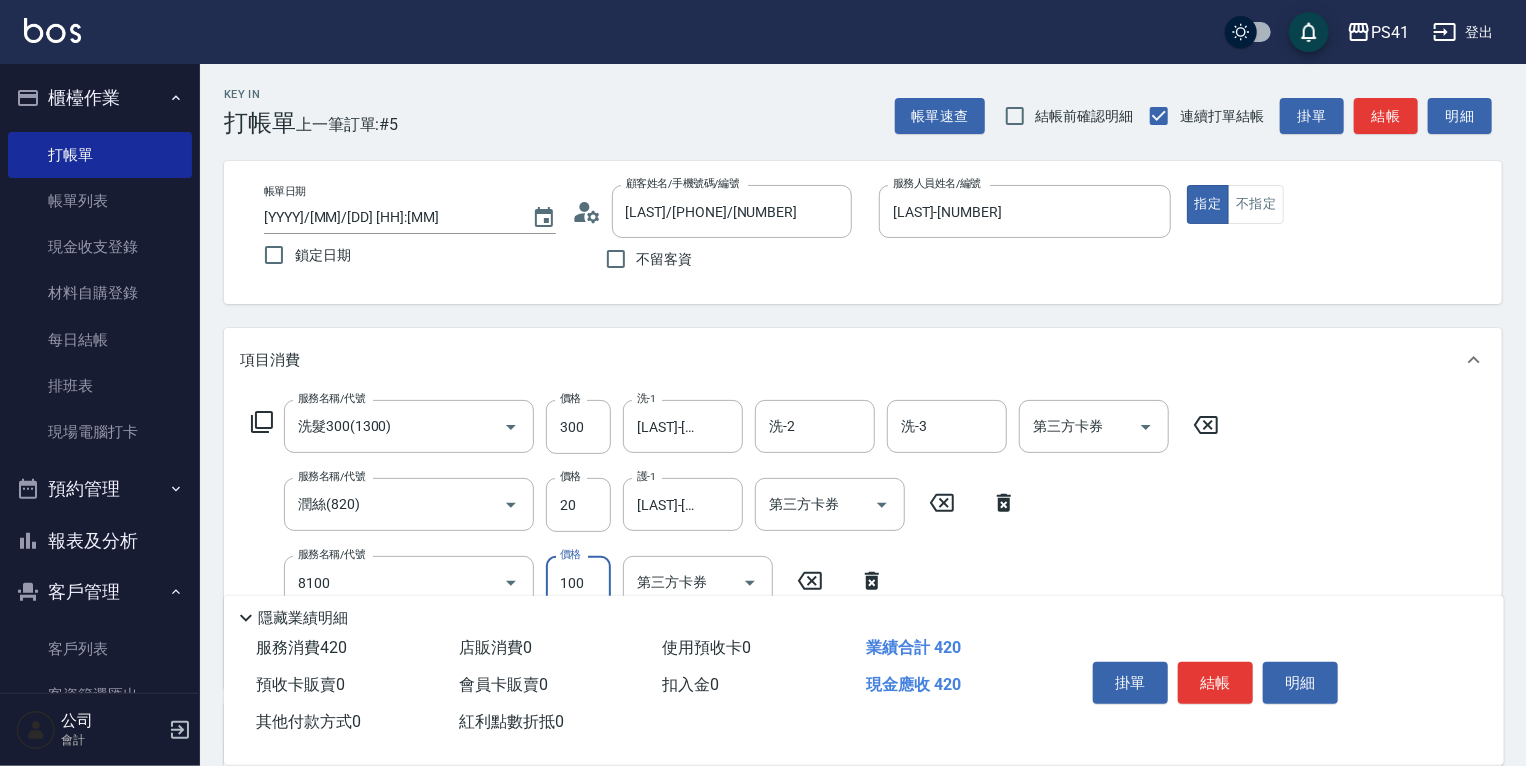 type on "電棒 夾直 玉米鬚(8100)" 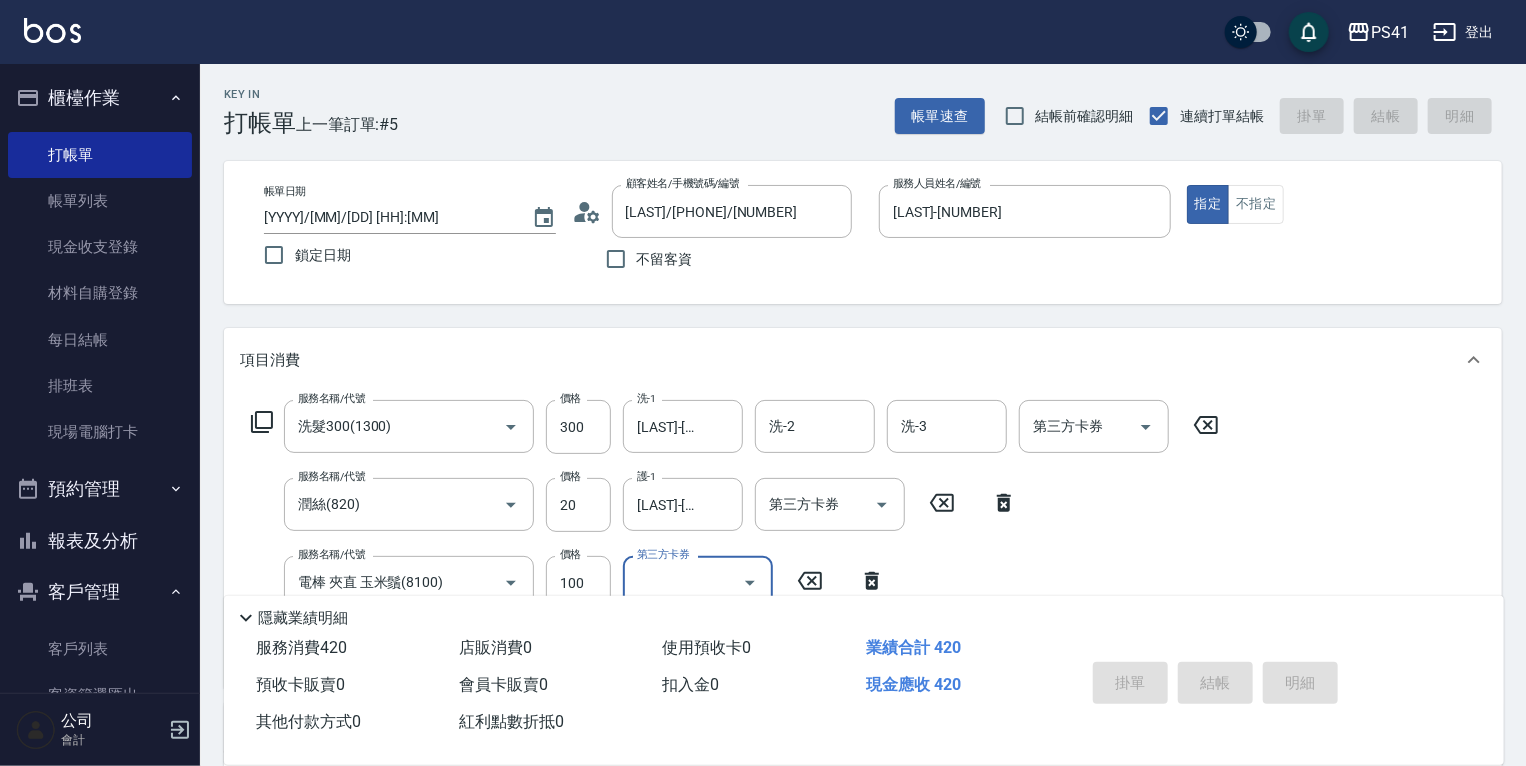 type 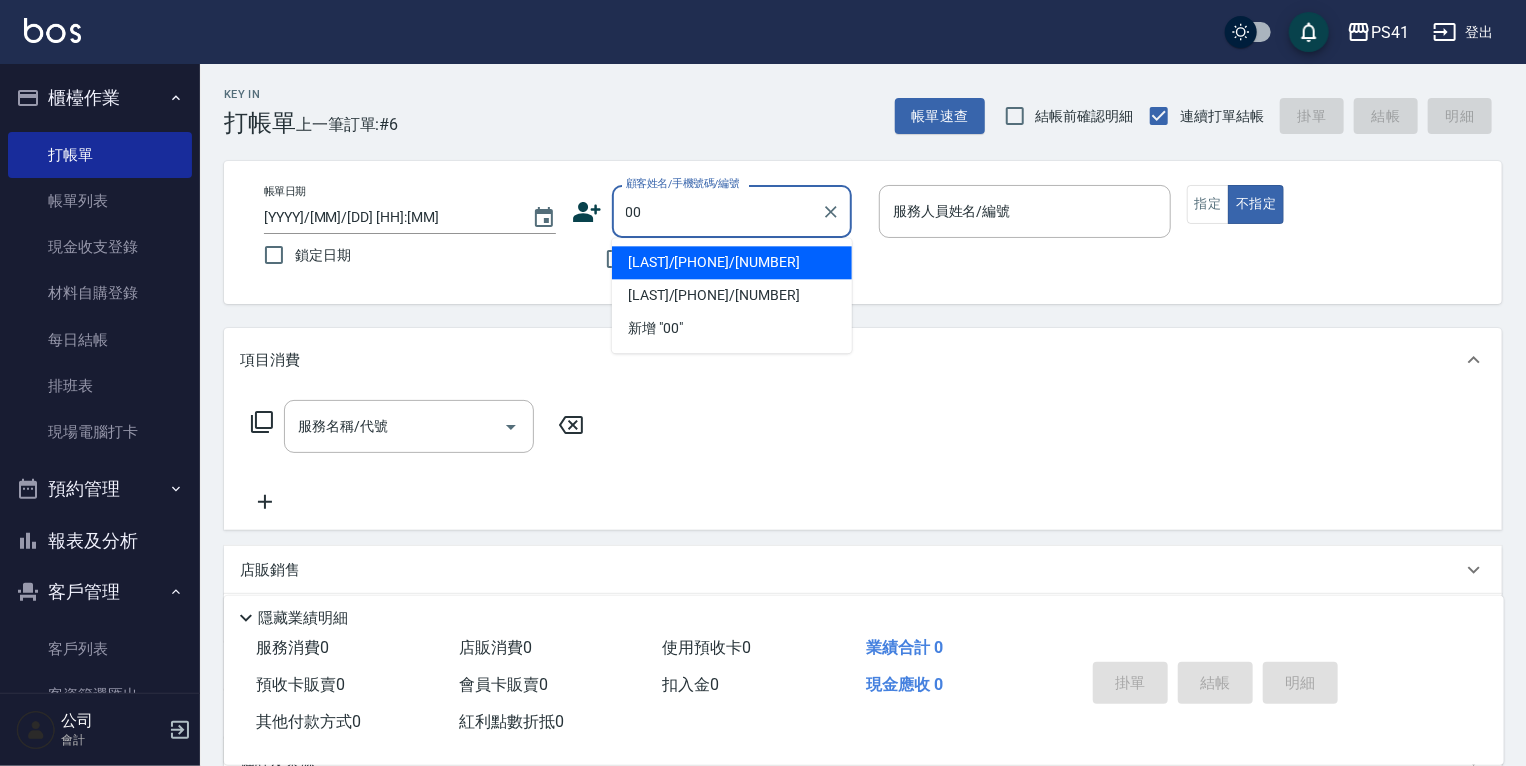 type on "0" 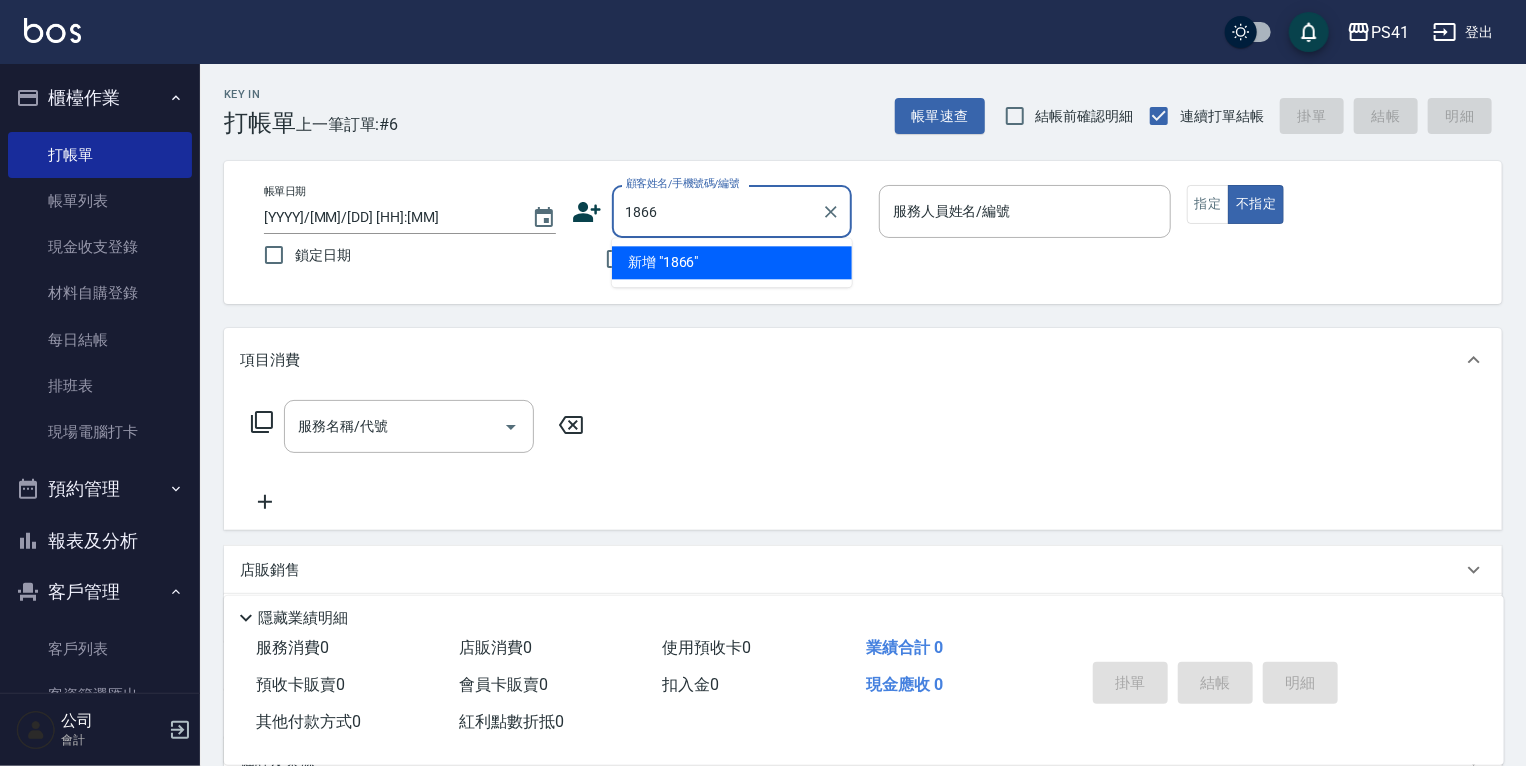 type on "1866" 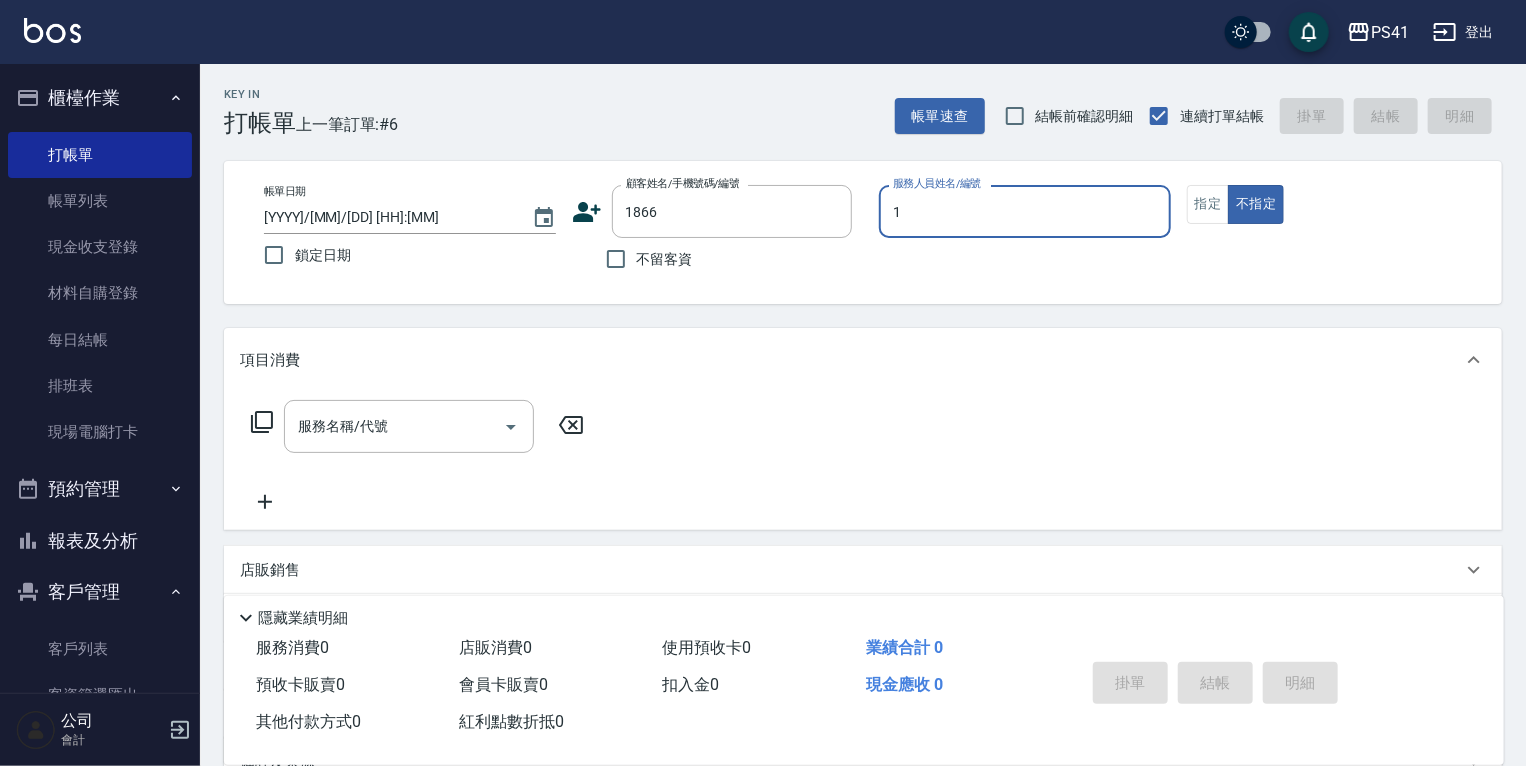 type on "15" 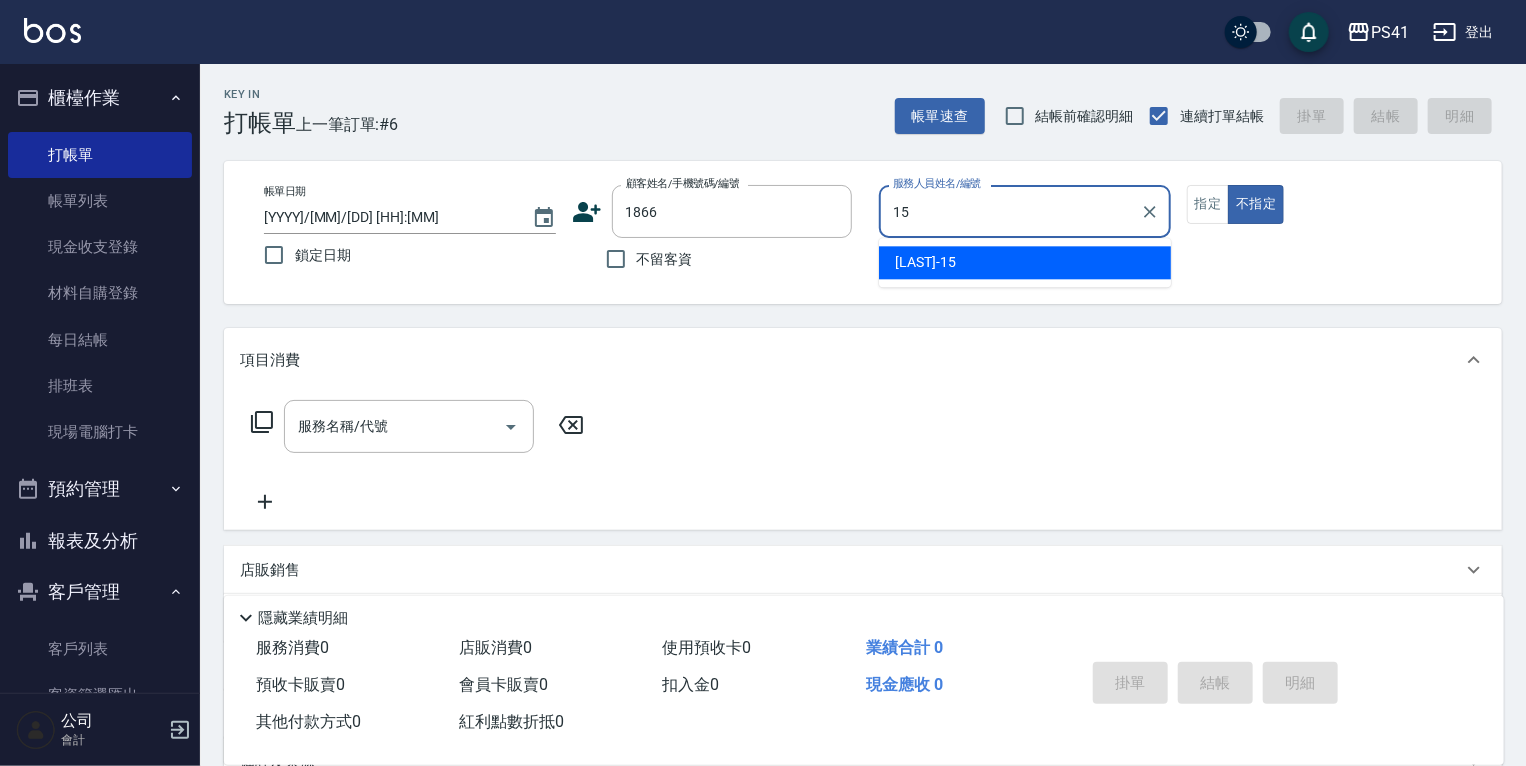 type on "[LAST]/[PHONE]/[NUMBER]" 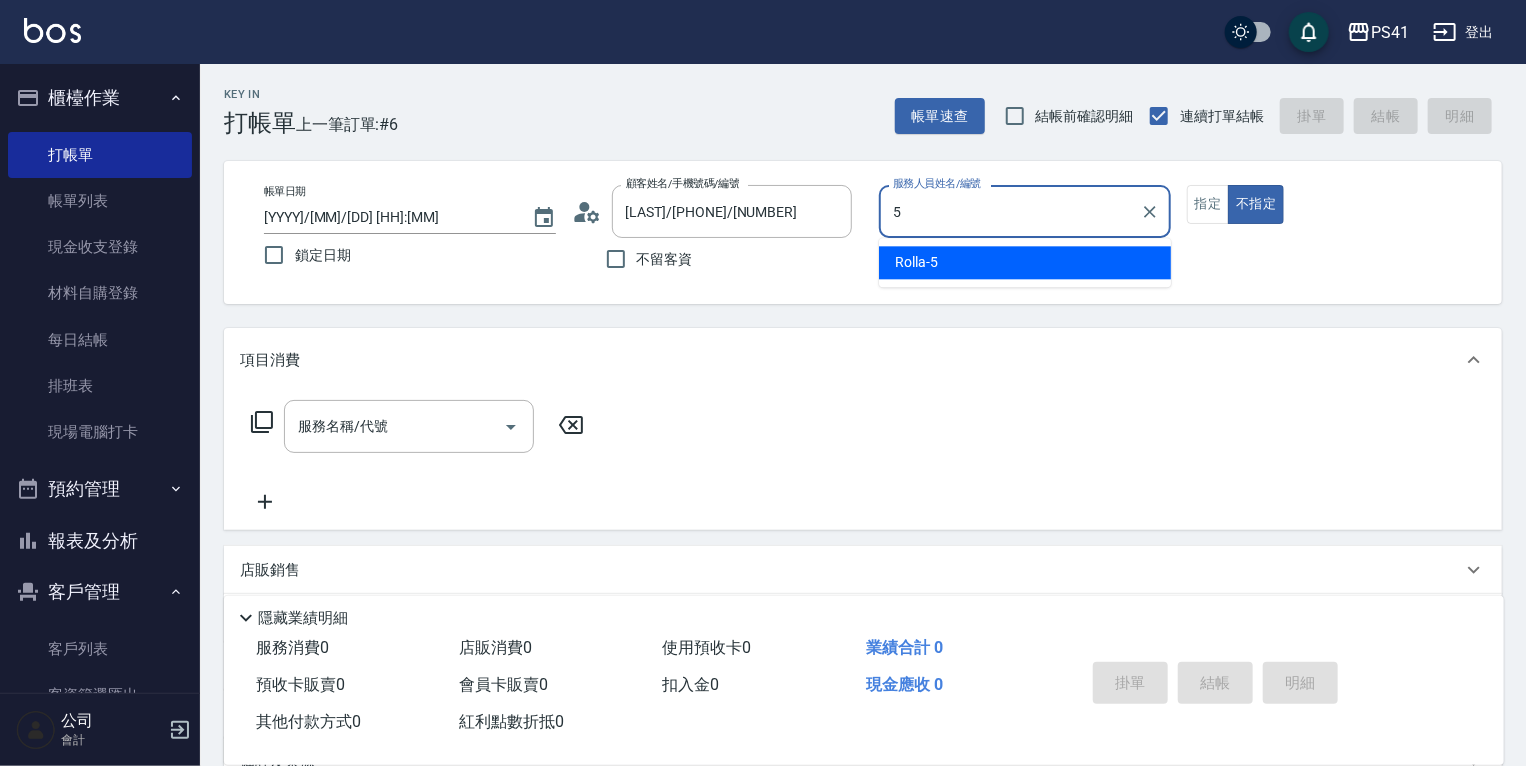 type on "Rolla-5" 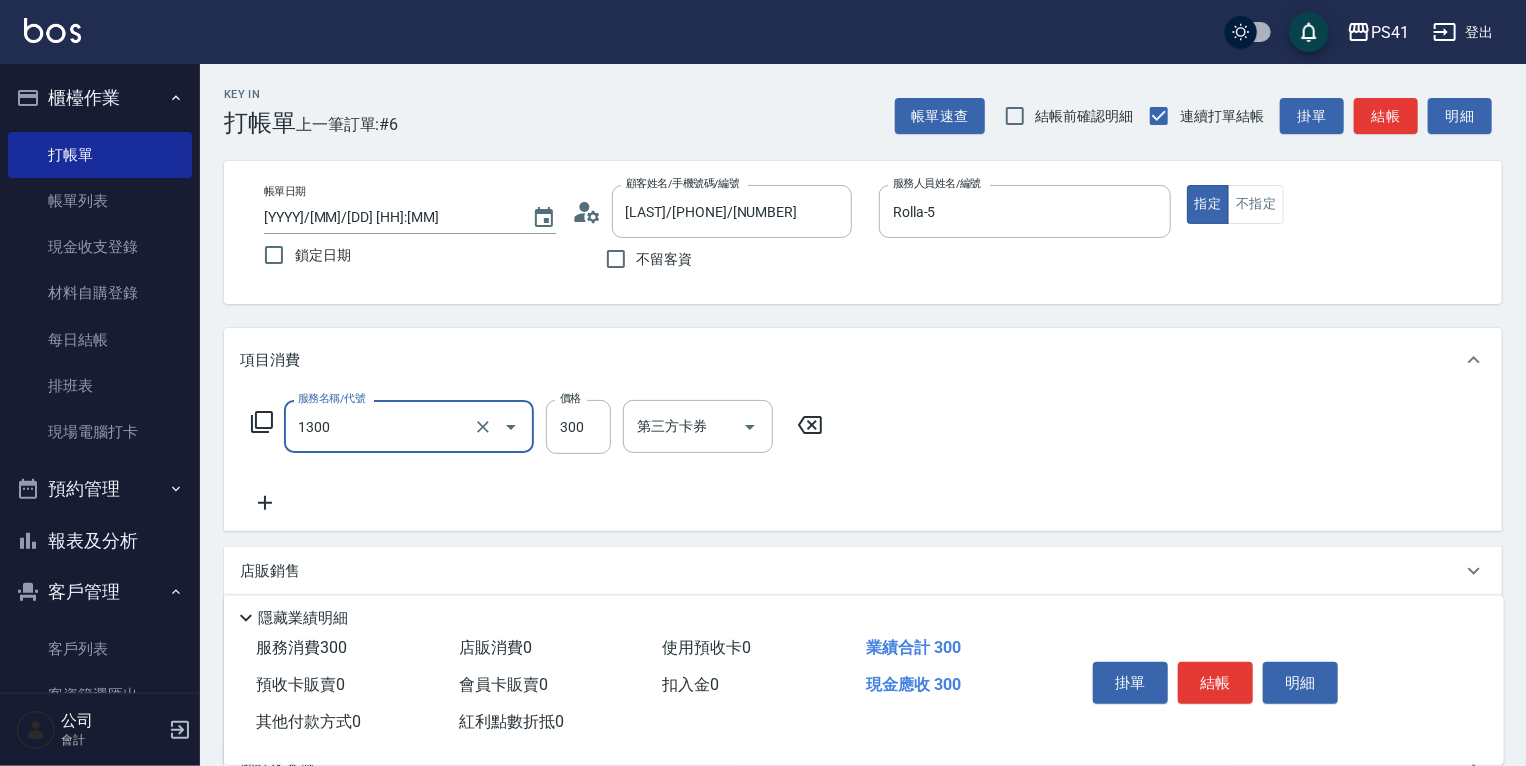 type on "洗髮300(1300)" 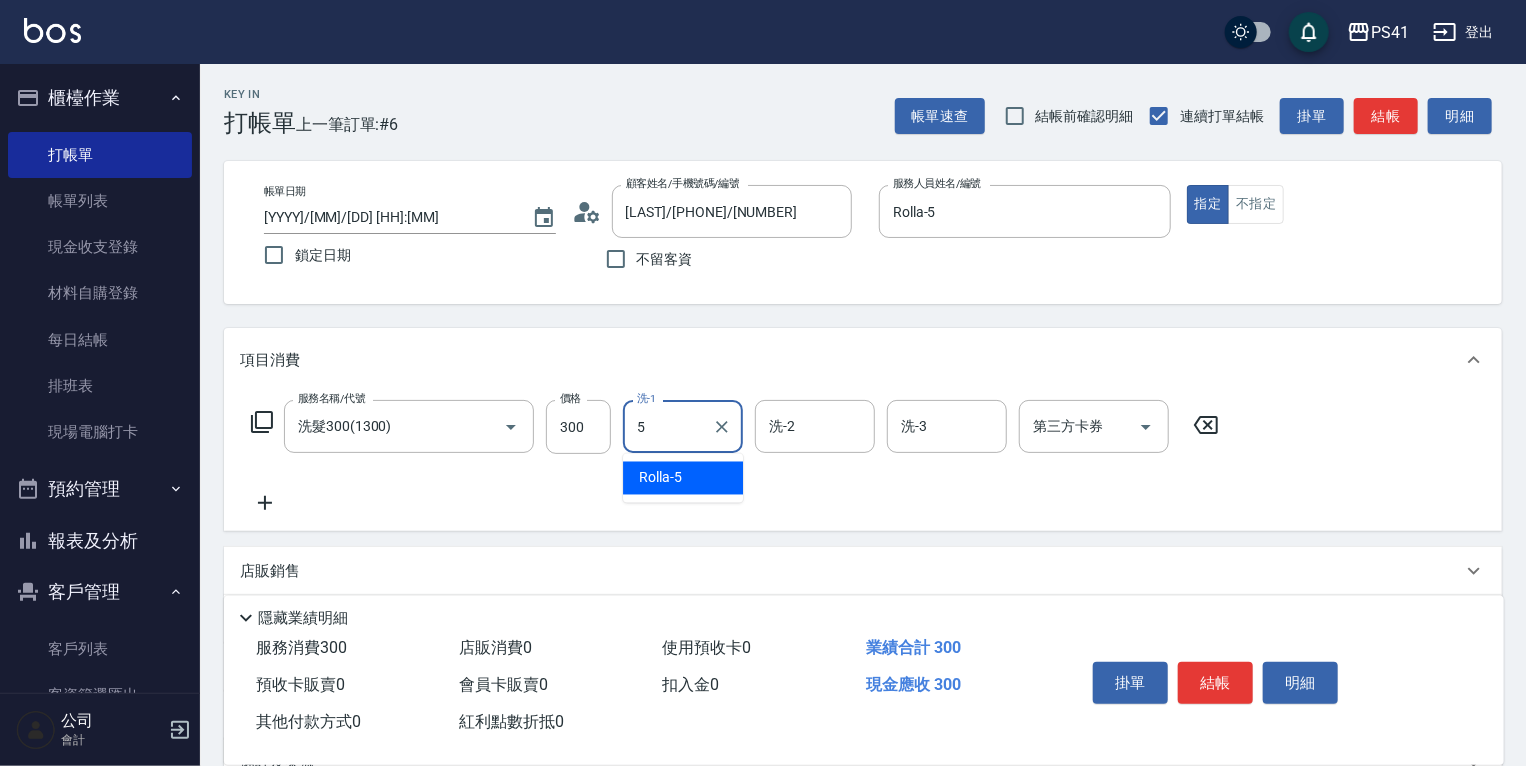 type on "Rolla-5" 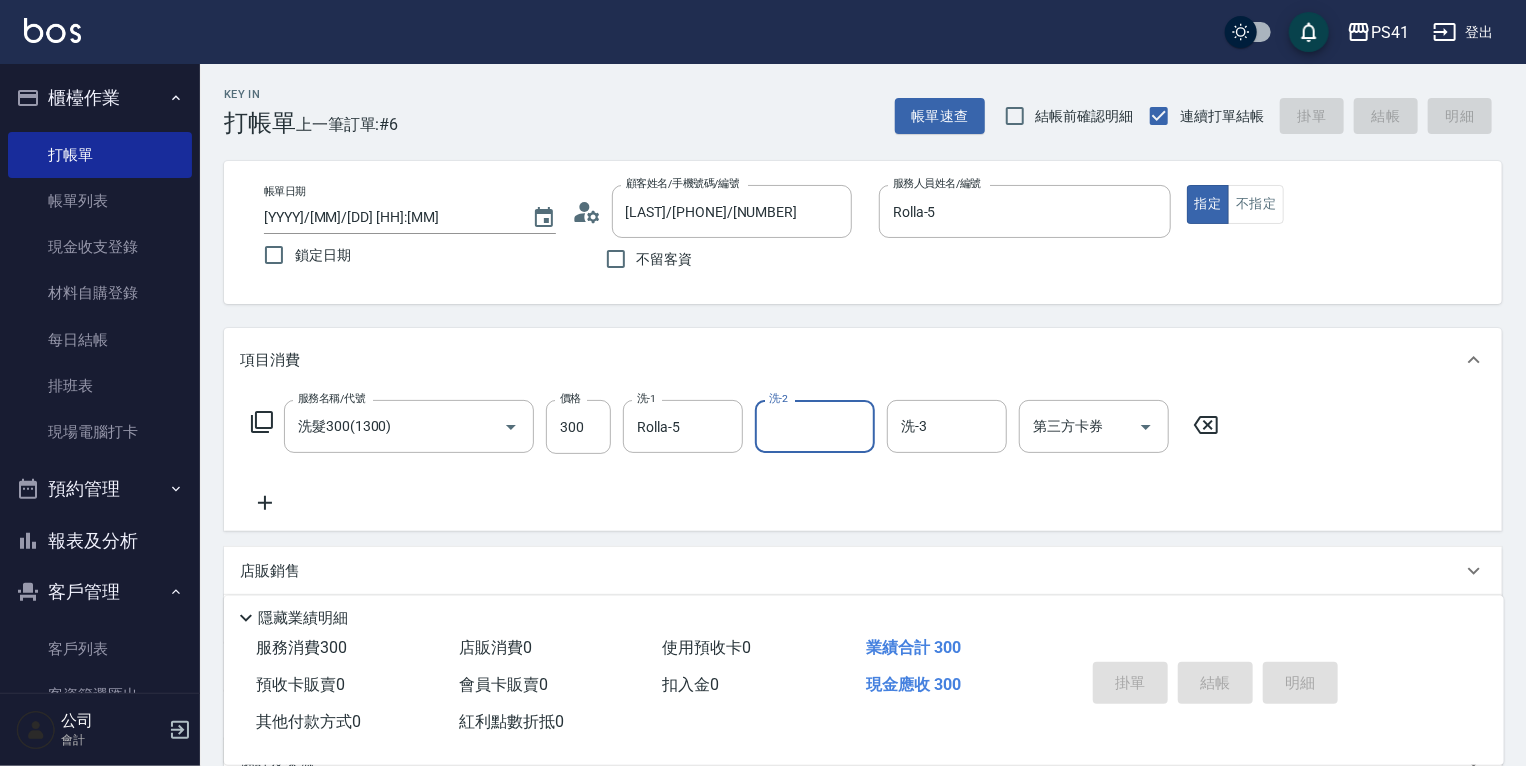 type 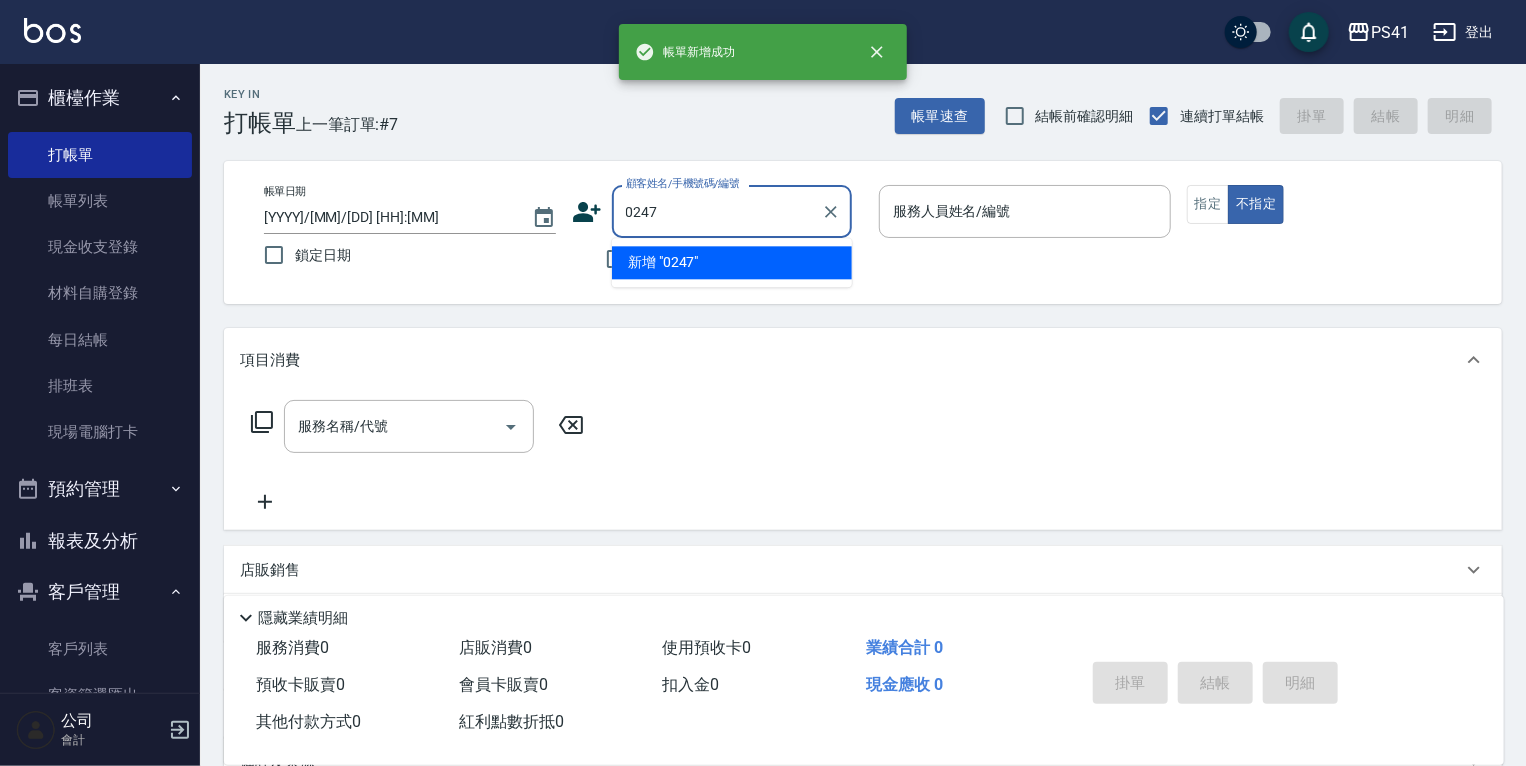type on "0247" 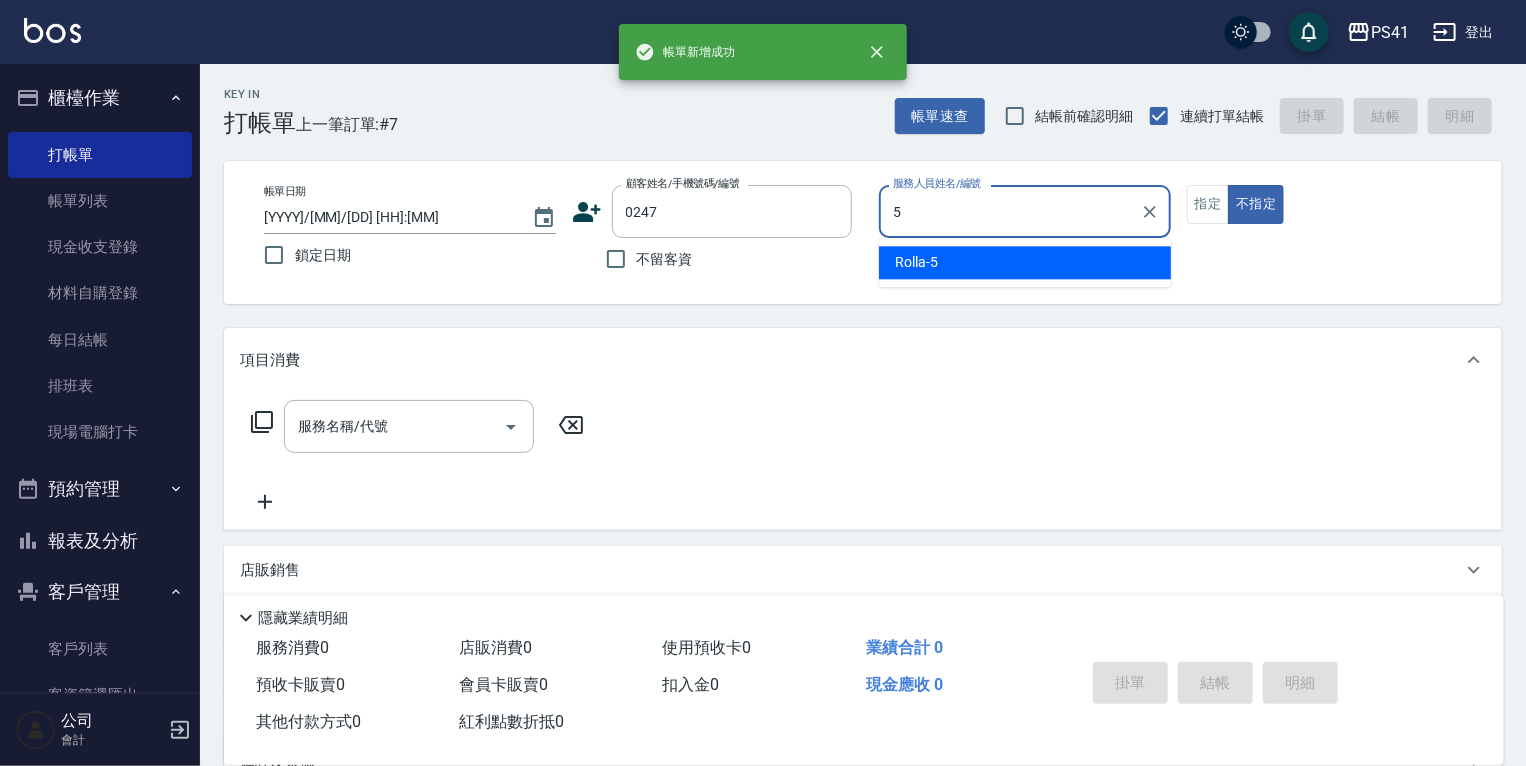 type on "Rolla-5" 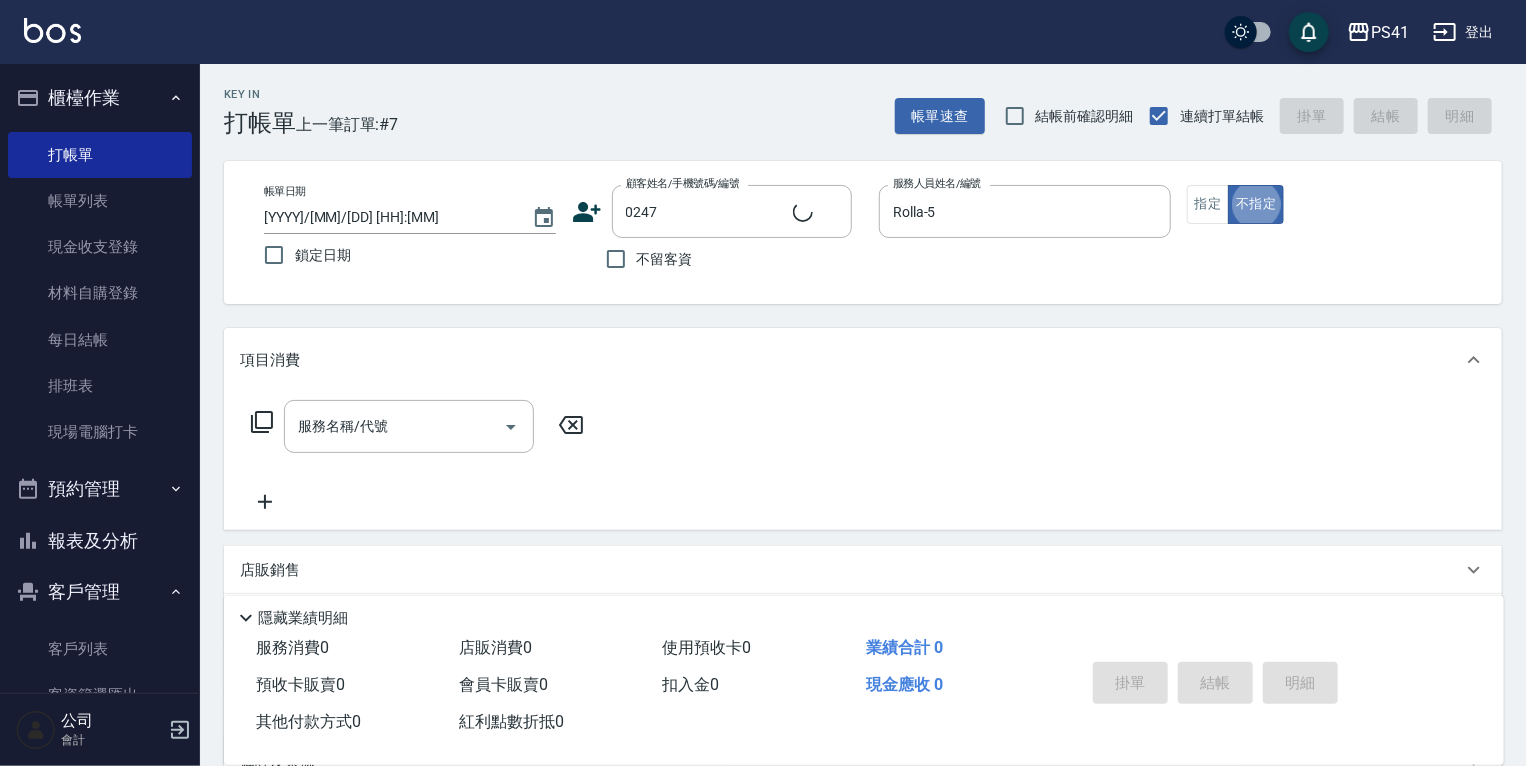 type on "[LAST]/[PHONE]/[NUMBER]" 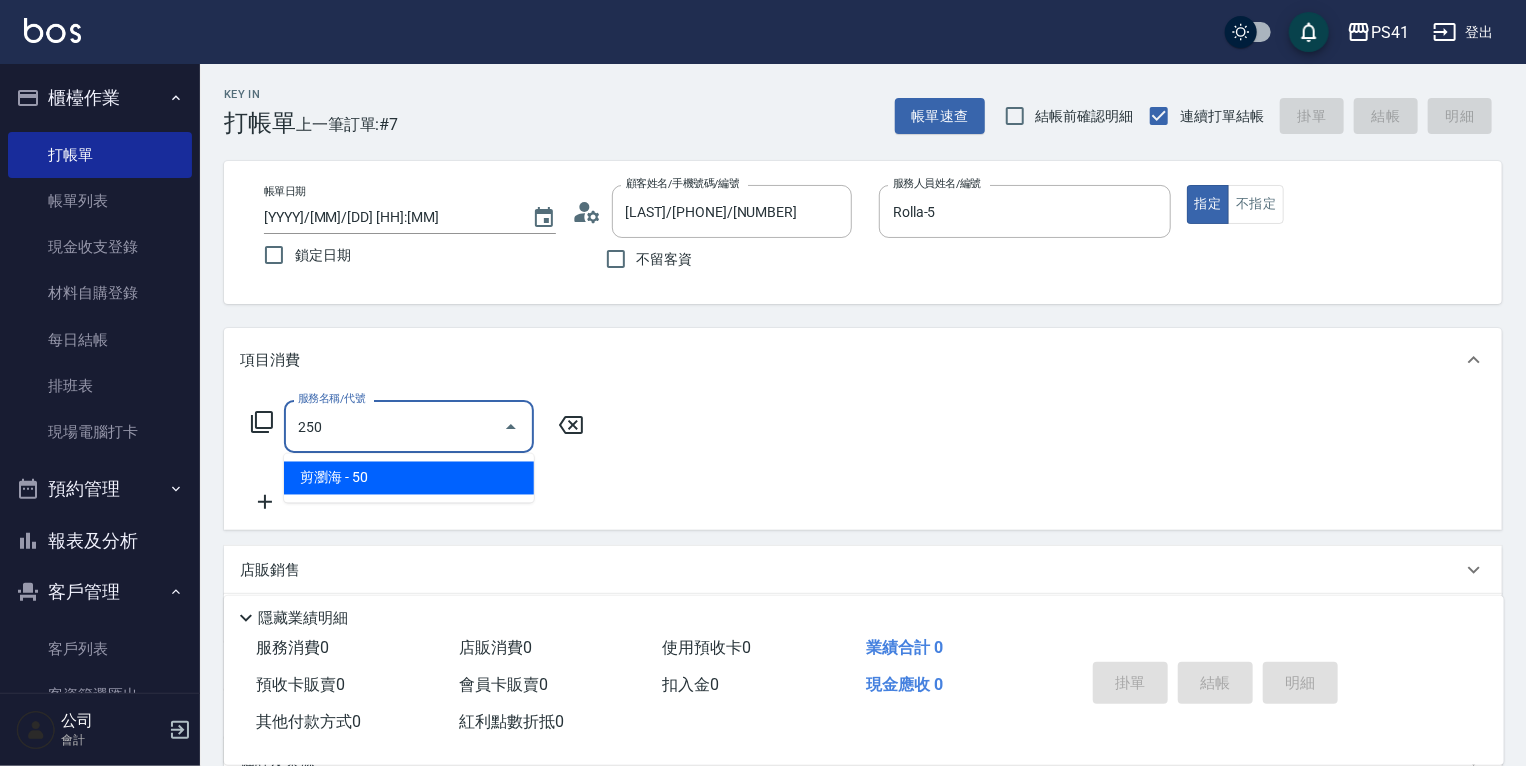 type on "剪瀏海(250)" 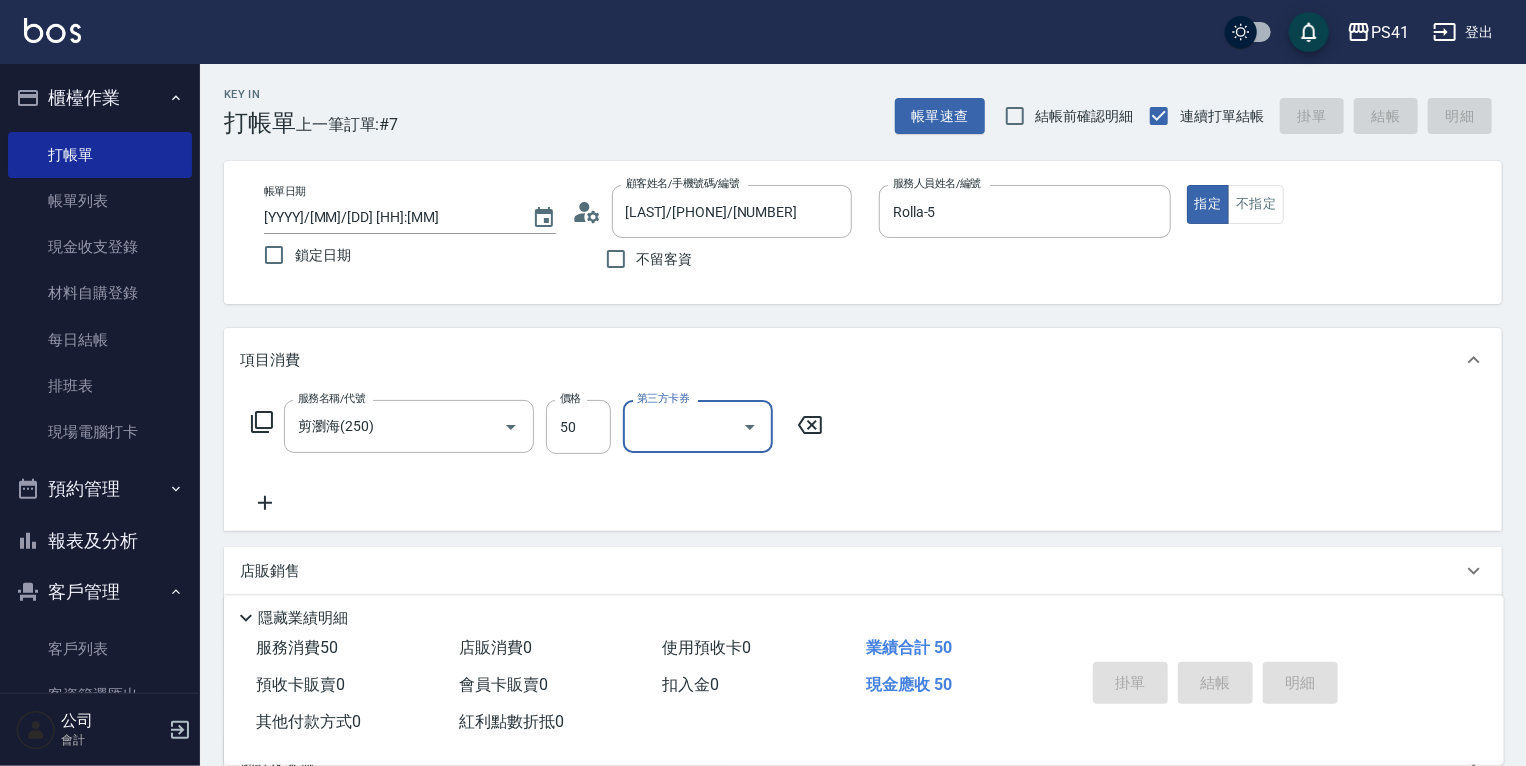type on "[YYYY]/[MM]/[DD] [HH]:[MM]" 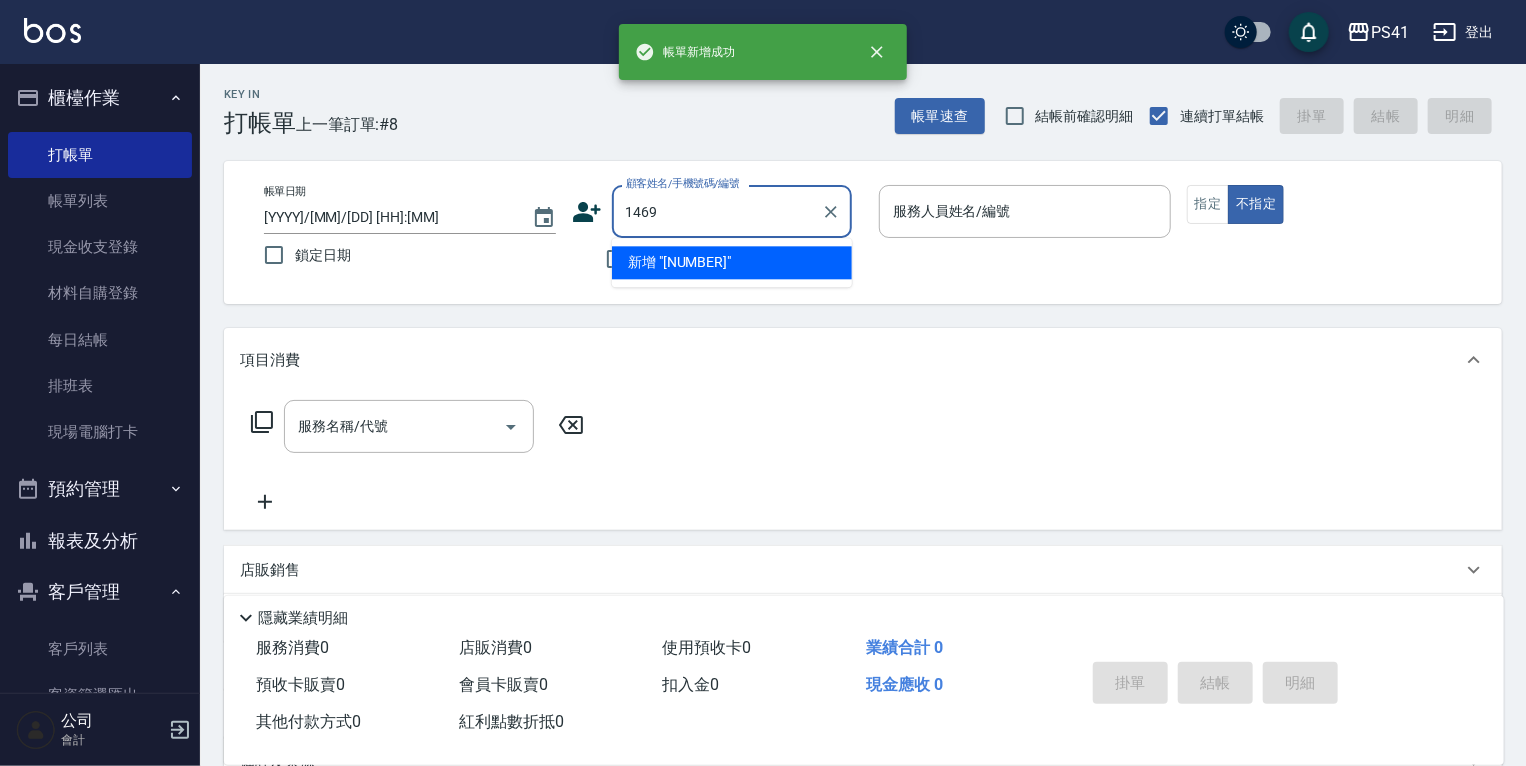 type on "1469" 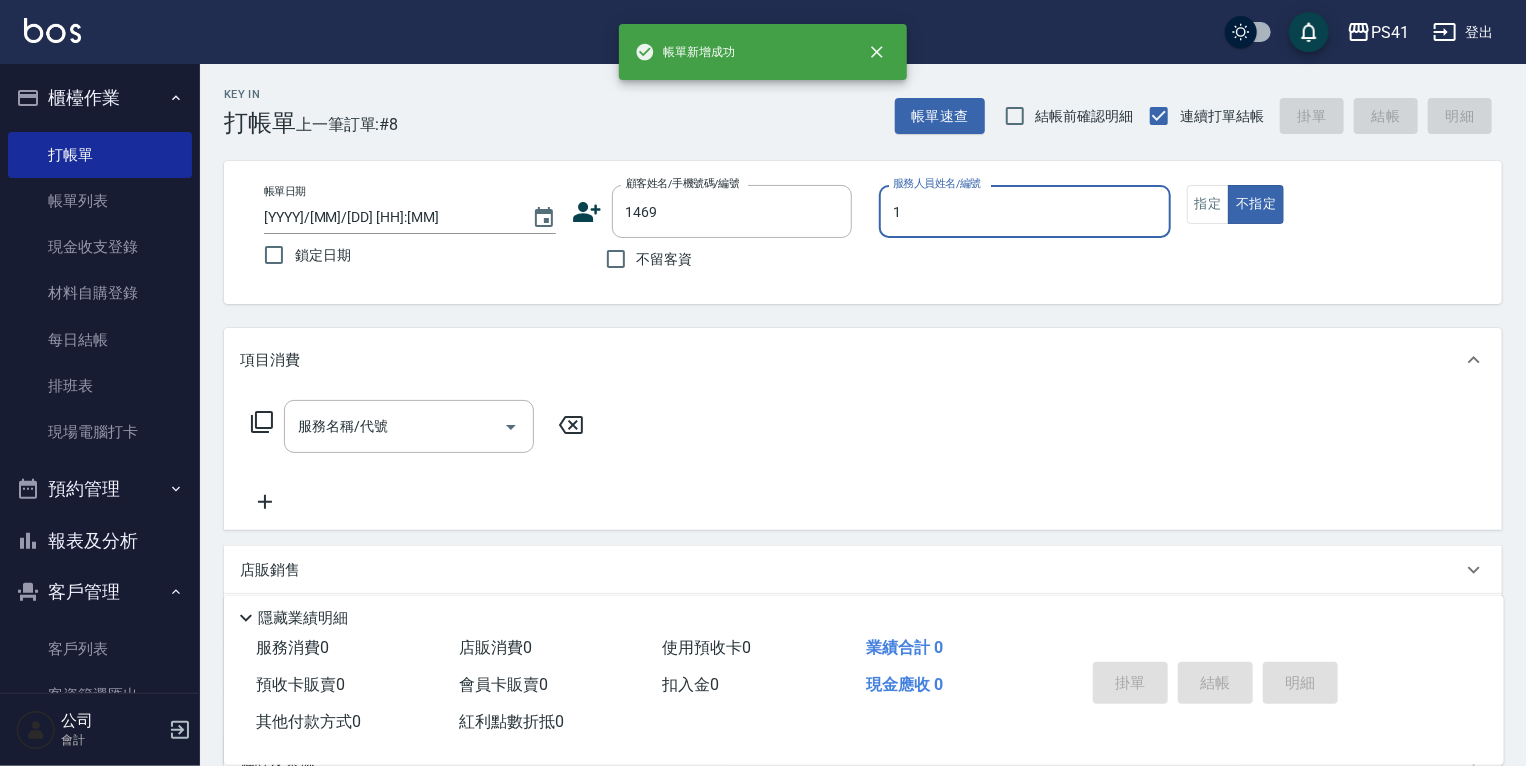 type on "[LAST]-[NUMBER]" 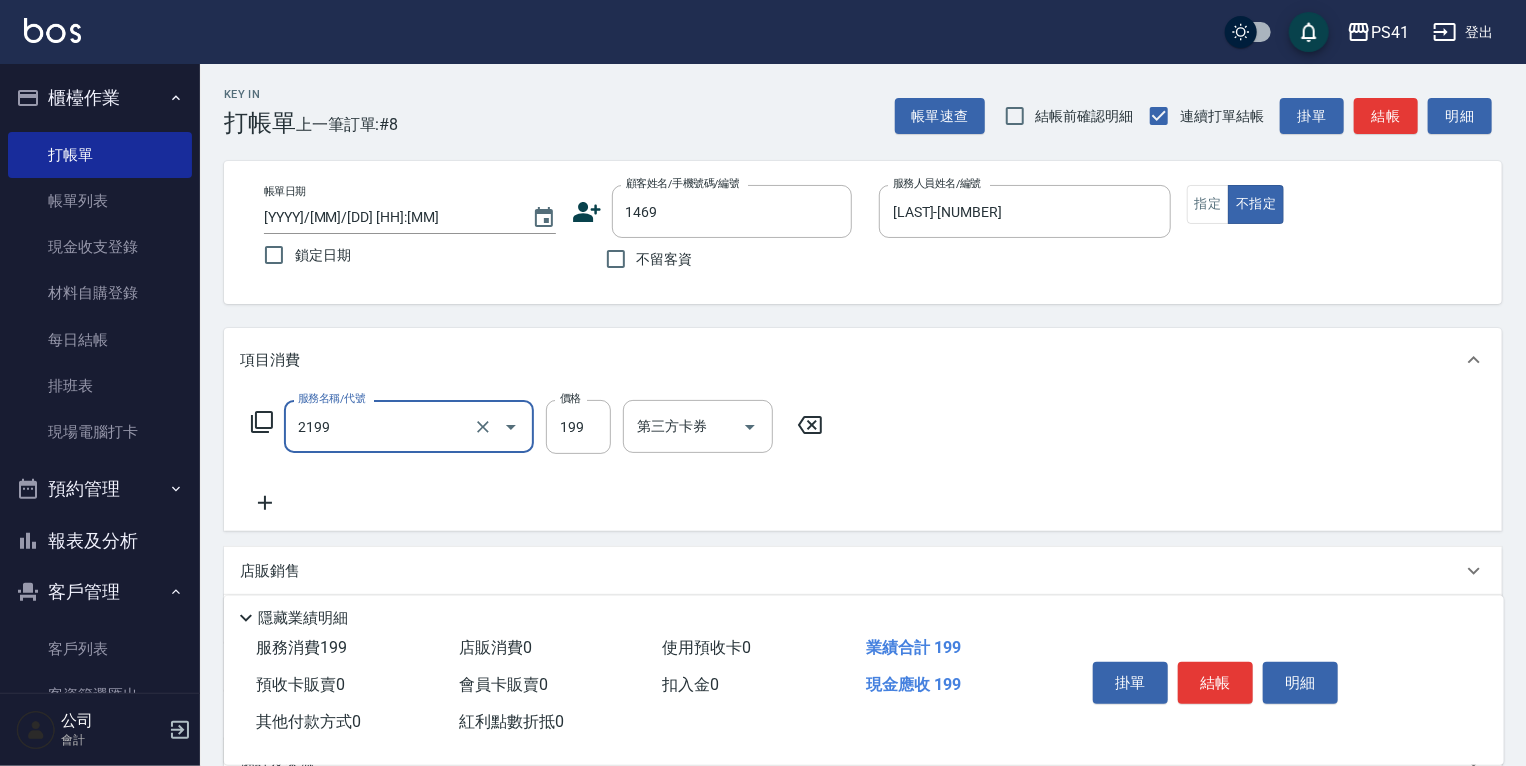 type on "不指定剪髮活動(2199)" 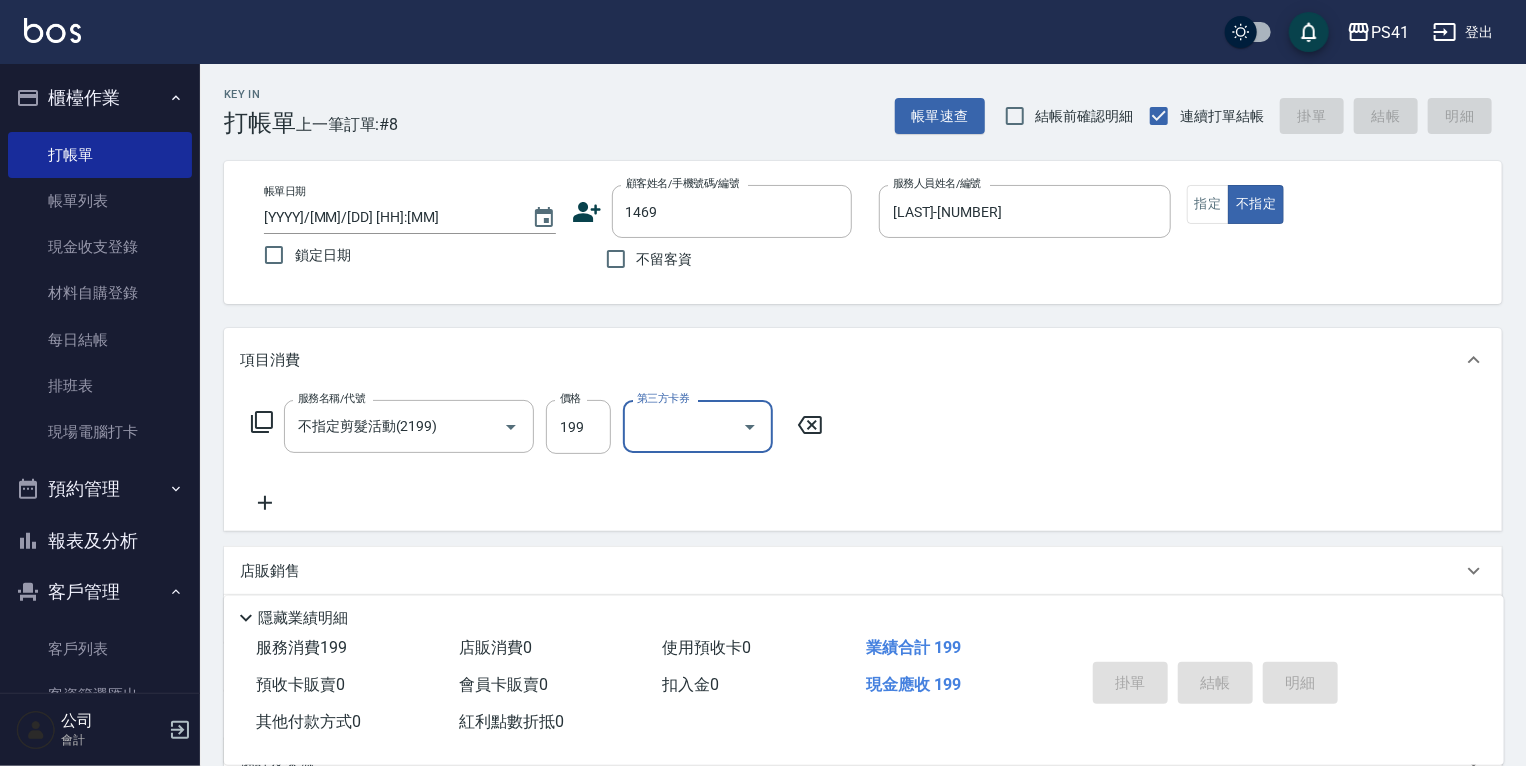 type 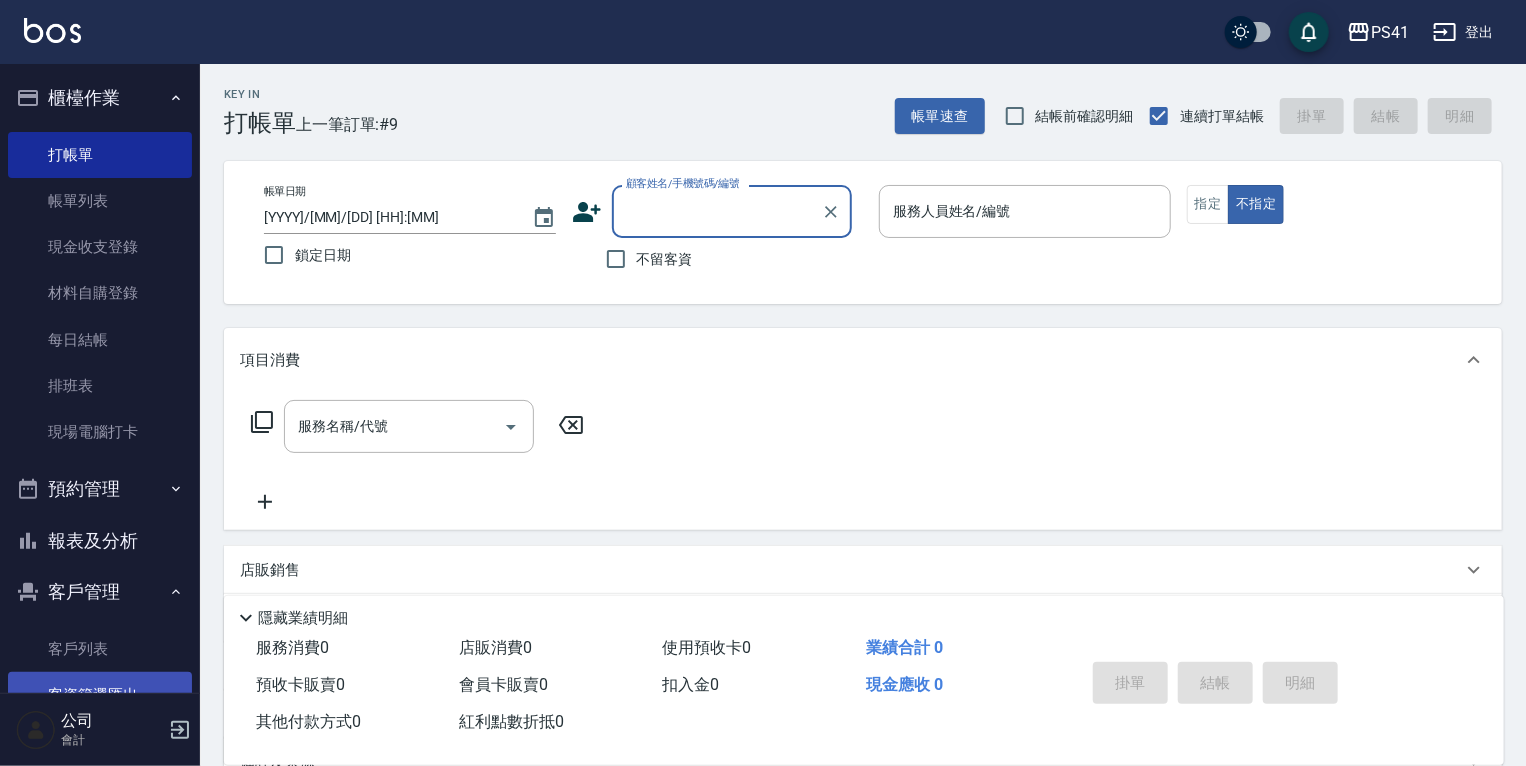drag, startPoint x: 100, startPoint y: 641, endPoint x: 99, endPoint y: 672, distance: 31.016125 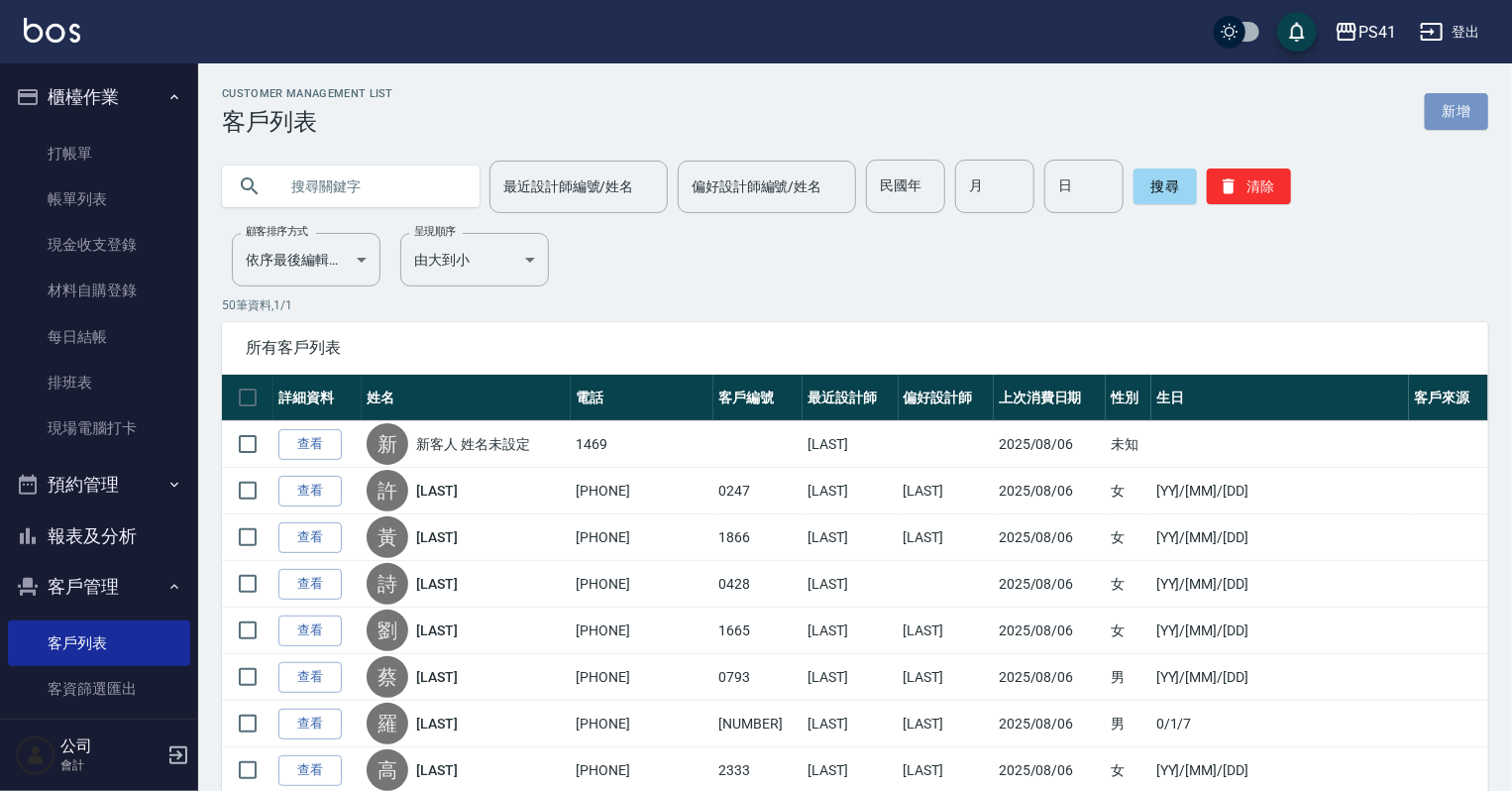 click on "新增" at bounding box center (1457, 111) 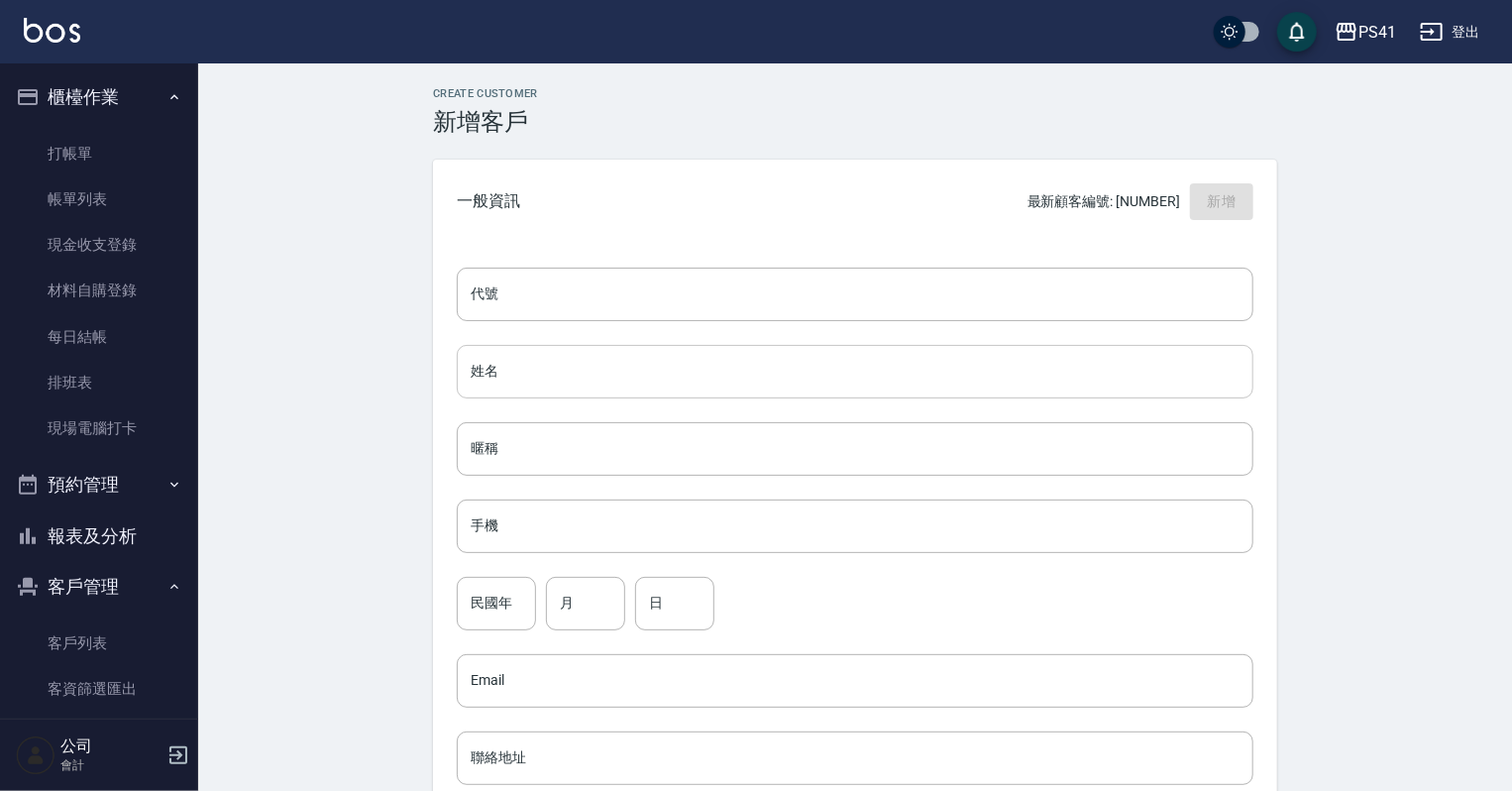 click on "姓名" at bounding box center [855, 372] 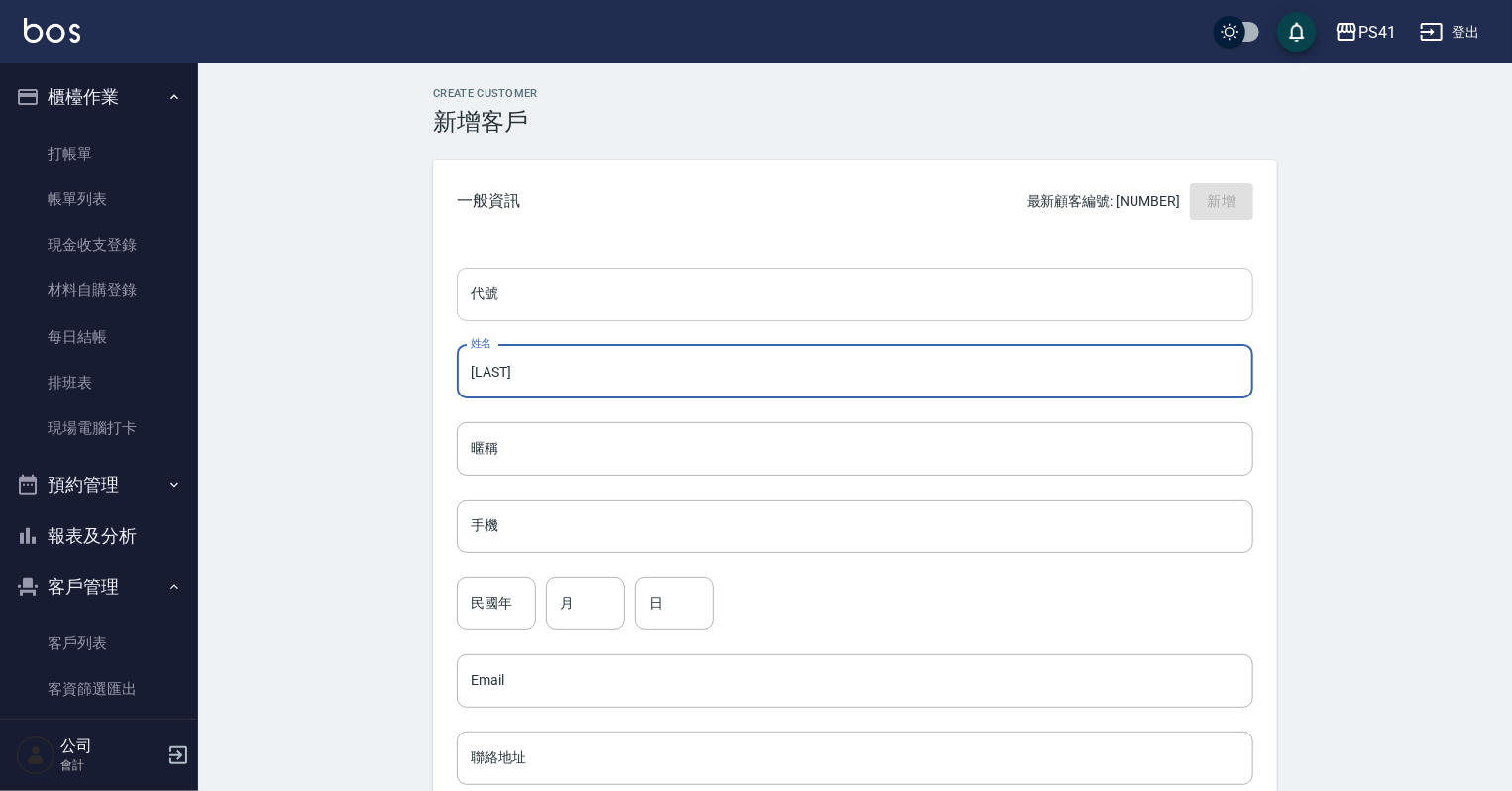 type on "[LAST]" 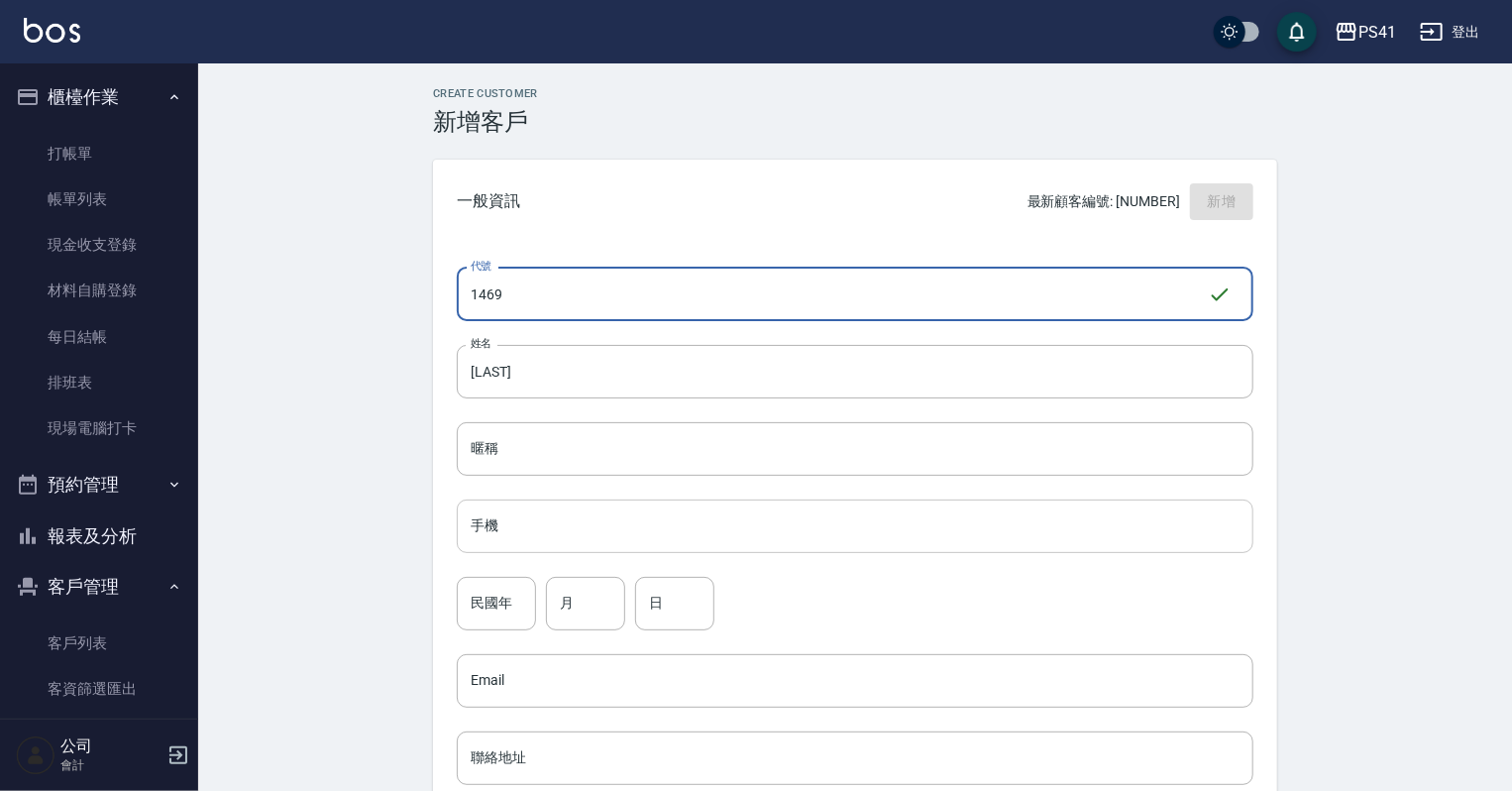 type on "1469" 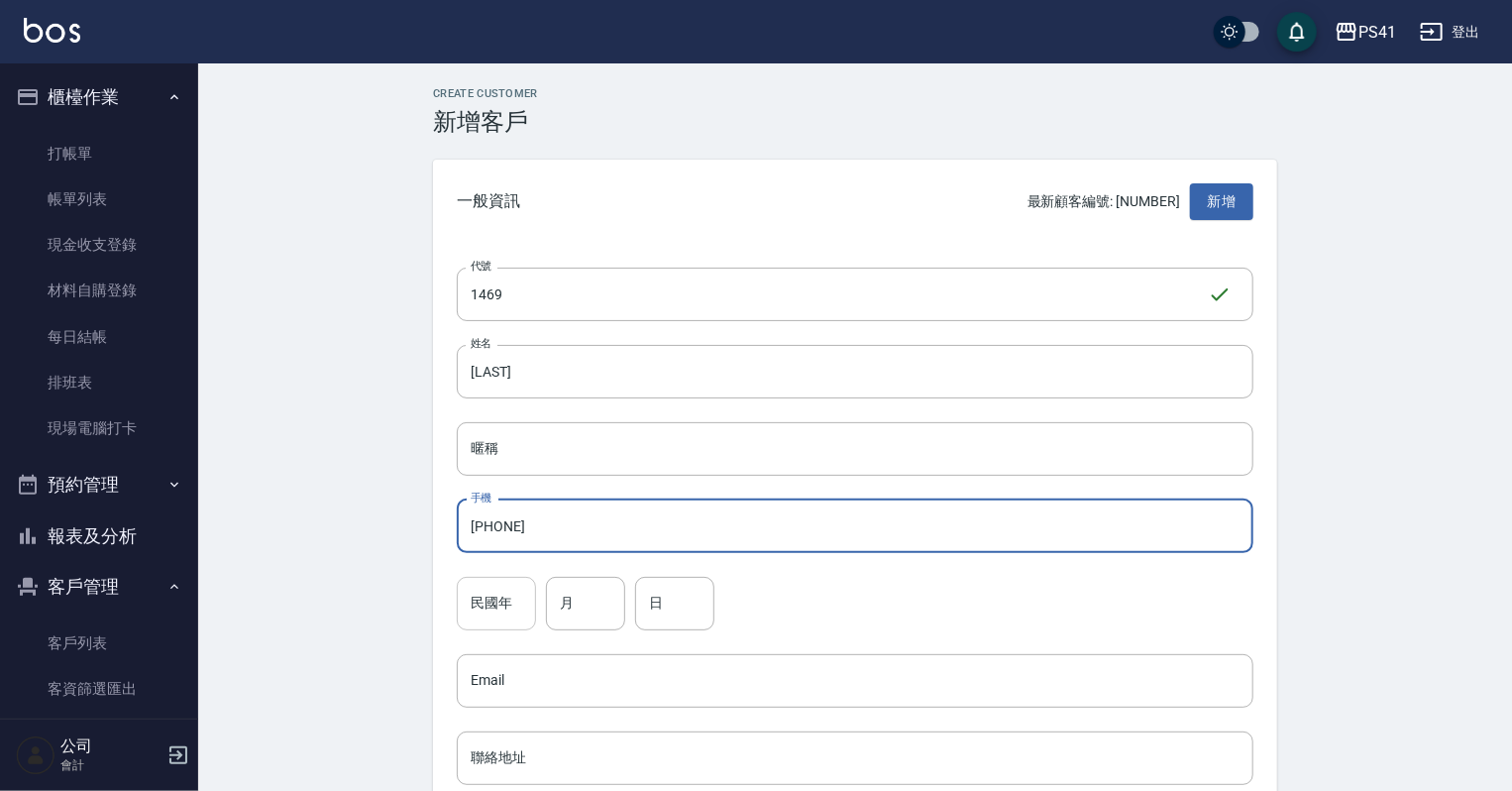 type on "[PHONE]" 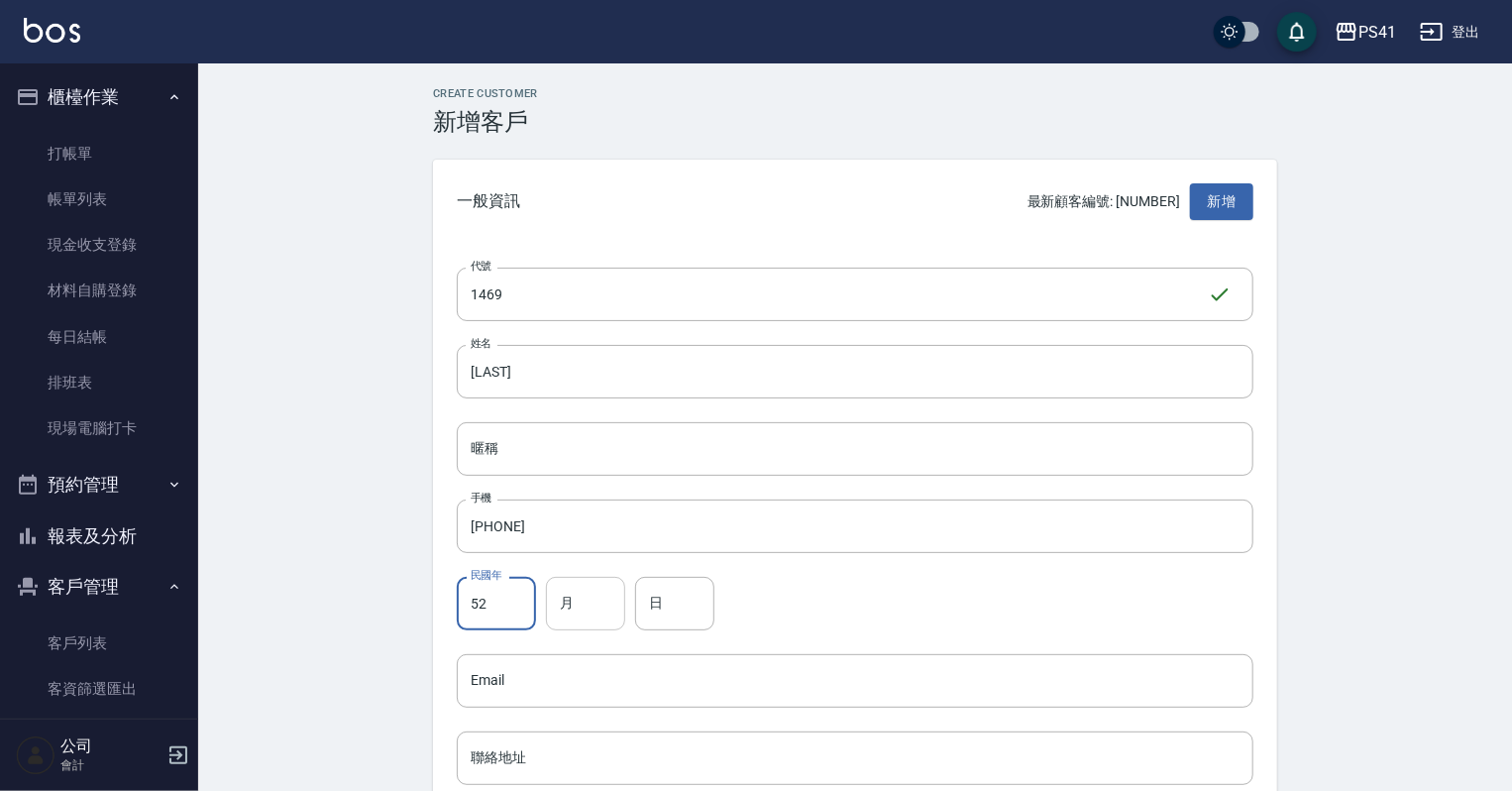 type on "52" 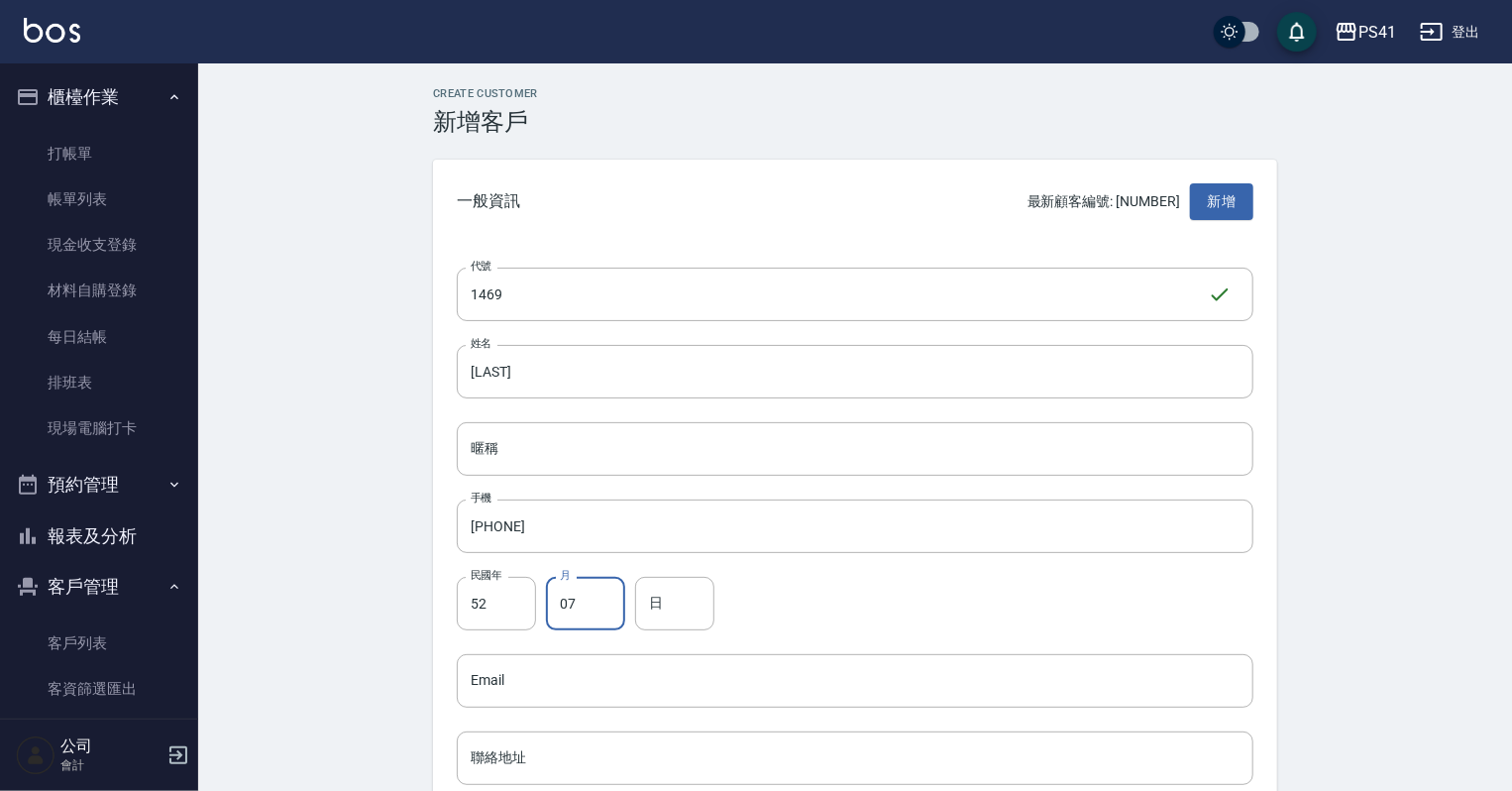 type on "07" 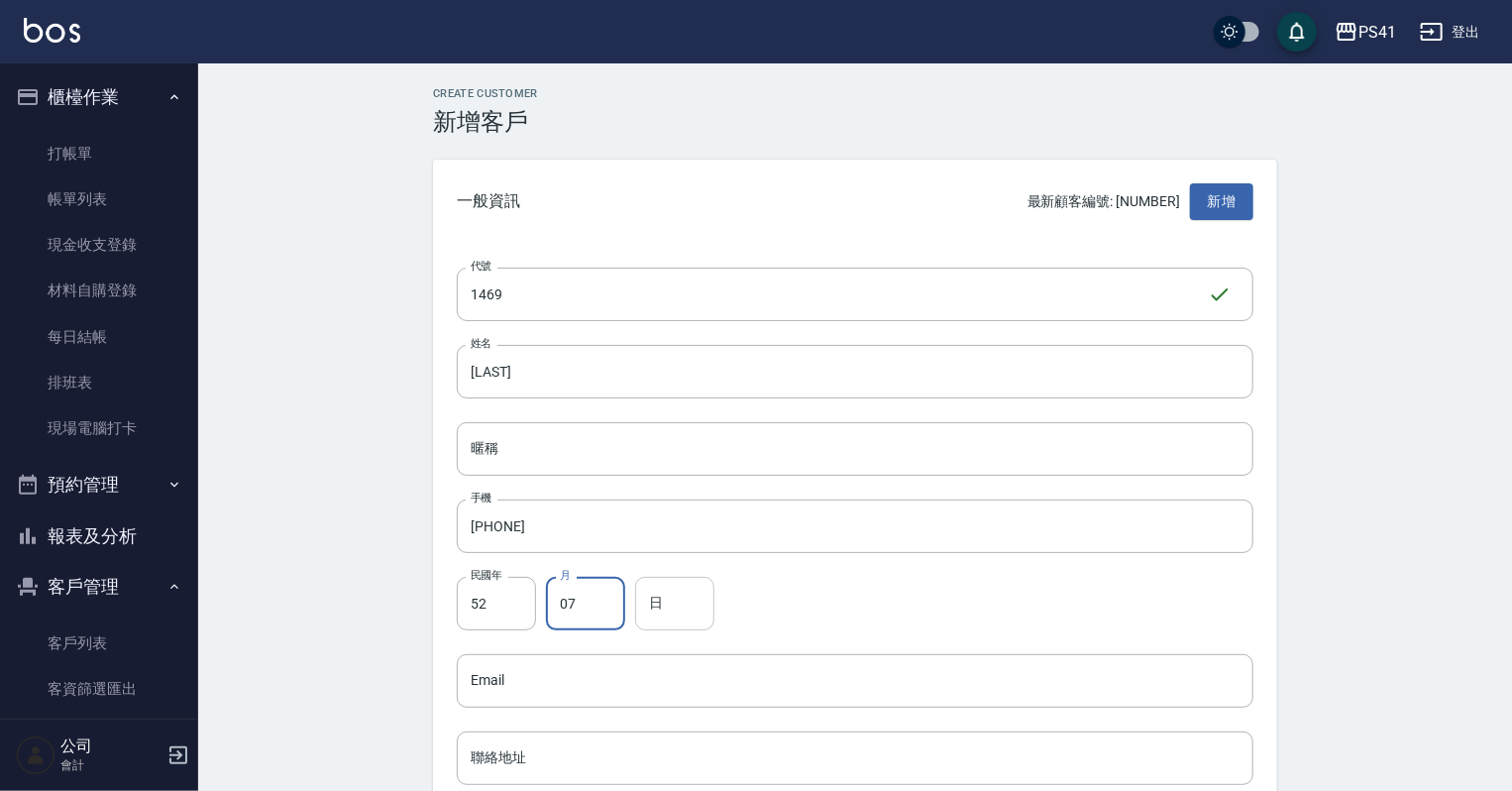 click on "日" at bounding box center [675, 604] 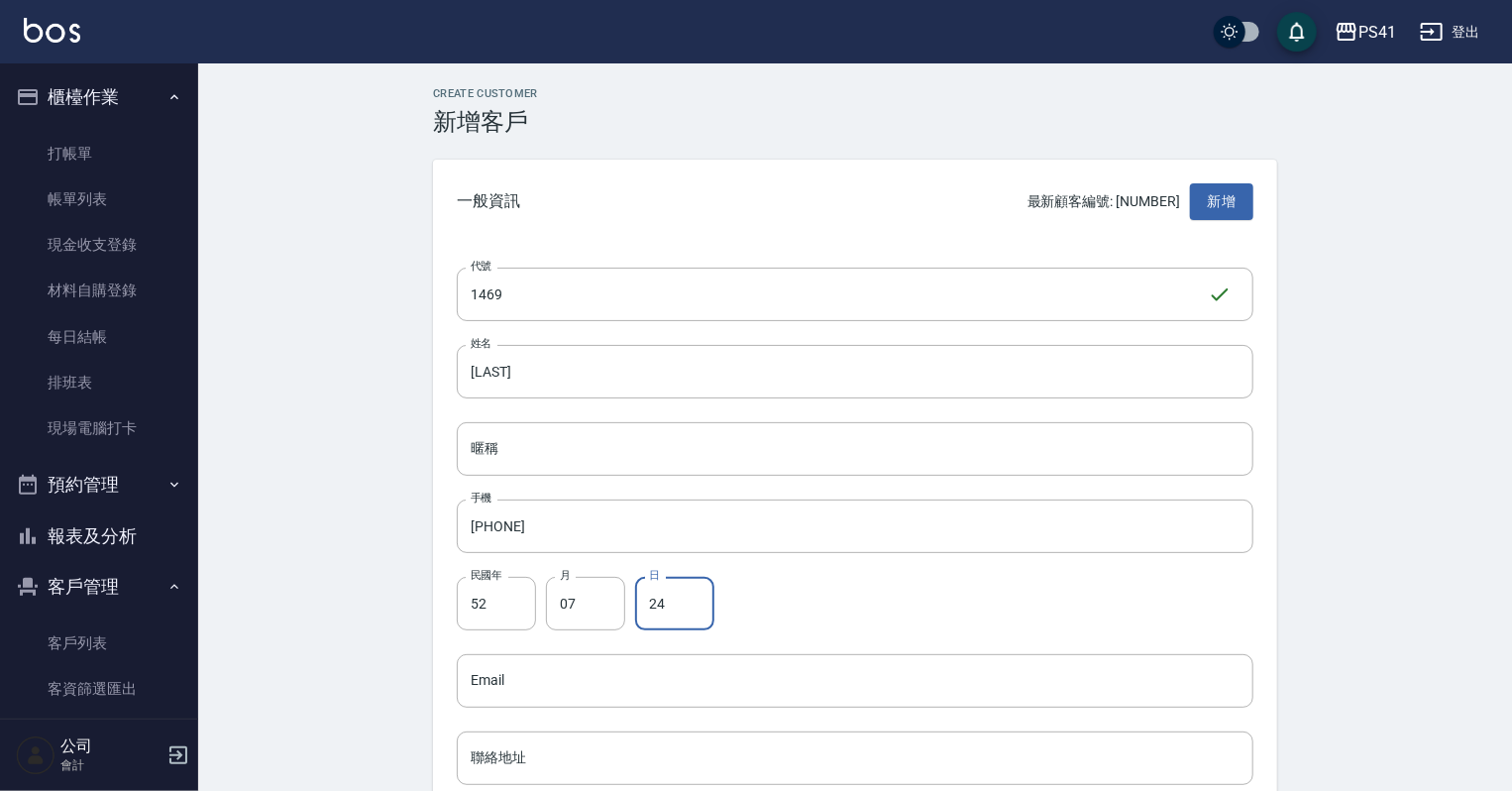 scroll, scrollTop: 317, scrollLeft: 0, axis: vertical 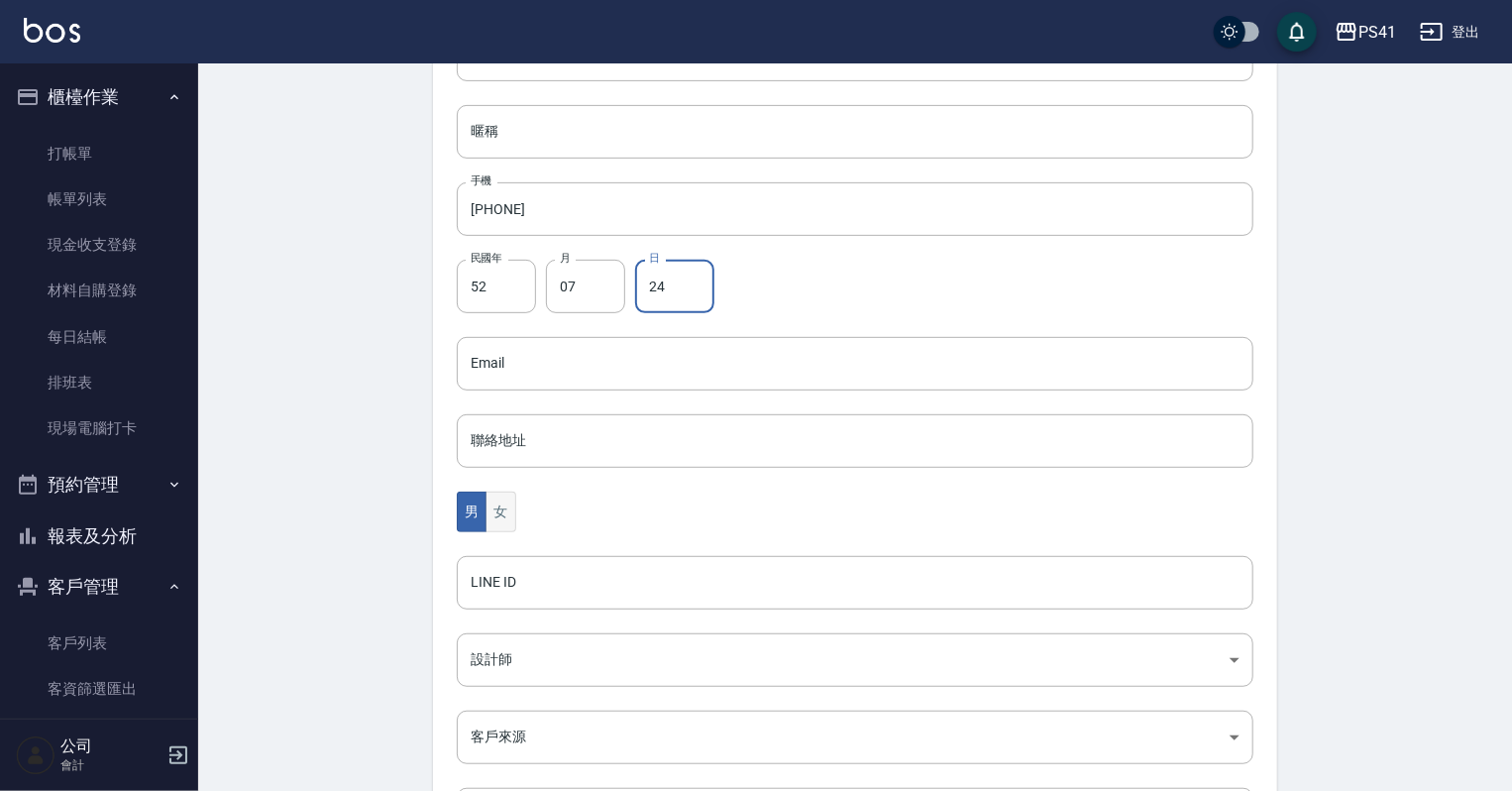 type on "24" 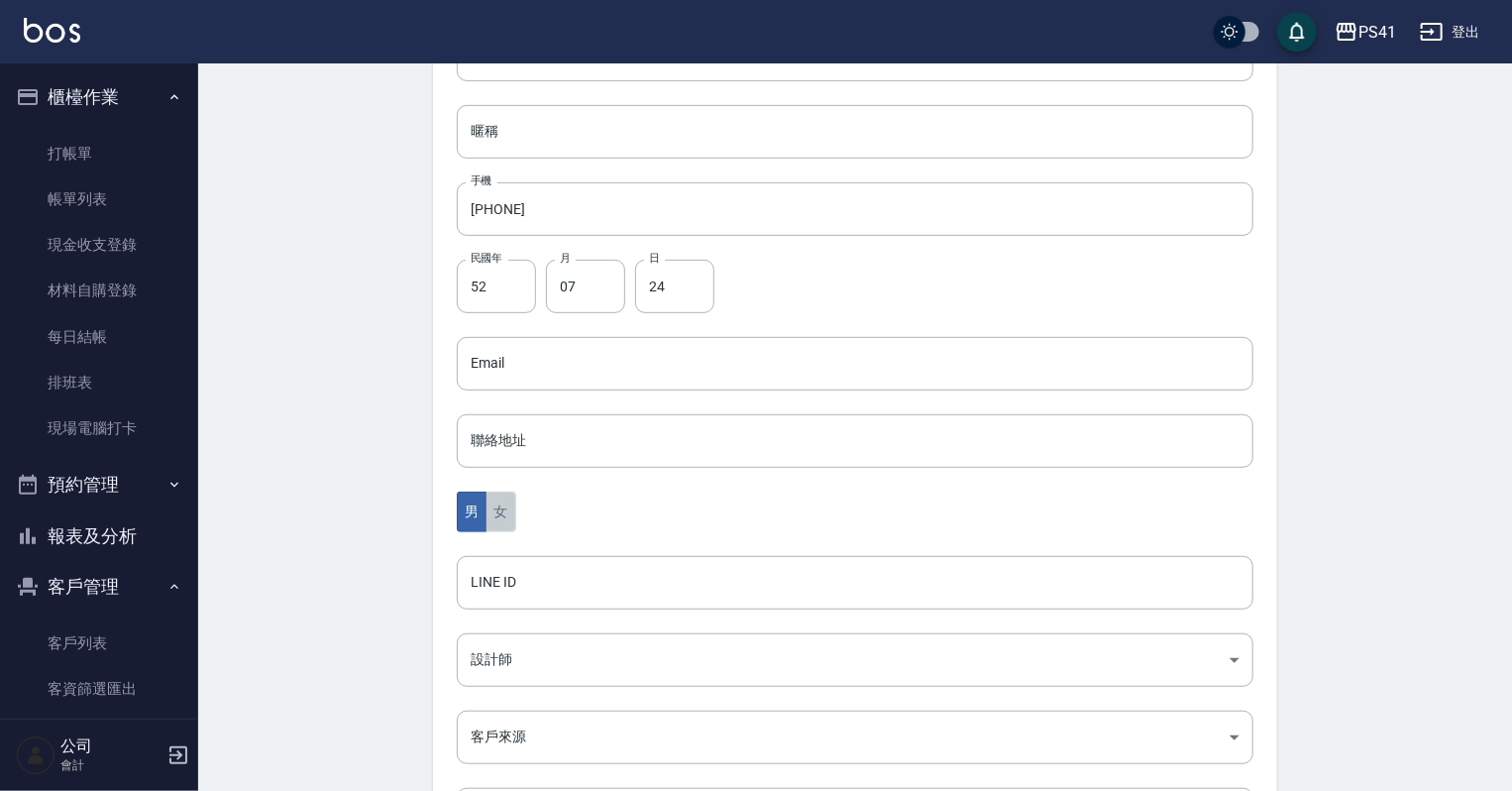 click on "女" at bounding box center [500, 511] 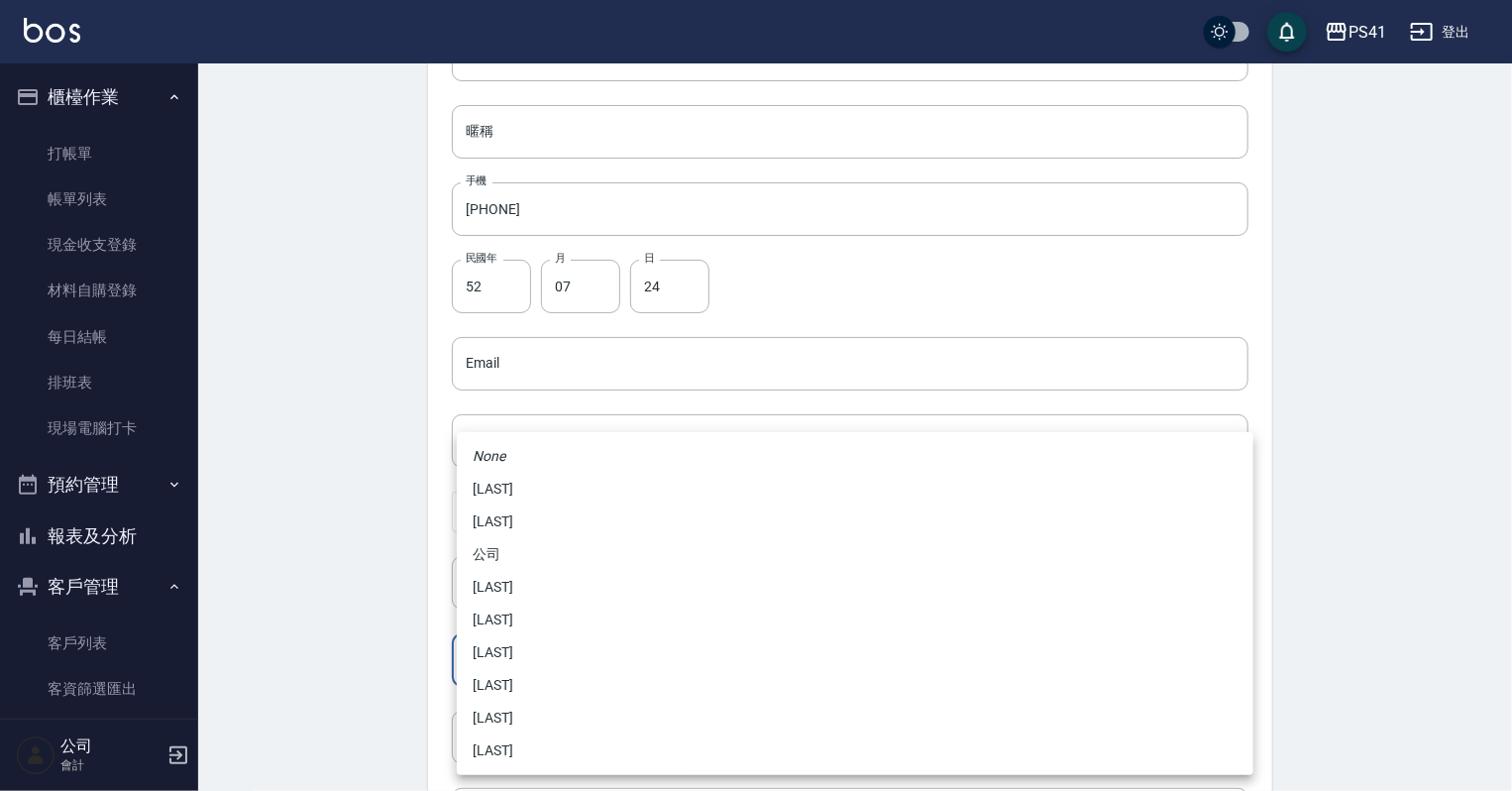 click on "PS41 登出 櫃檯作業 打帳單 帳單列表 現金收支登錄 材料自購登錄 每日結帳 排班表 現場電腦打卡 預約管理 預約管理 單日預約紀錄 單週預約紀錄 報表及分析 報表目錄 店家日報表 互助日報表 互助月報表 設計師日報表 設計師業績月報表 商品銷售排行榜 客戶管理 客戶列表 客資篩選匯出 卡券管理 行銷工具 活動發券明細 公司 會計 Create Customer 新增客戶 一般資訊 最新顧客編號: [NUMBER] 新增 代號 [NUMBER] ​ 代號 姓名 [LAST] 姓名 暱稱 暱稱 手機 [PHONE] 手機 民國年 [NUMBER] 民國年 月 [NUMBER] 月 日 [NUMBER] 日 Email Email 聯絡地址 聯絡地址 男 女 LINE ID LINE ID 設計師 ​ 設計師 客戶來源 ​ 客戶來源 備註 備註 新增 None [LAST] [LAST] 公司 [LAST] [LAST] [LAST] [LAST] [LAST] [LAST]" at bounding box center [756, 328] 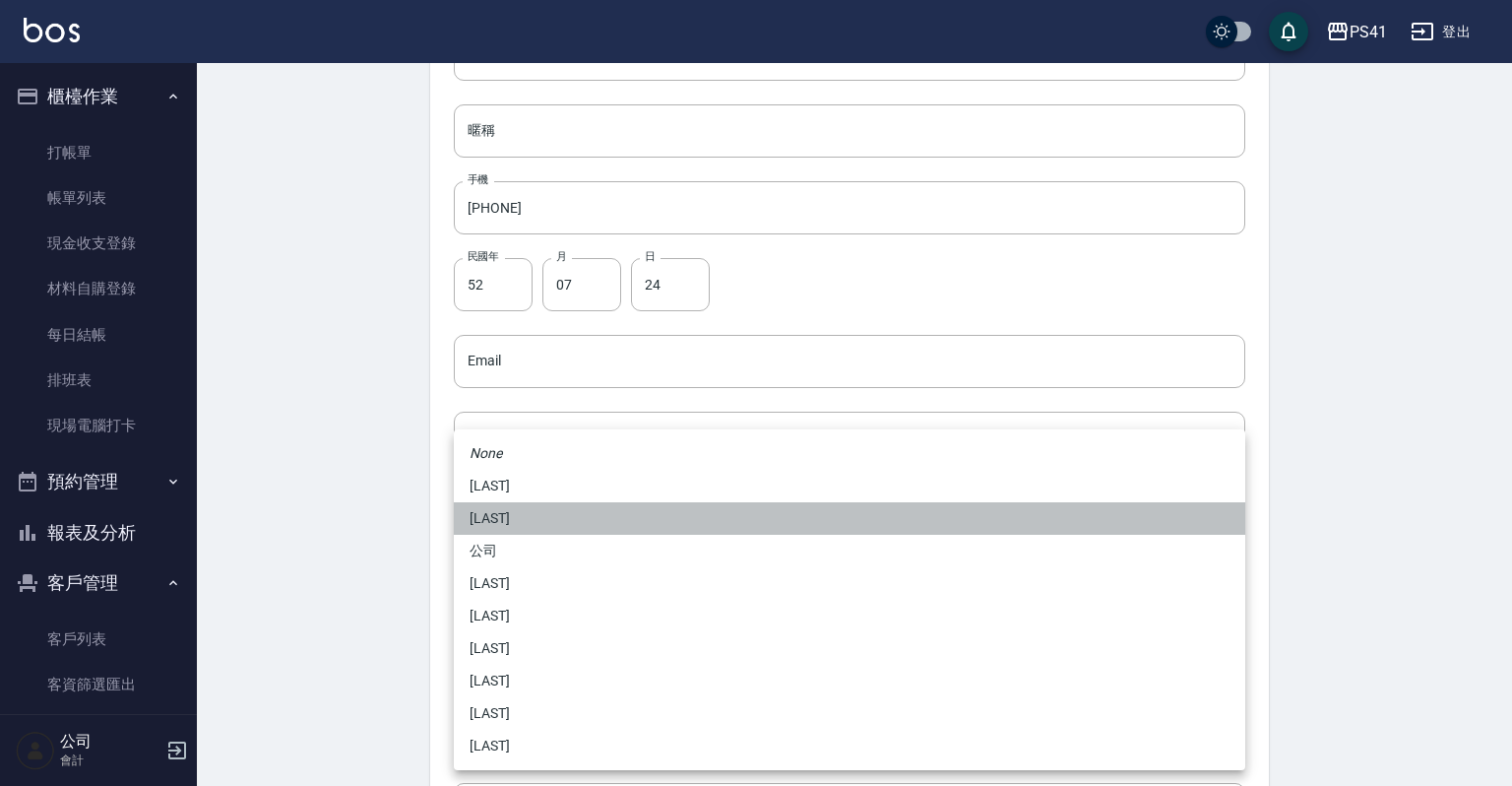 click on "[LAST]" at bounding box center [850, 518] 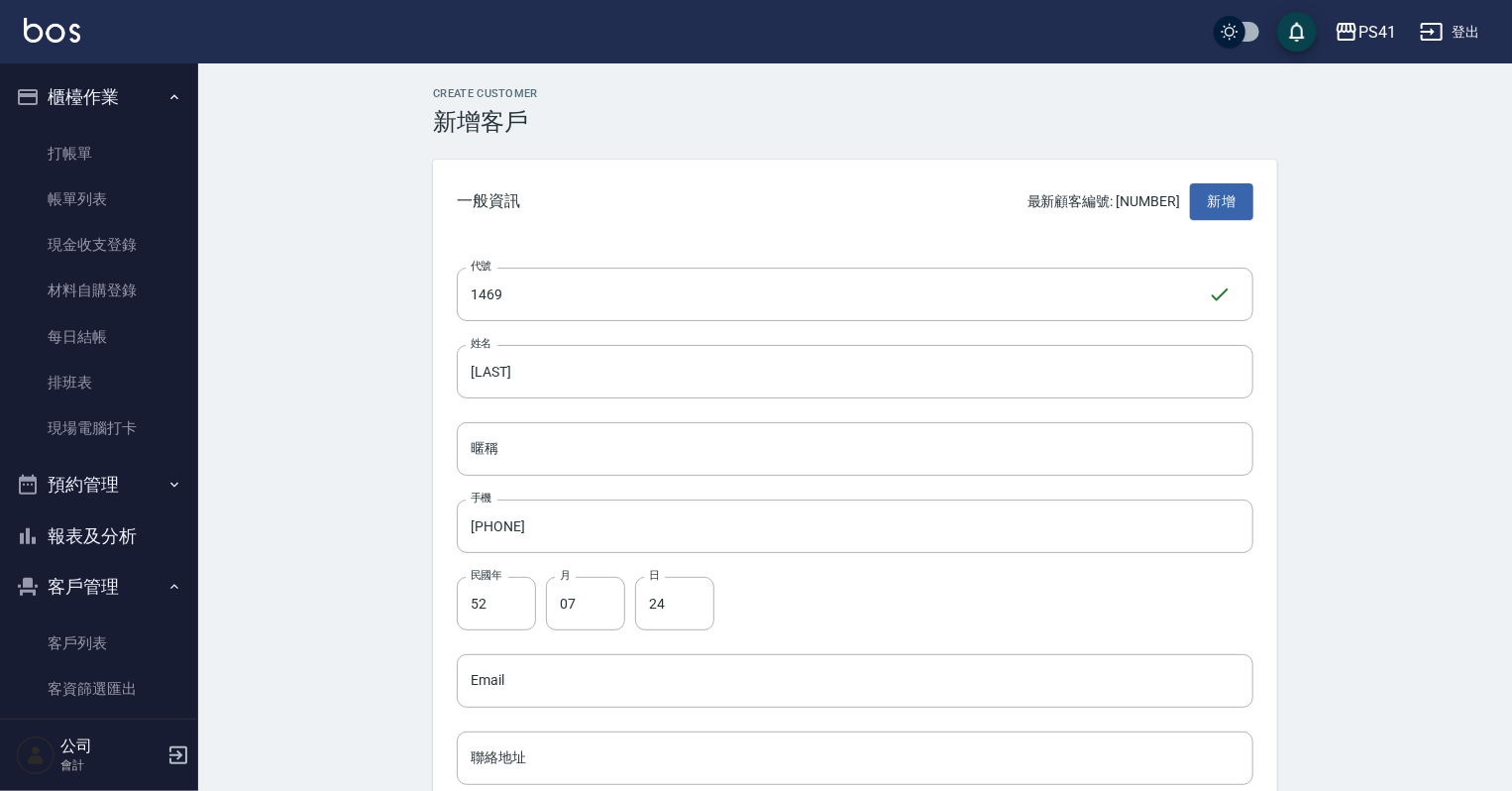 scroll, scrollTop: 499, scrollLeft: 0, axis: vertical 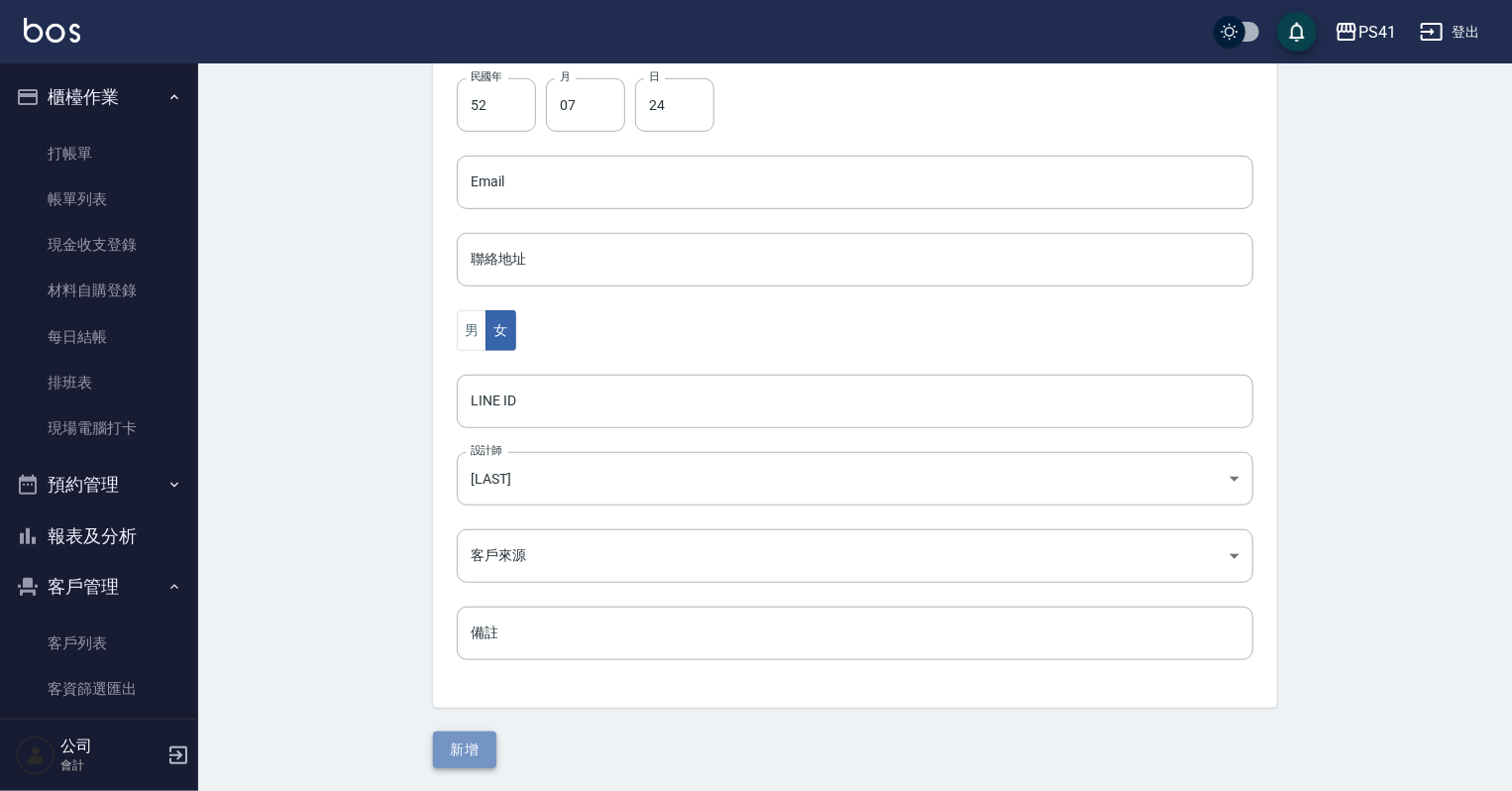 click on "新增" at bounding box center (465, 749) 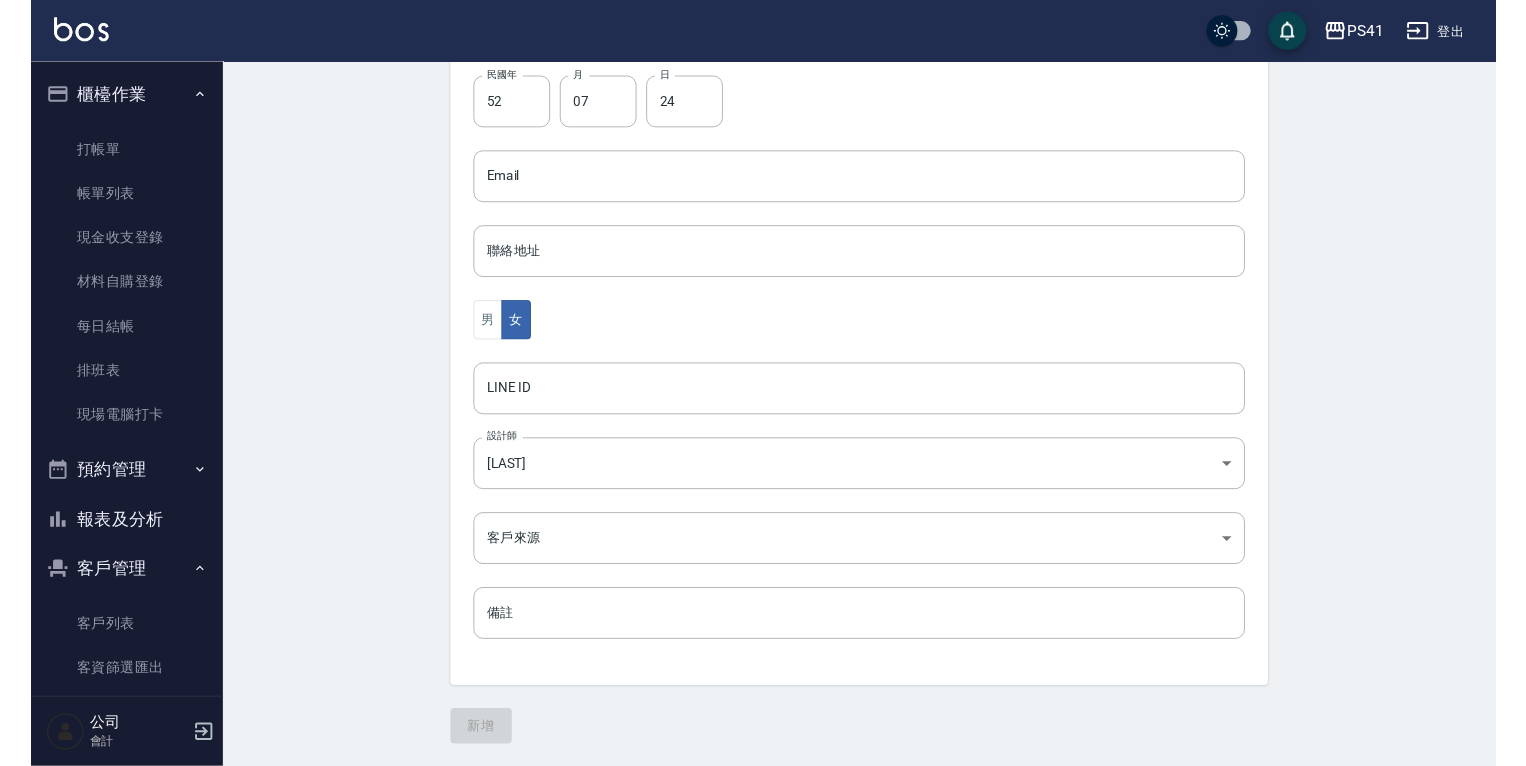 scroll, scrollTop: 0, scrollLeft: 0, axis: both 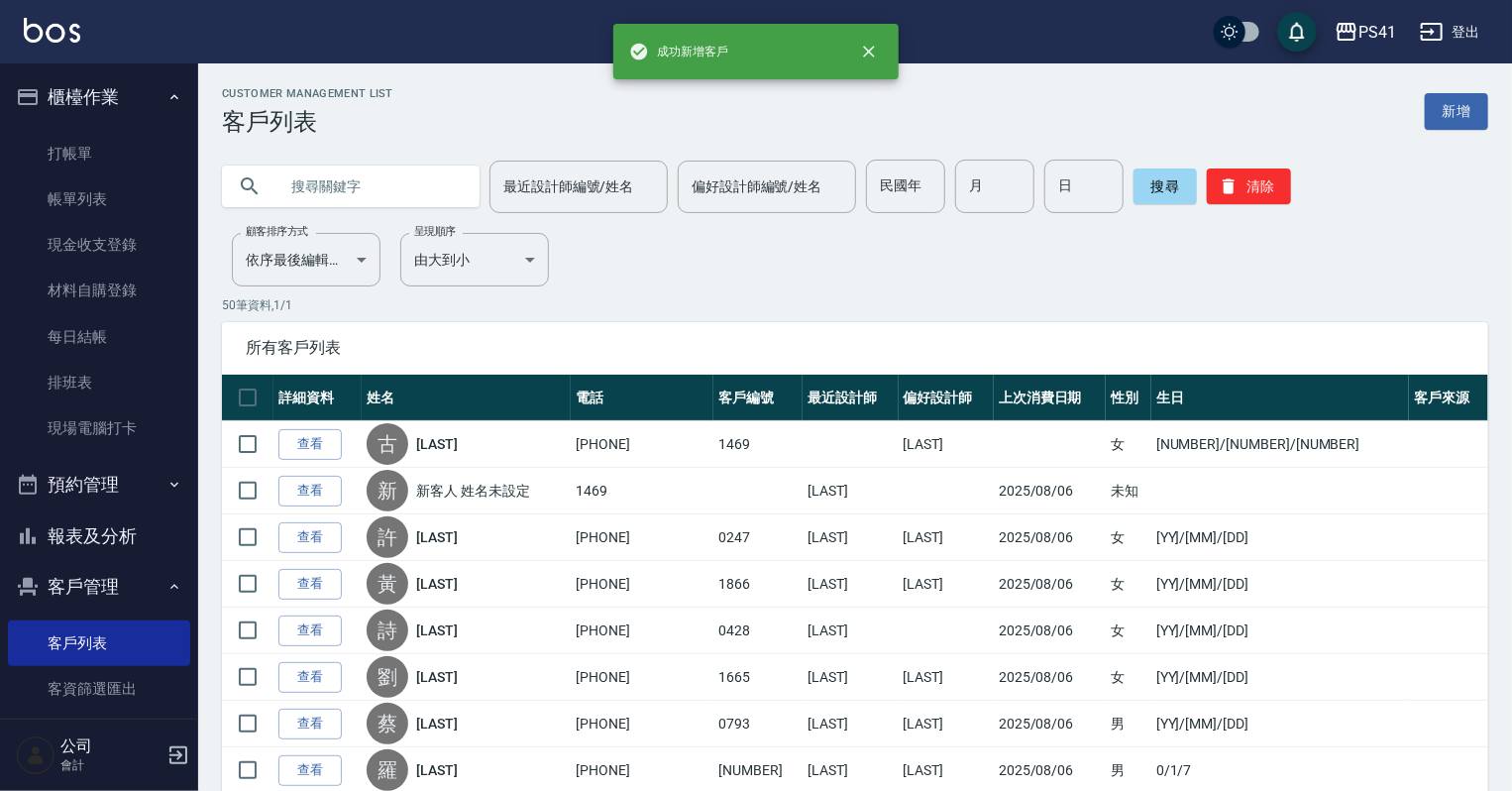 drag, startPoint x: 70, startPoint y: 148, endPoint x: 70, endPoint y: 127, distance: 21 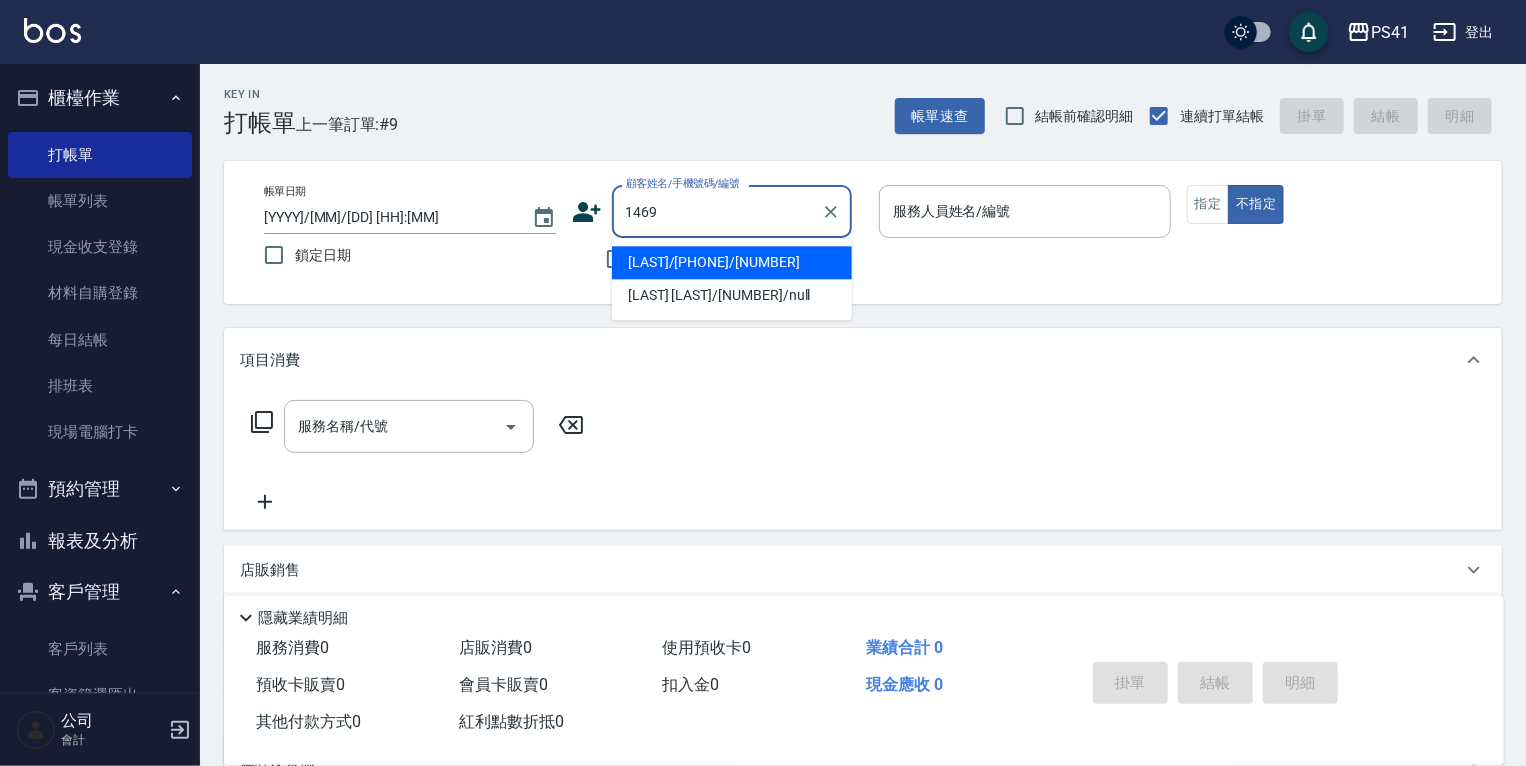 type on "[LAST]/[PHONE]/[NUMBER]" 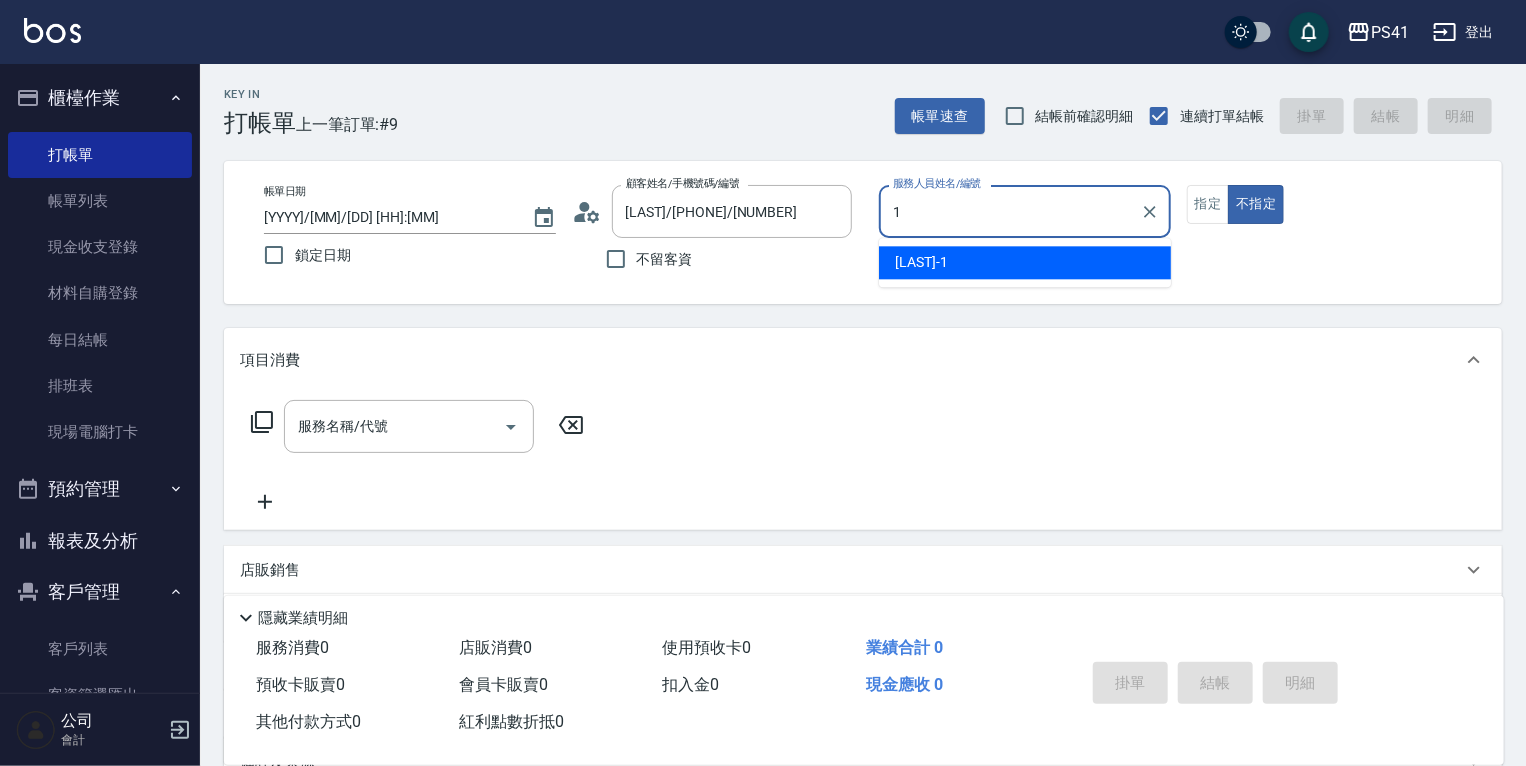 type on "[LAST]-[NUMBER]" 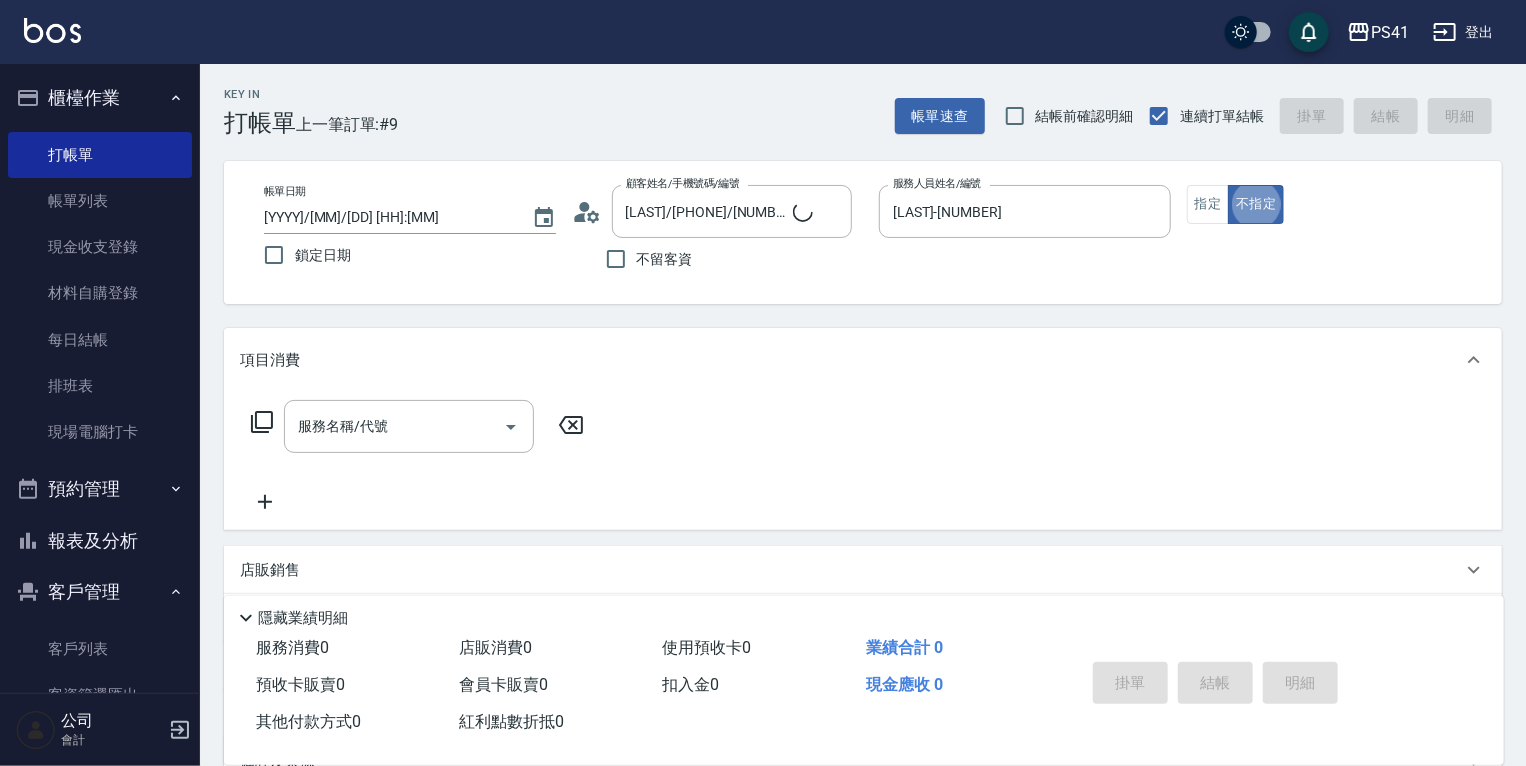 type on "false" 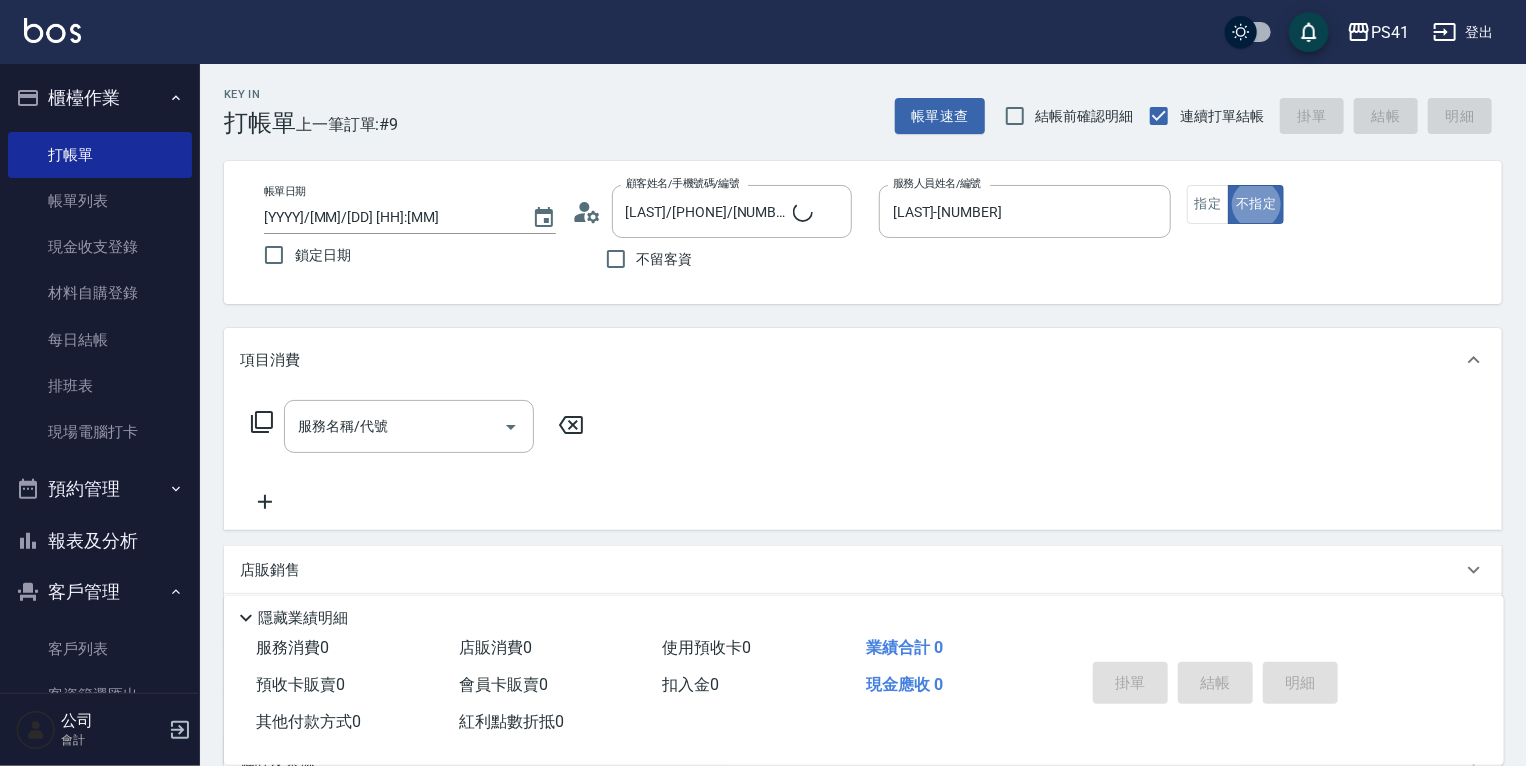 type on "[LAST] [LAST]/[NUMBER]/null" 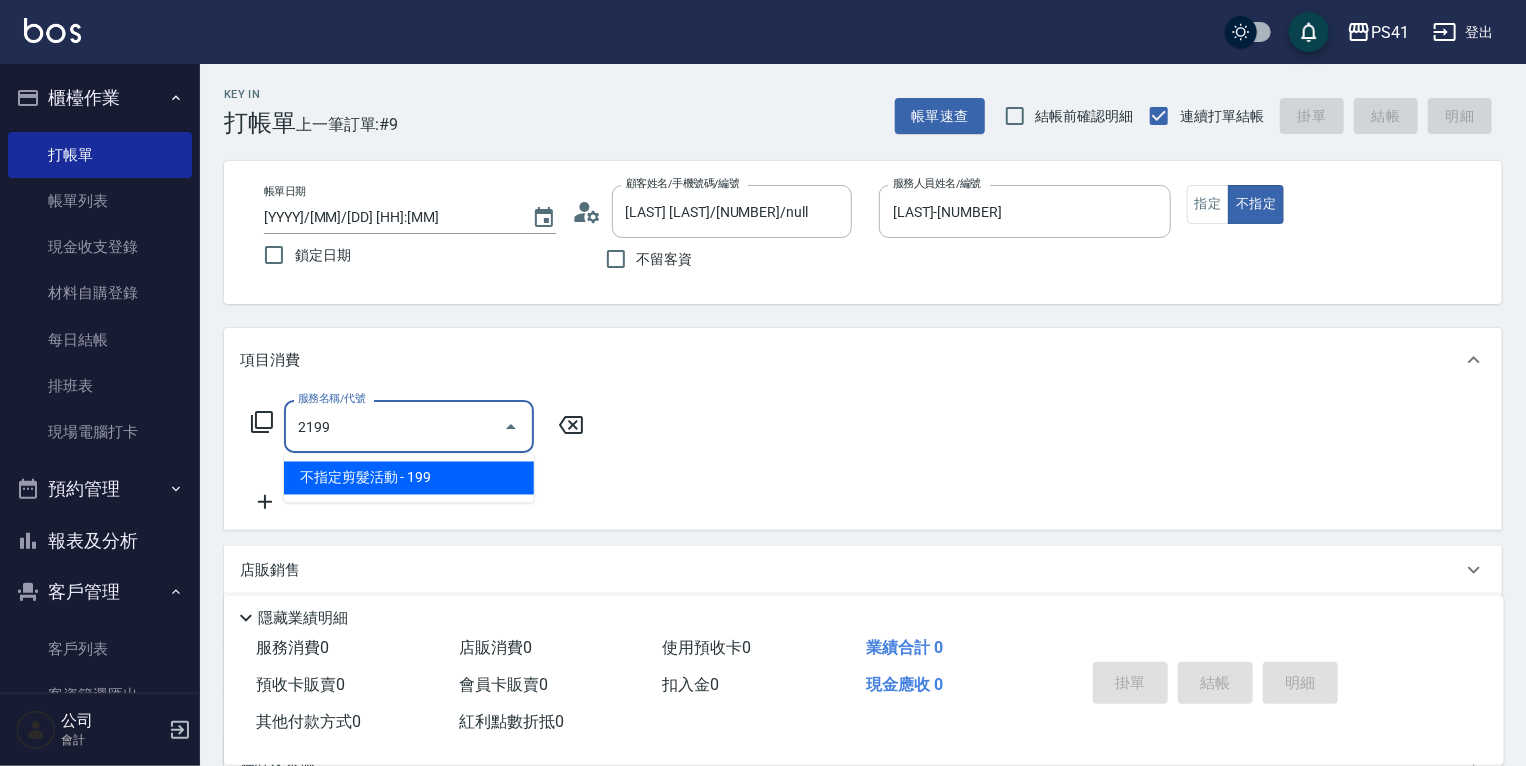type on "不指定剪髮活動(2199)" 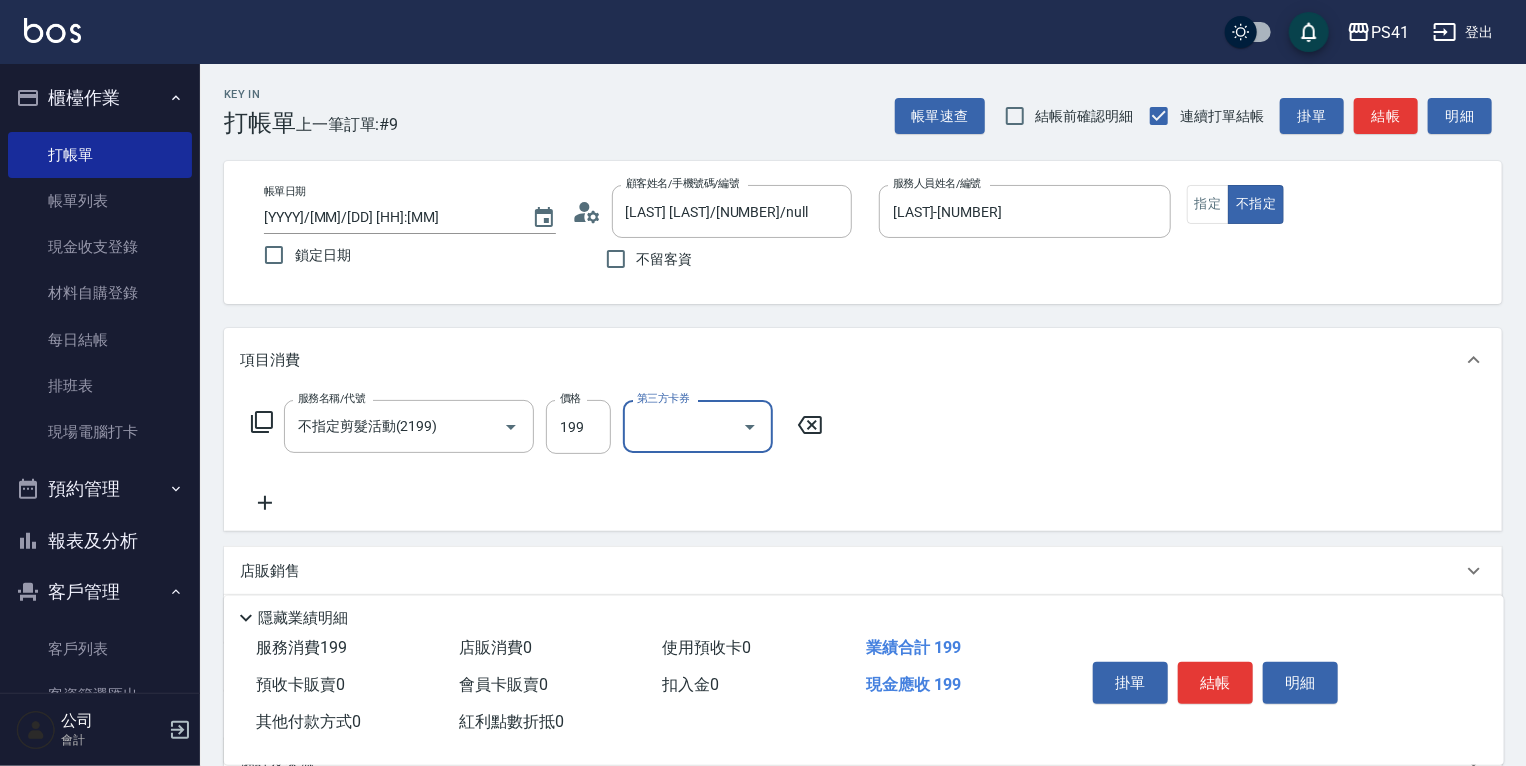 type 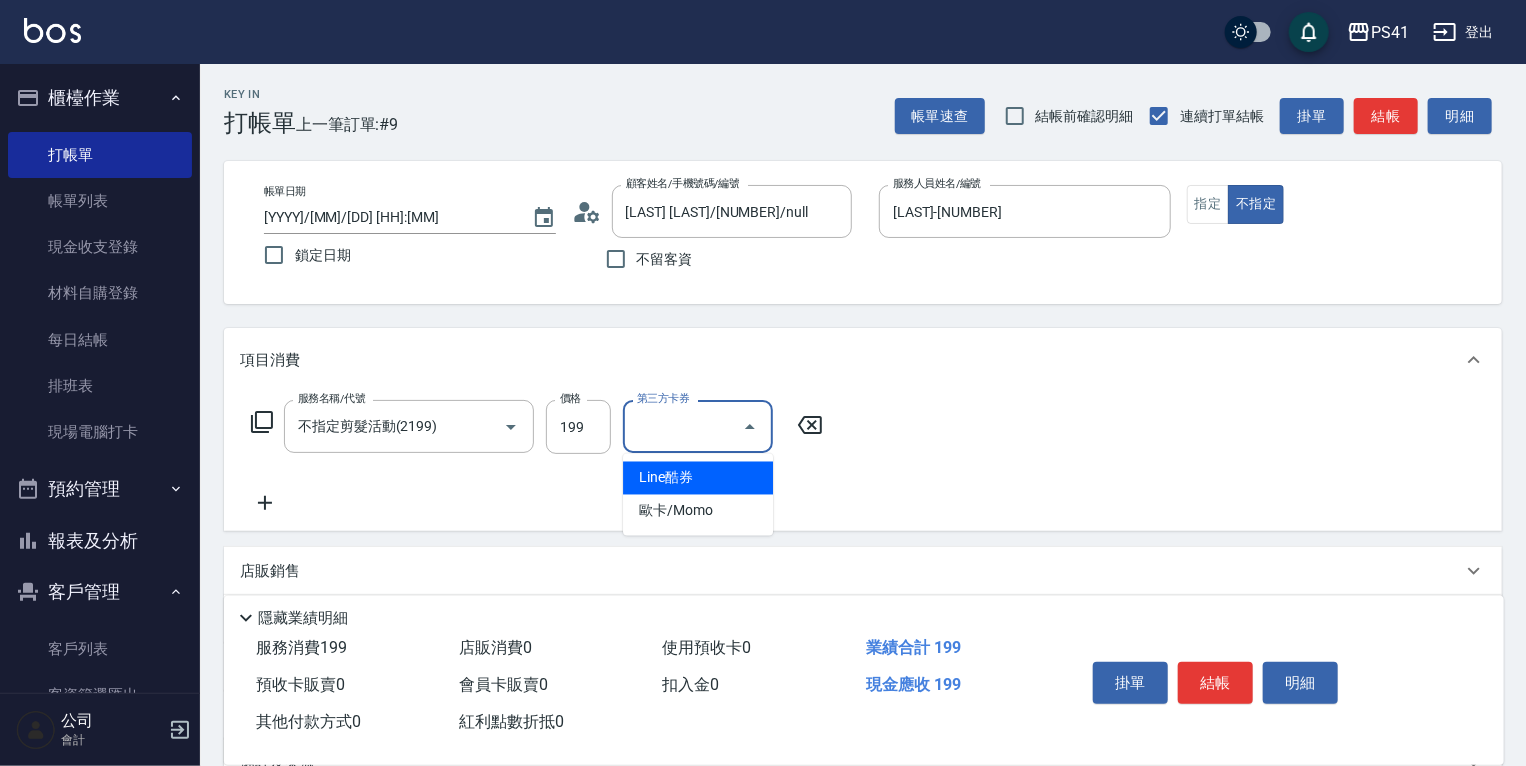 click 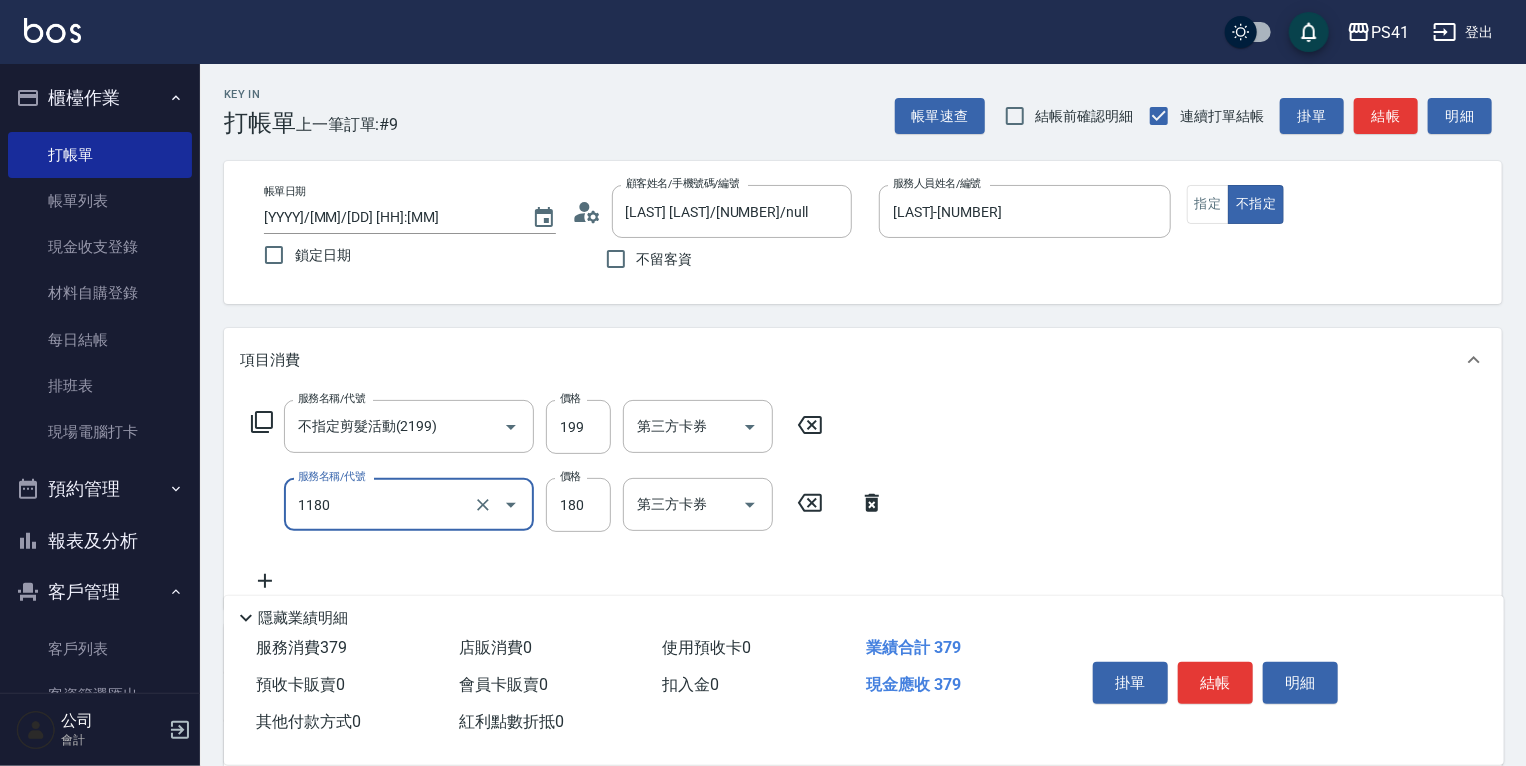 type on "洗髮(洗+剪不指定活動)(1180)" 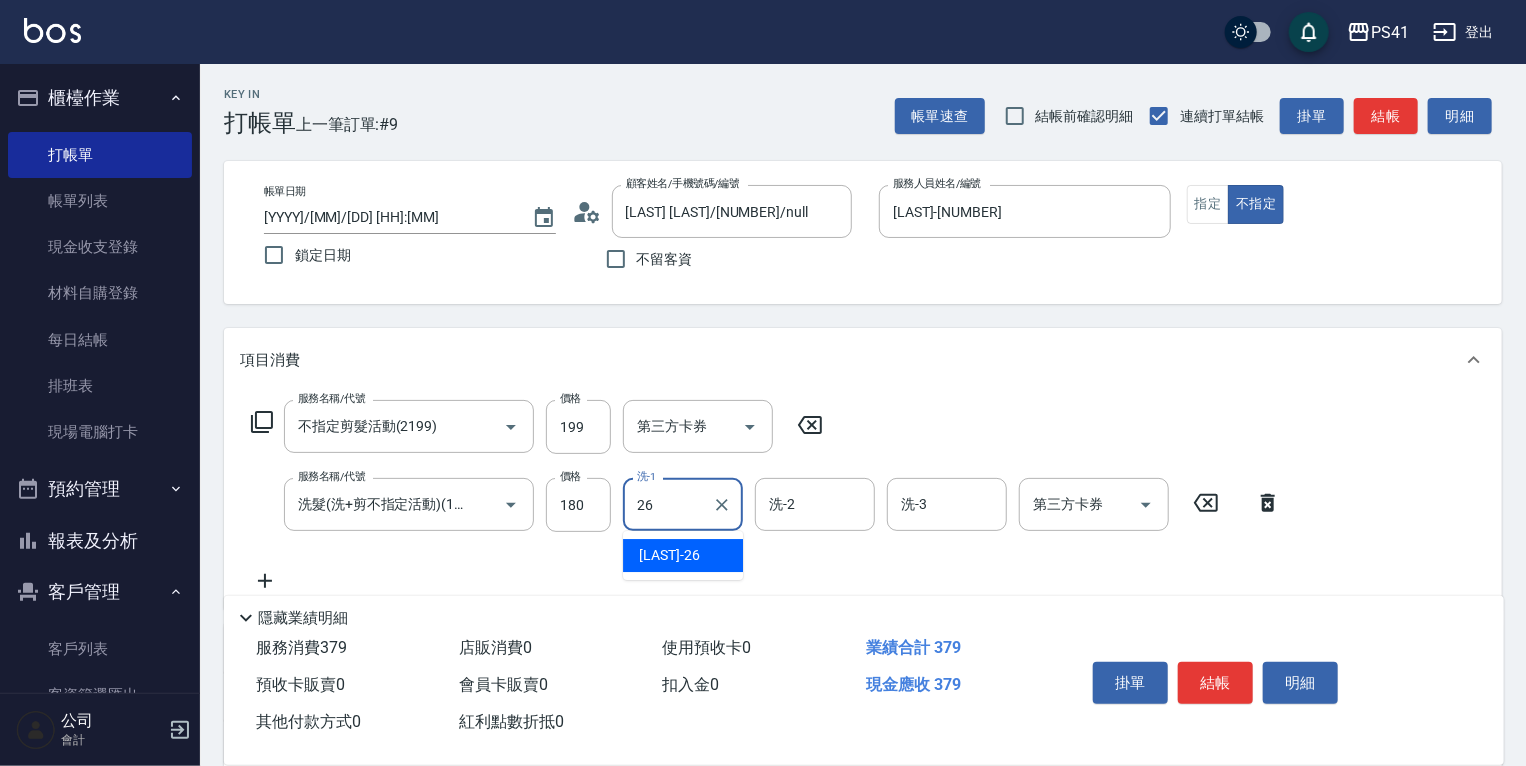 type on "[LAST]-[NUMBER]" 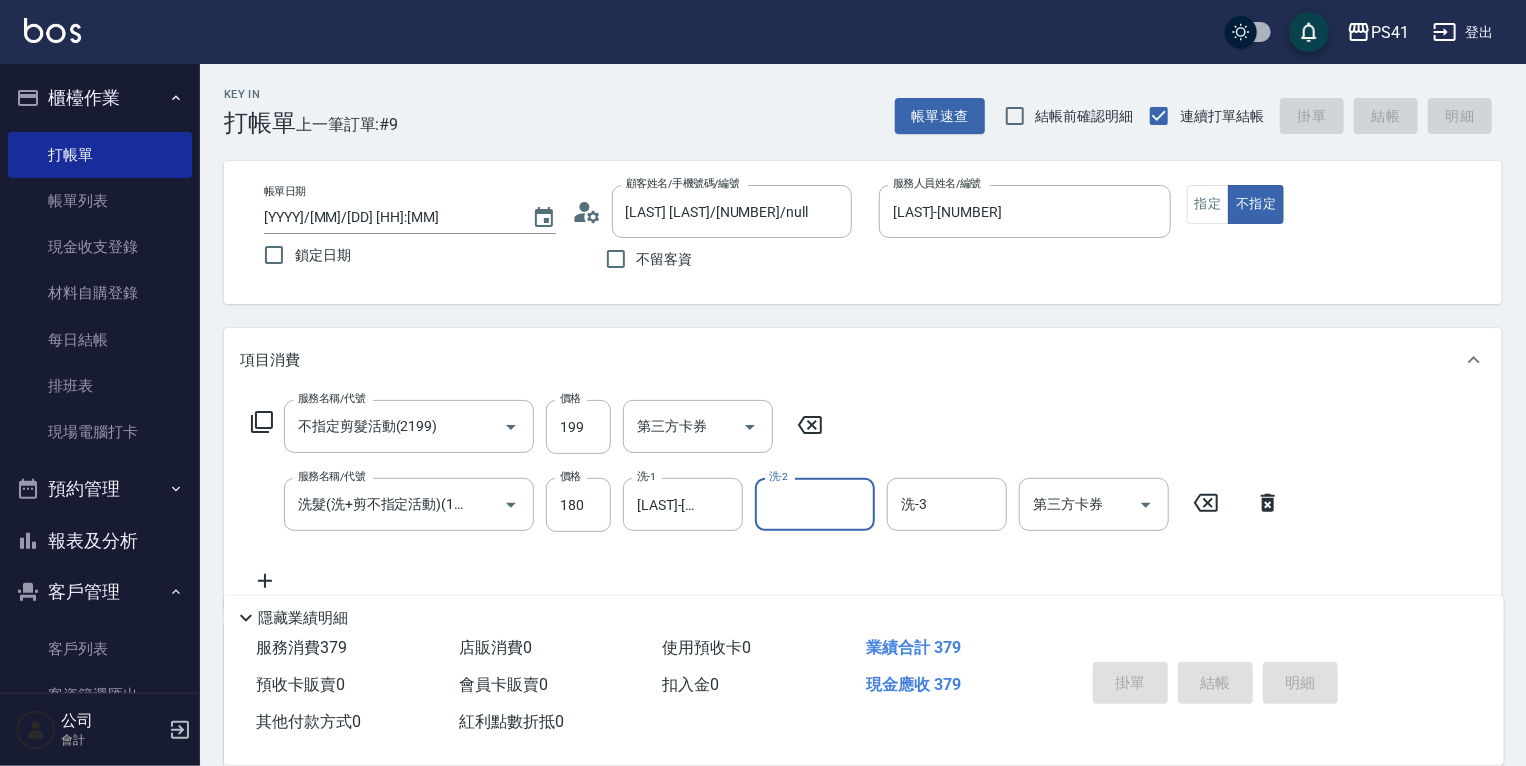 type 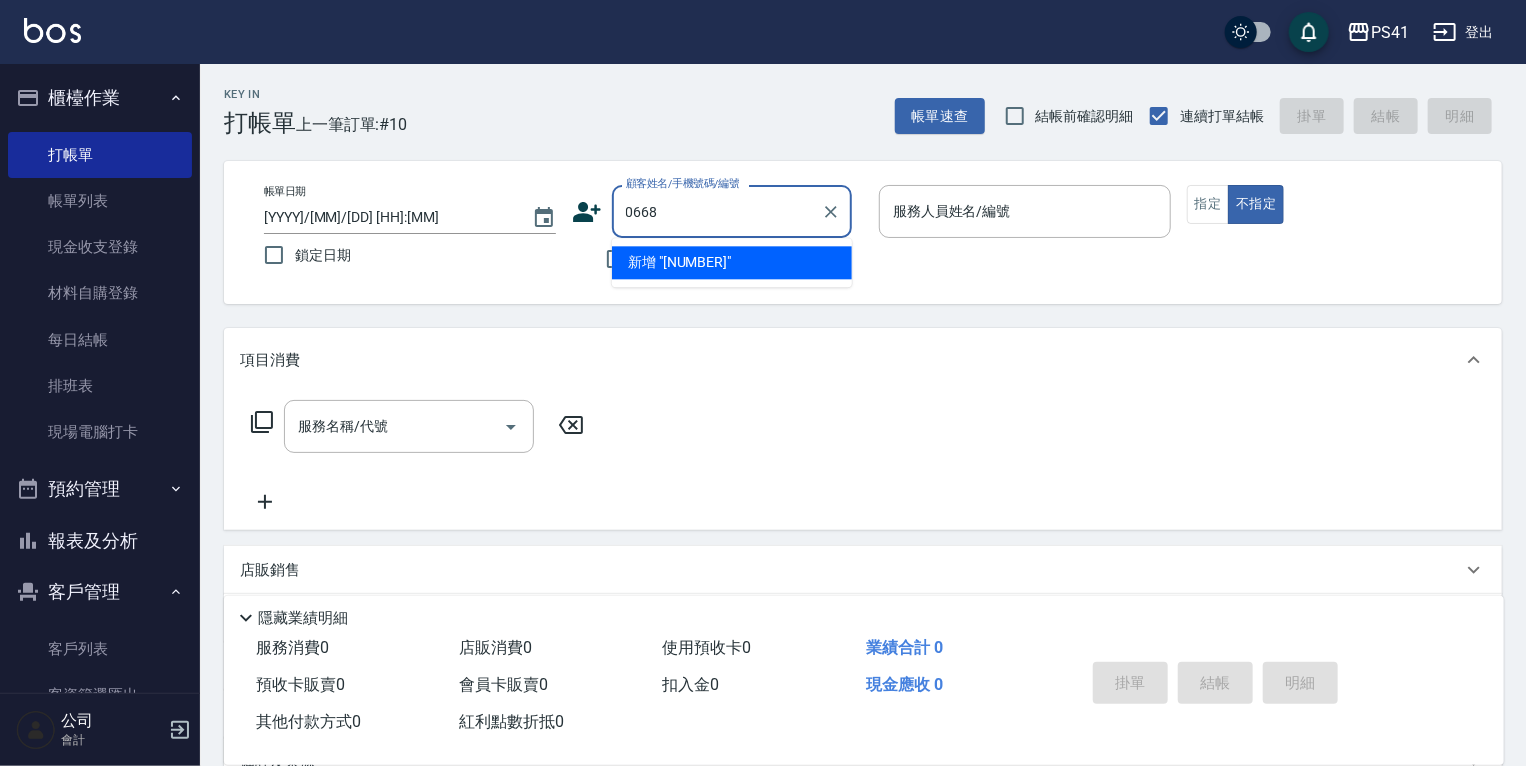 type on "0668" 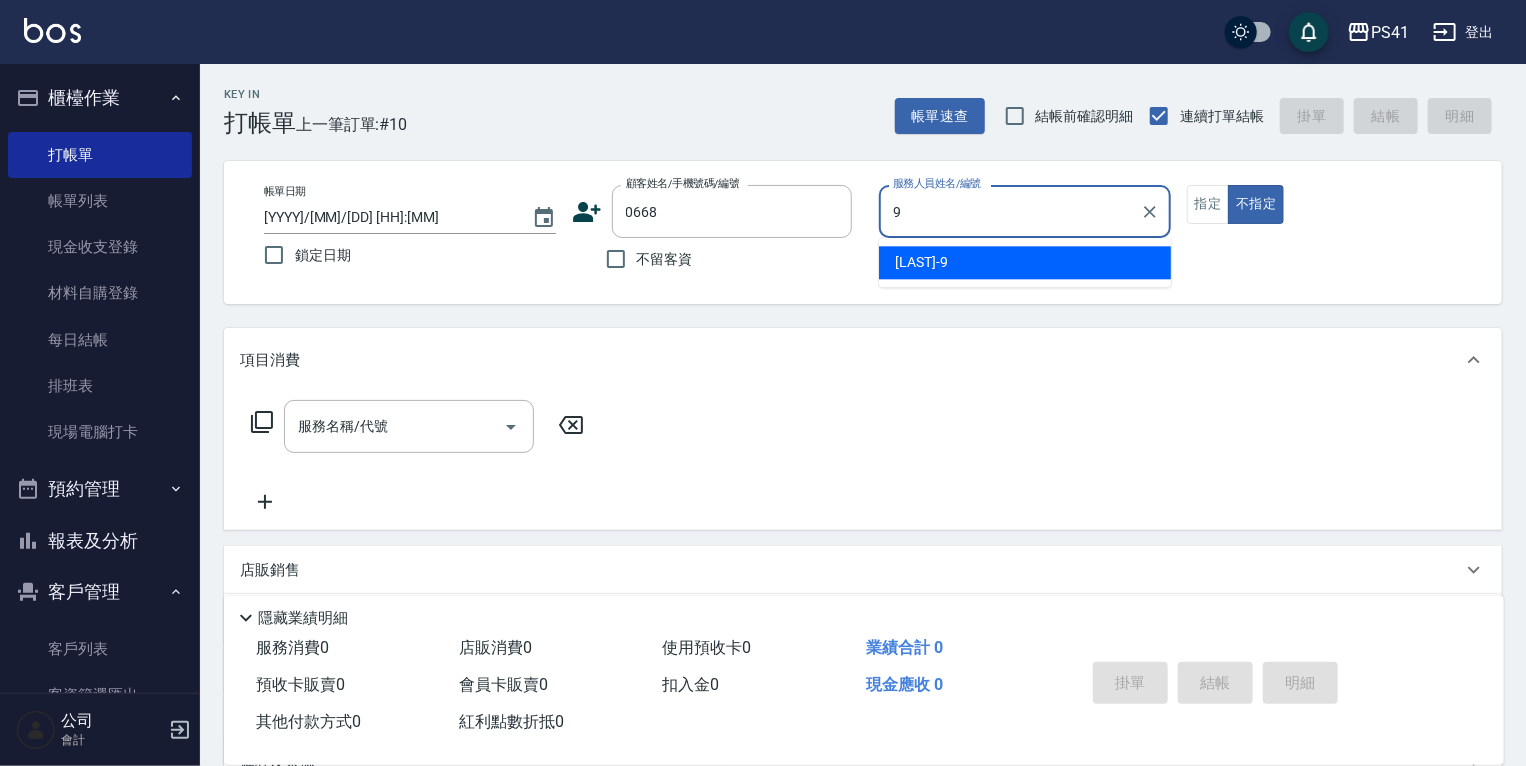 type on "[LAST]-[NUMBER]" 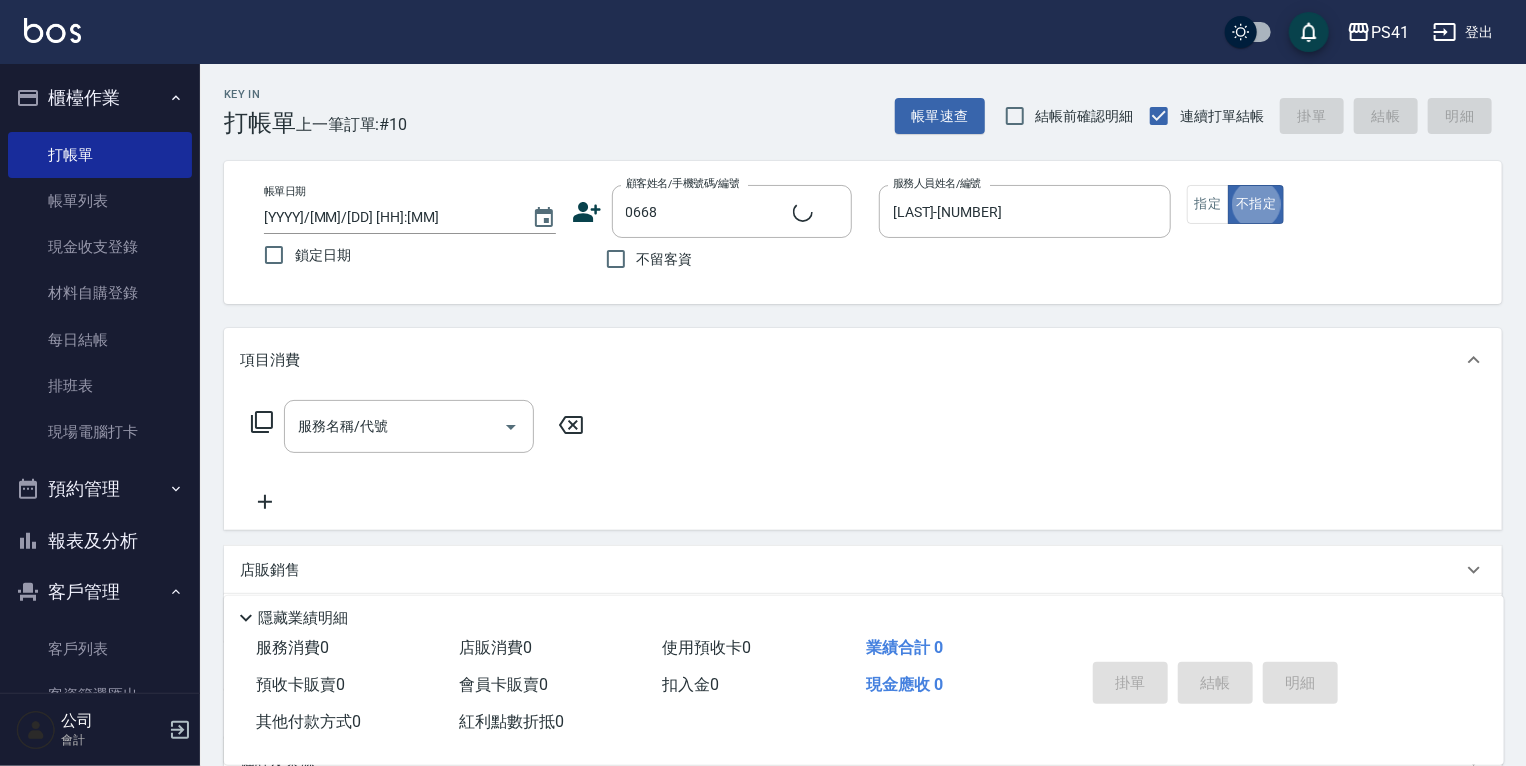 type on "[LAST]/[PHONE]/[NUMBER]" 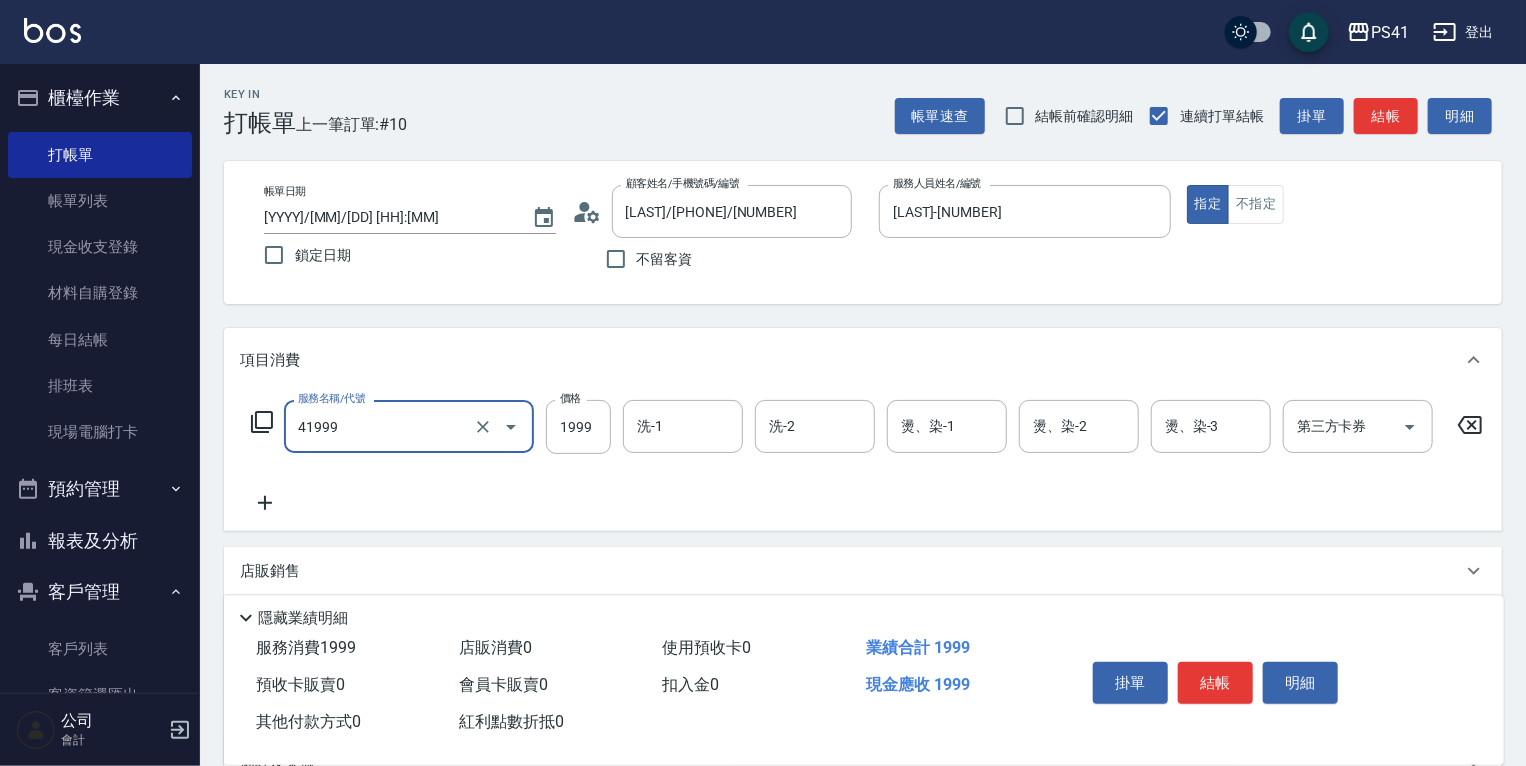 type on "1999以下染髮(41999)" 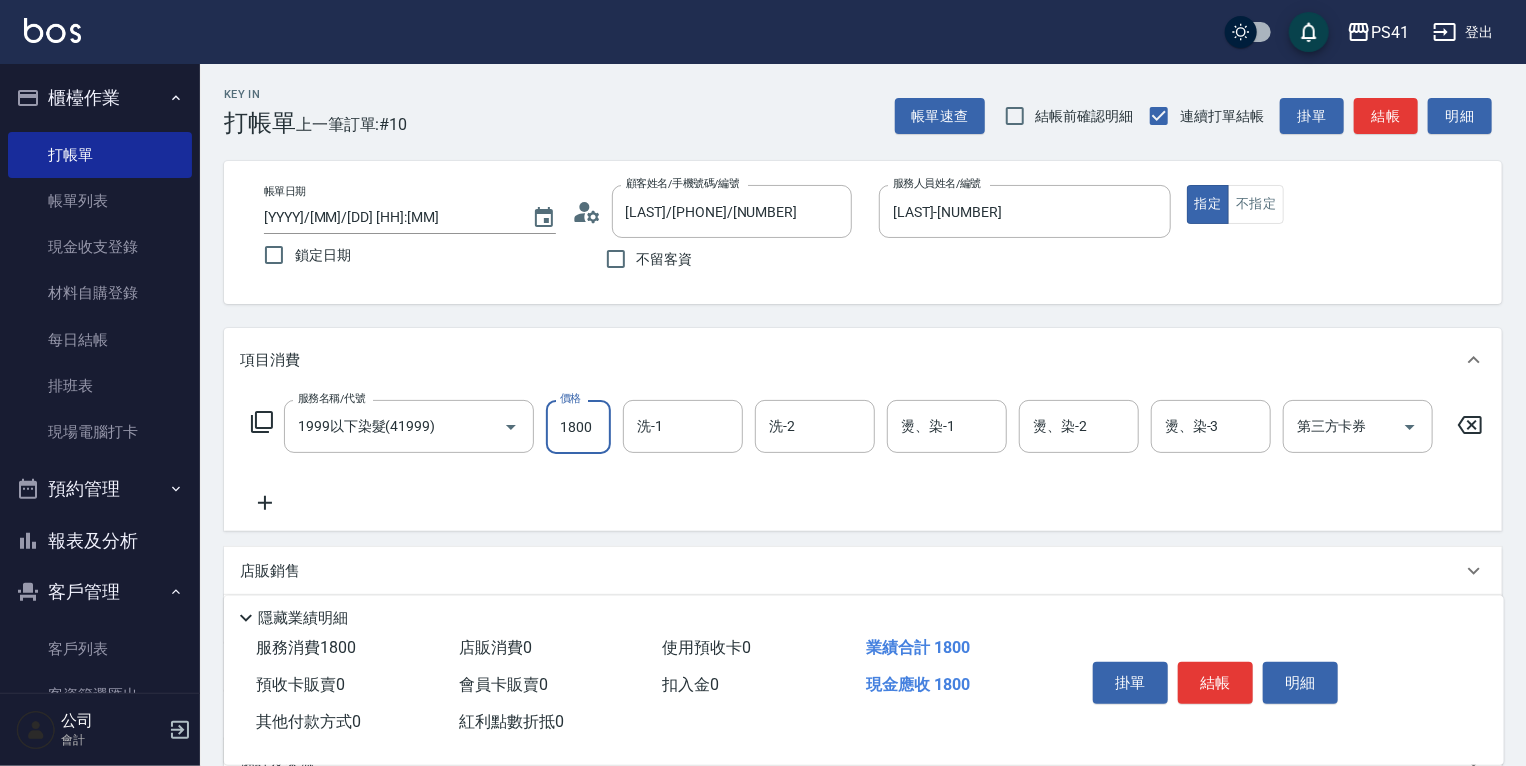 type on "1800" 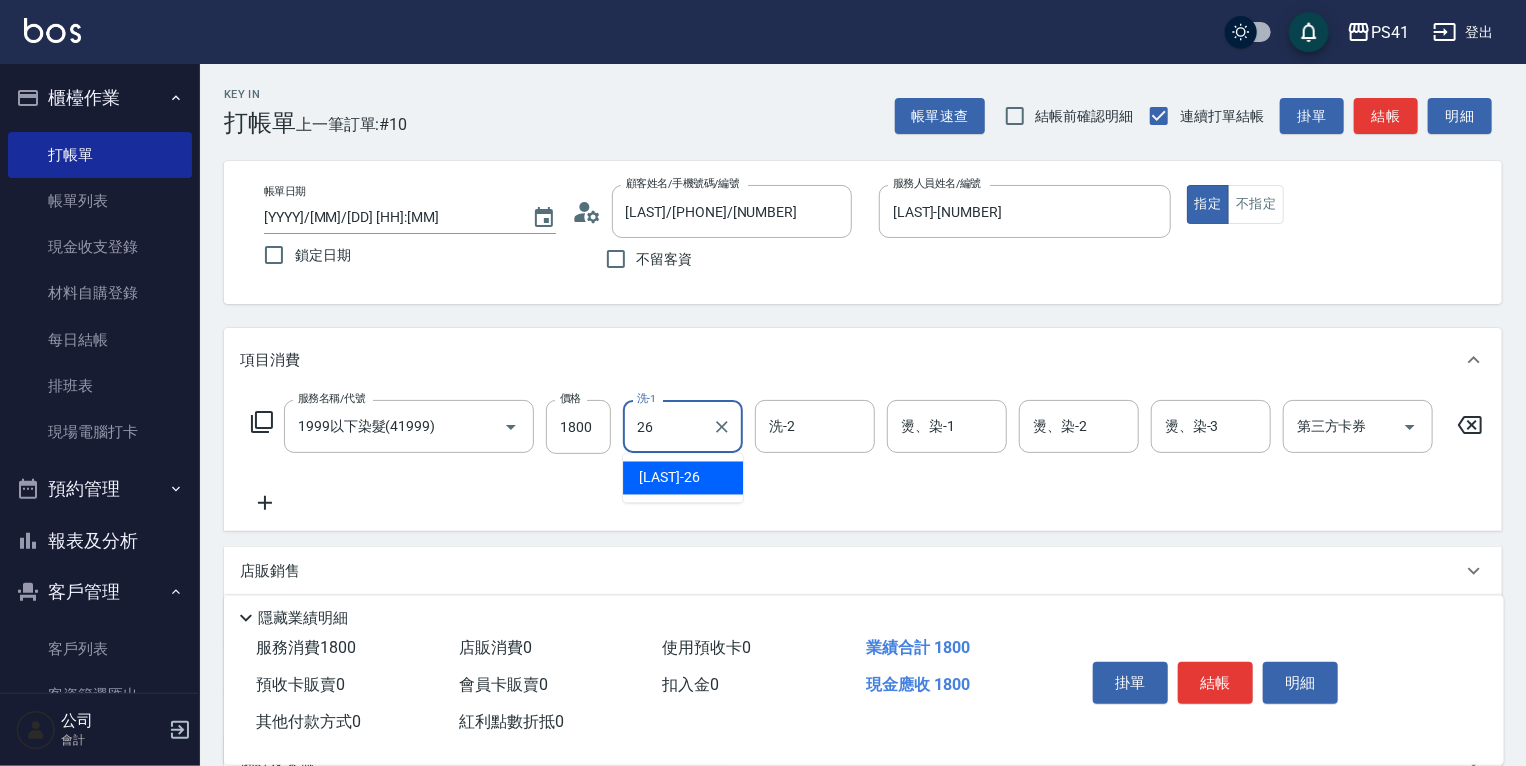 type on "[LAST]-[NUMBER]" 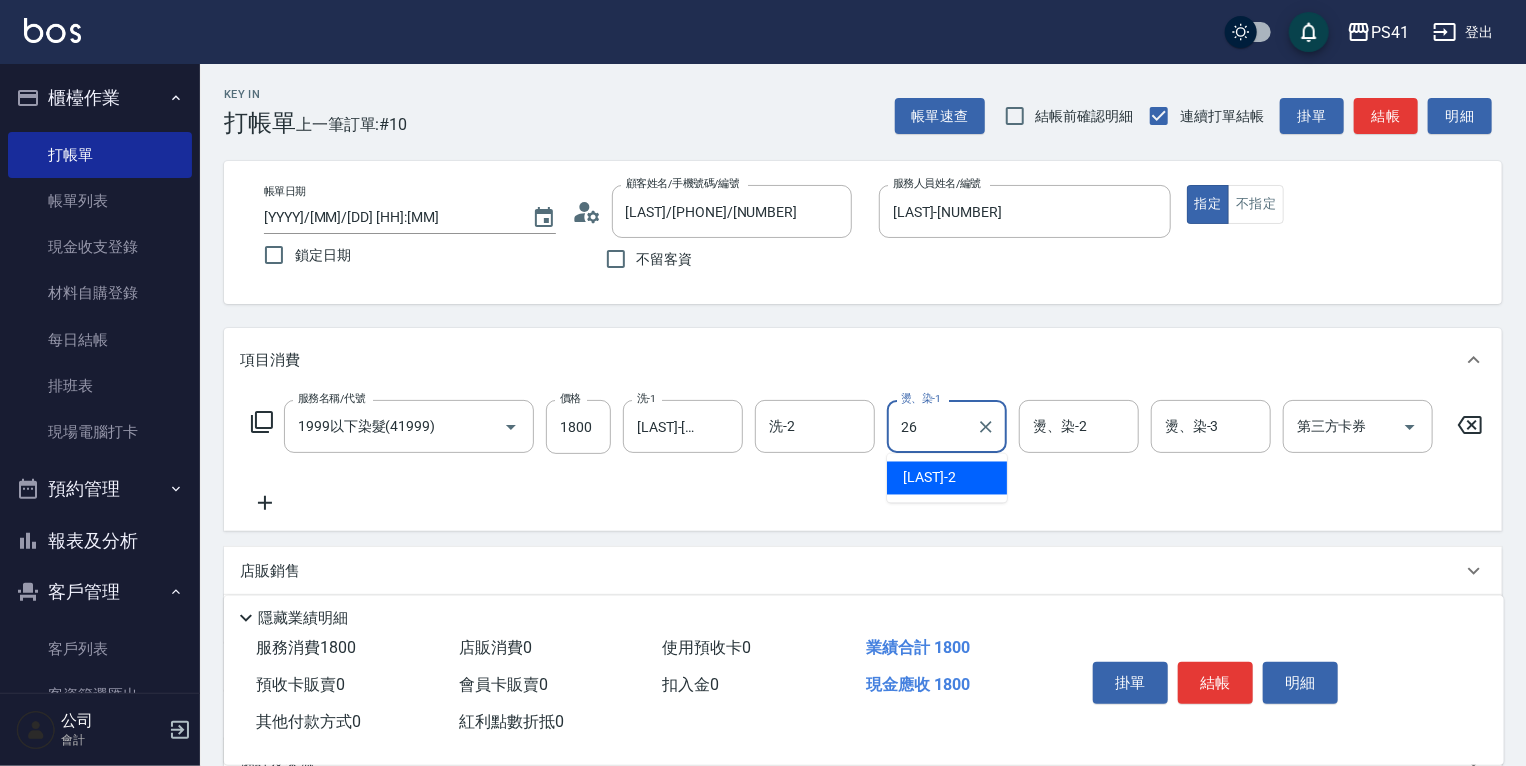 type on "[LAST]-[NUMBER]" 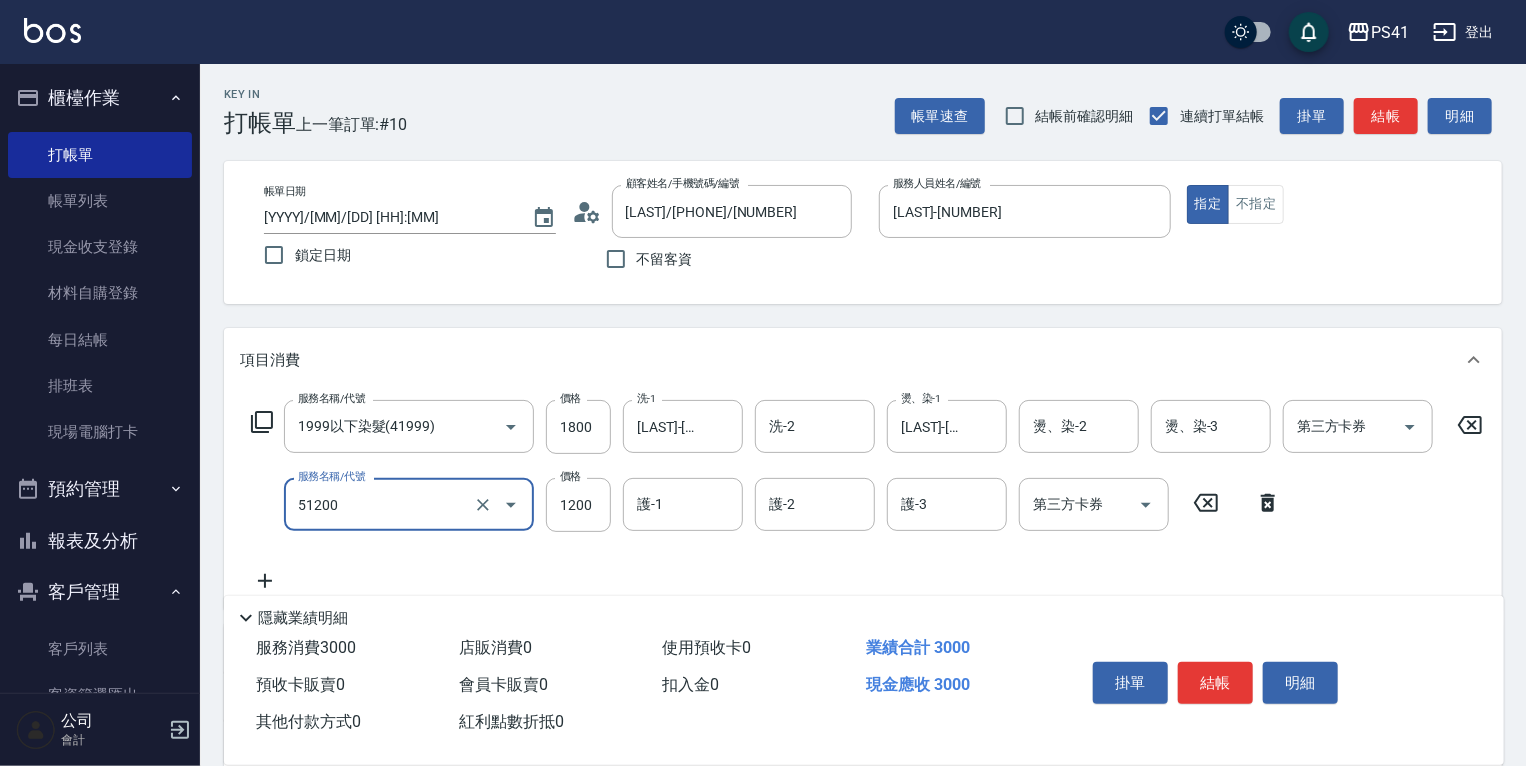 type on "原價801~1200護髮(51200)" 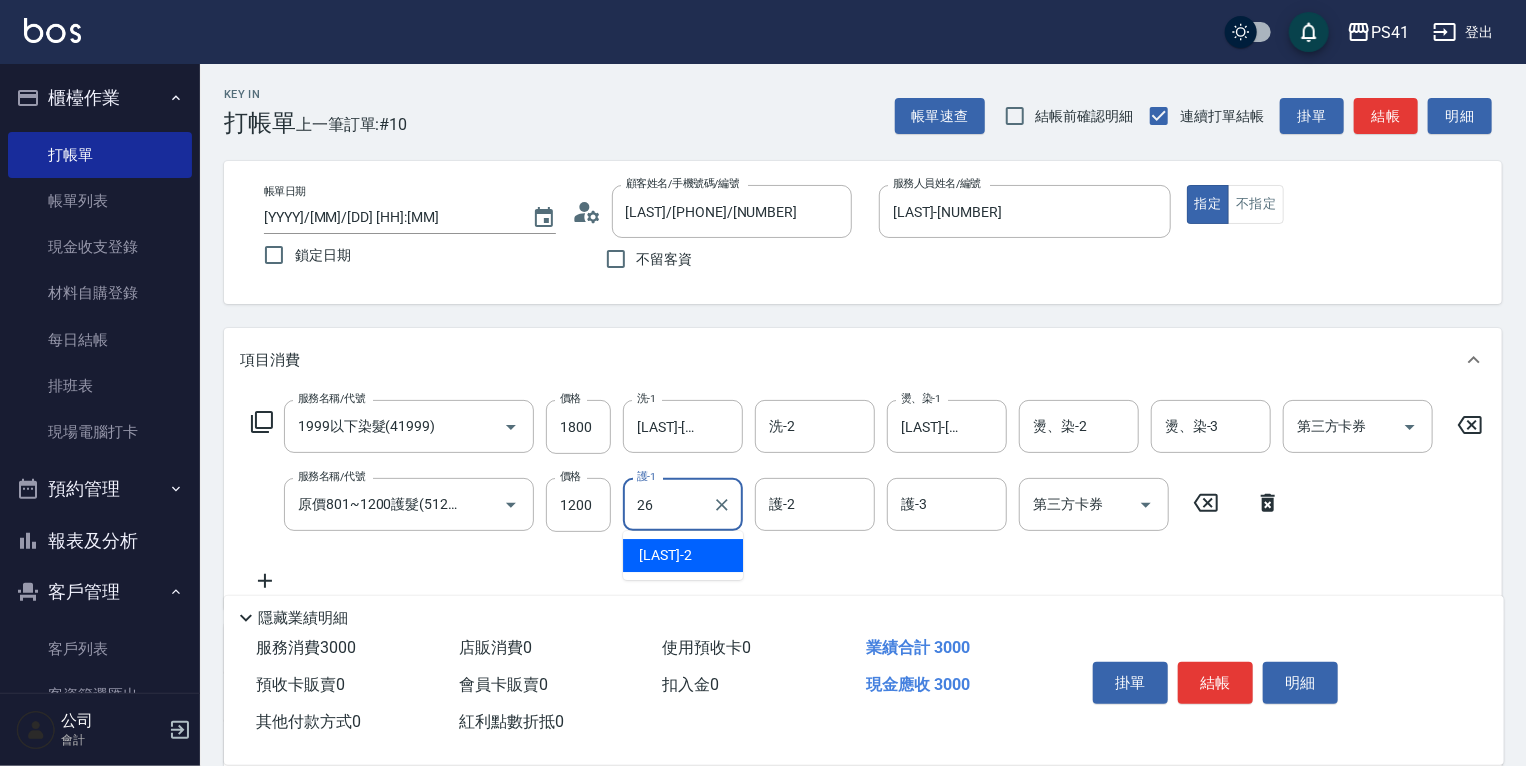 type on "[LAST]-[NUMBER]" 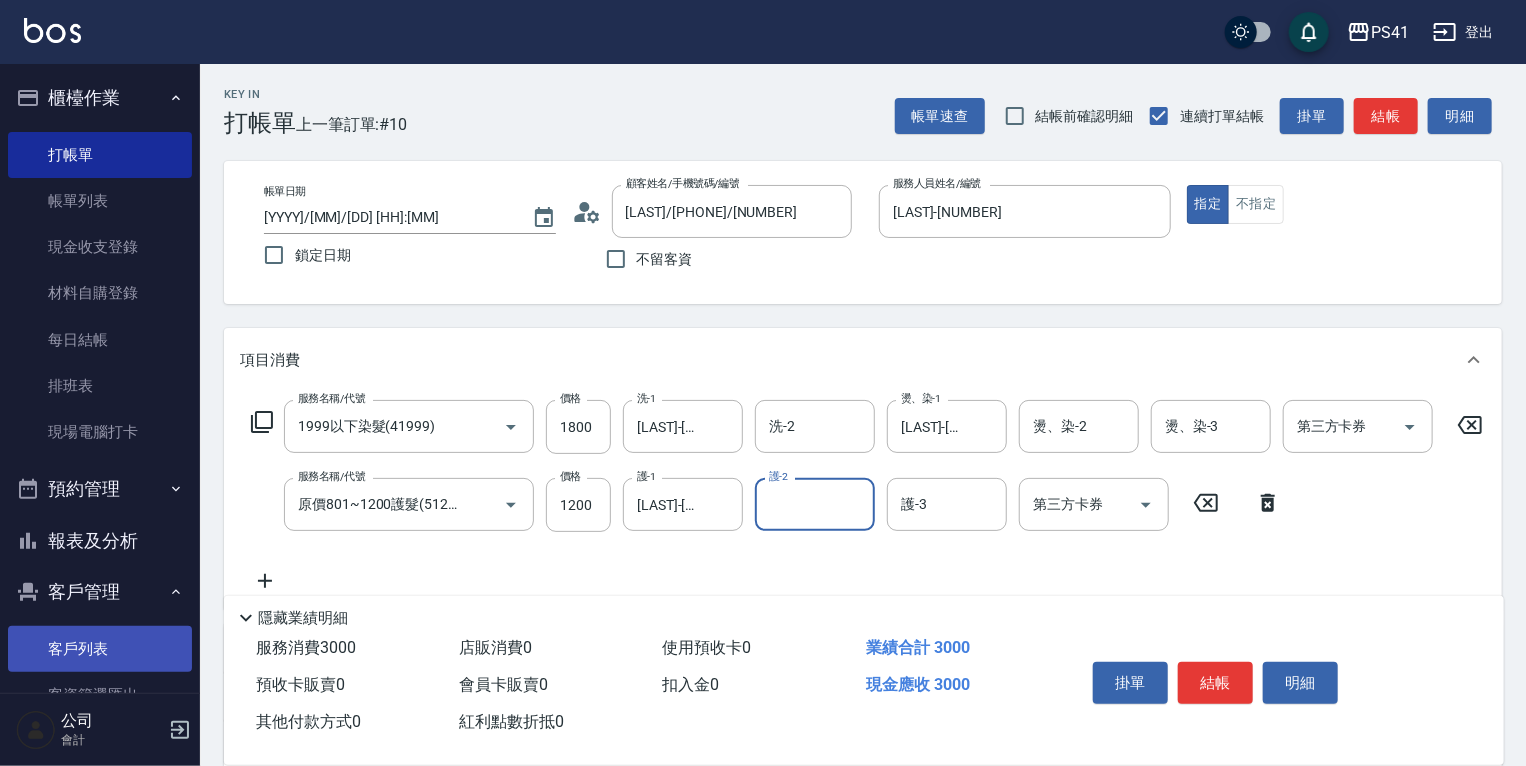 scroll, scrollTop: 154, scrollLeft: 0, axis: vertical 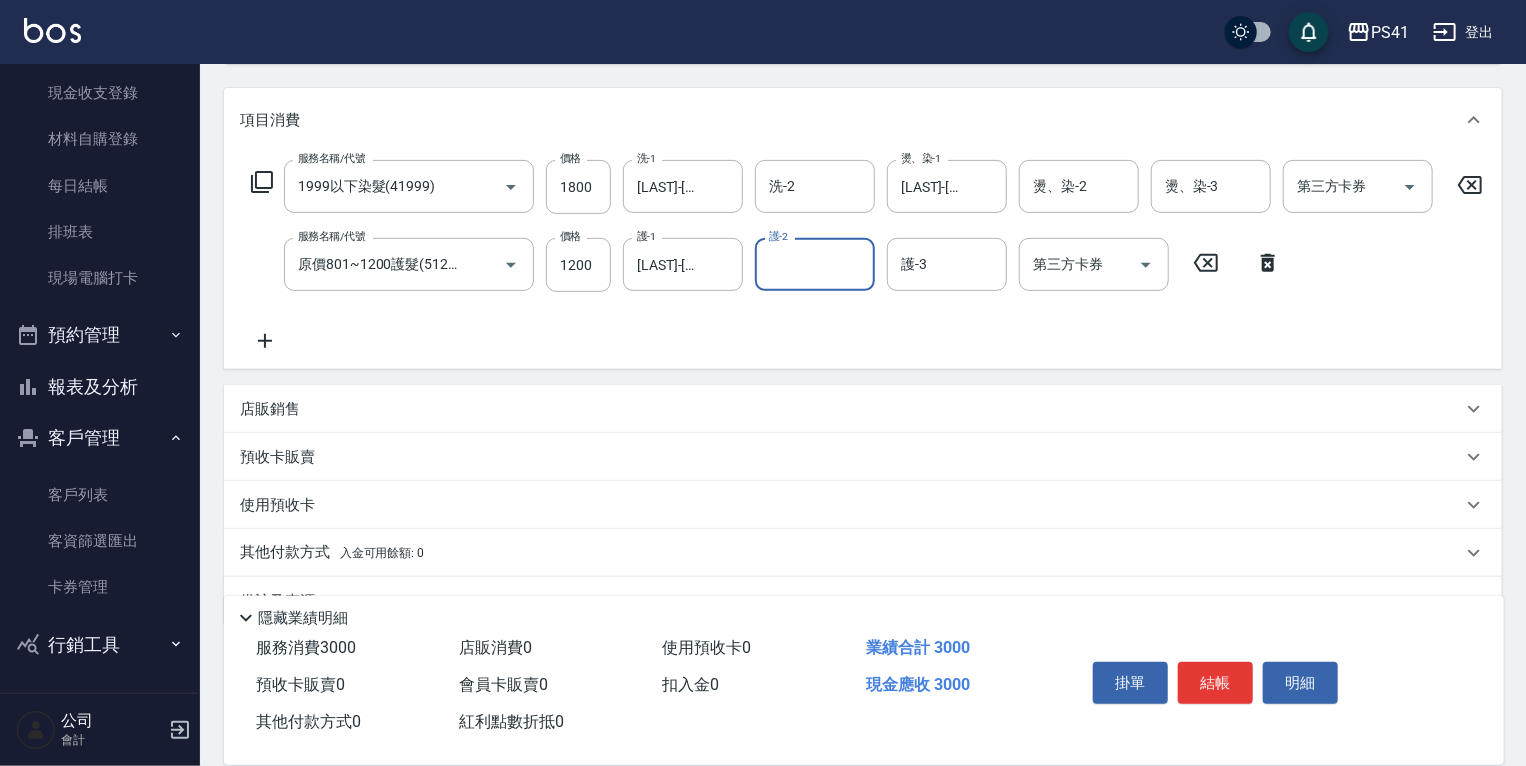 click on "店販銷售" at bounding box center [863, 409] 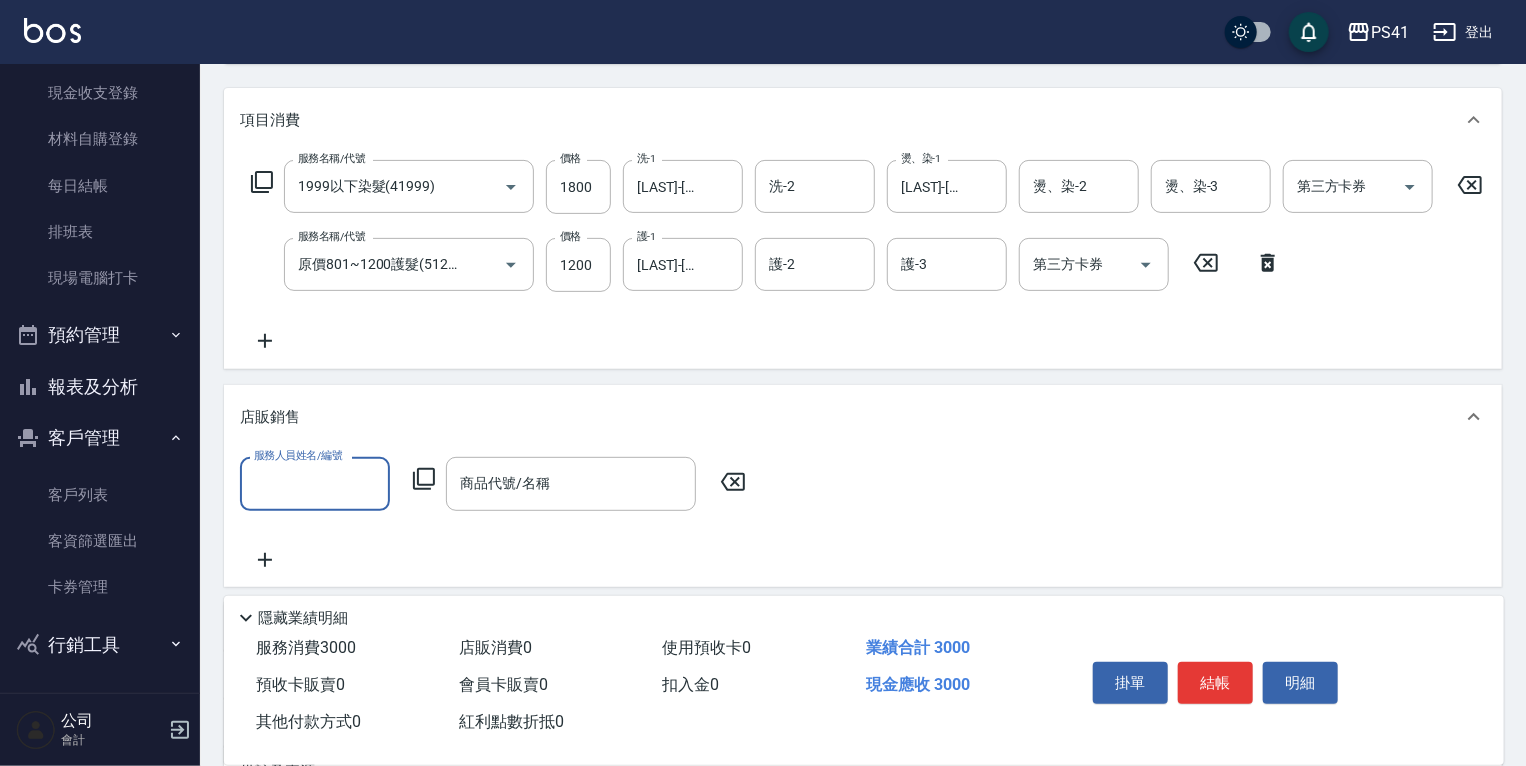 scroll, scrollTop: 0, scrollLeft: 0, axis: both 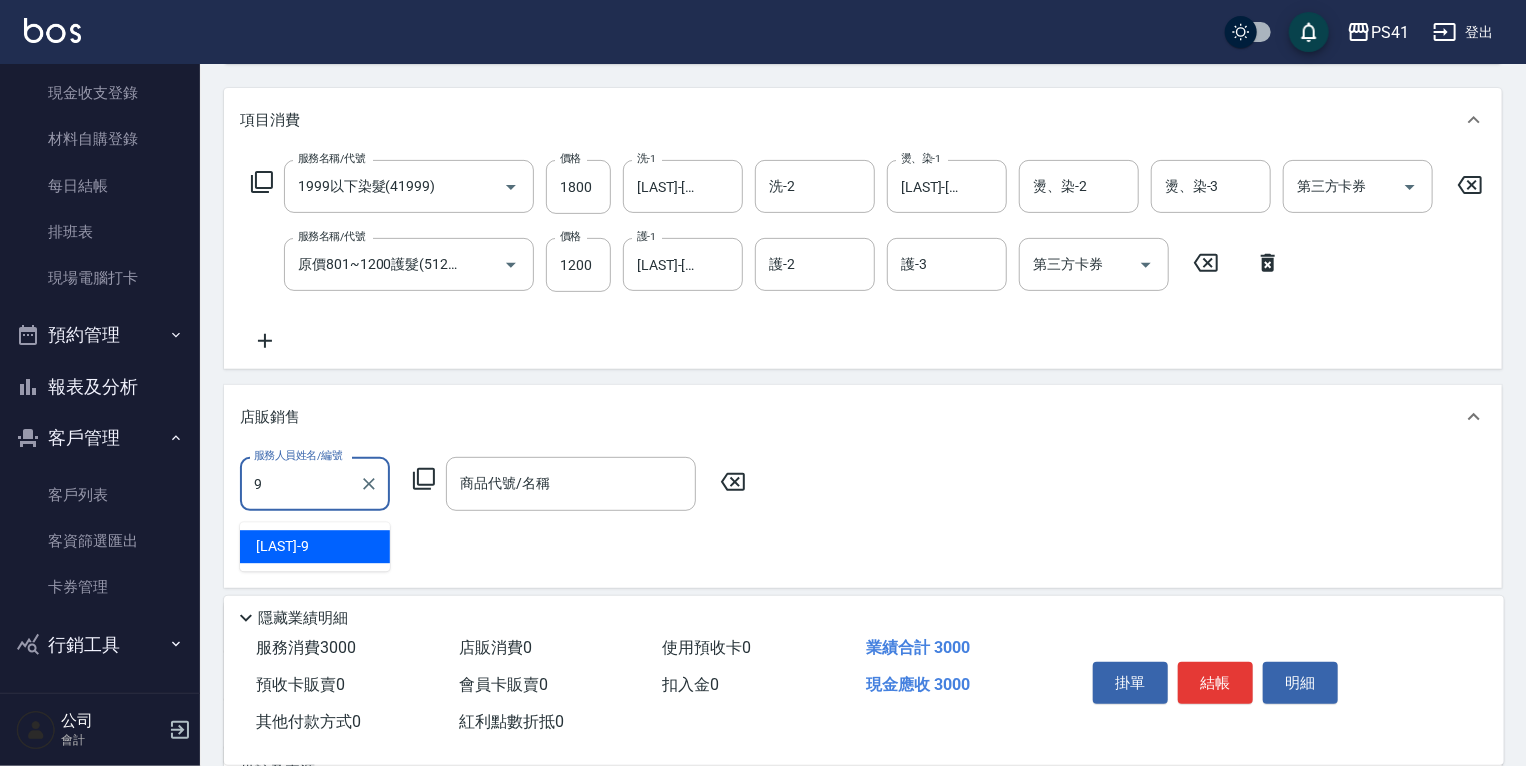 type on "[LAST]-[NUMBER]" 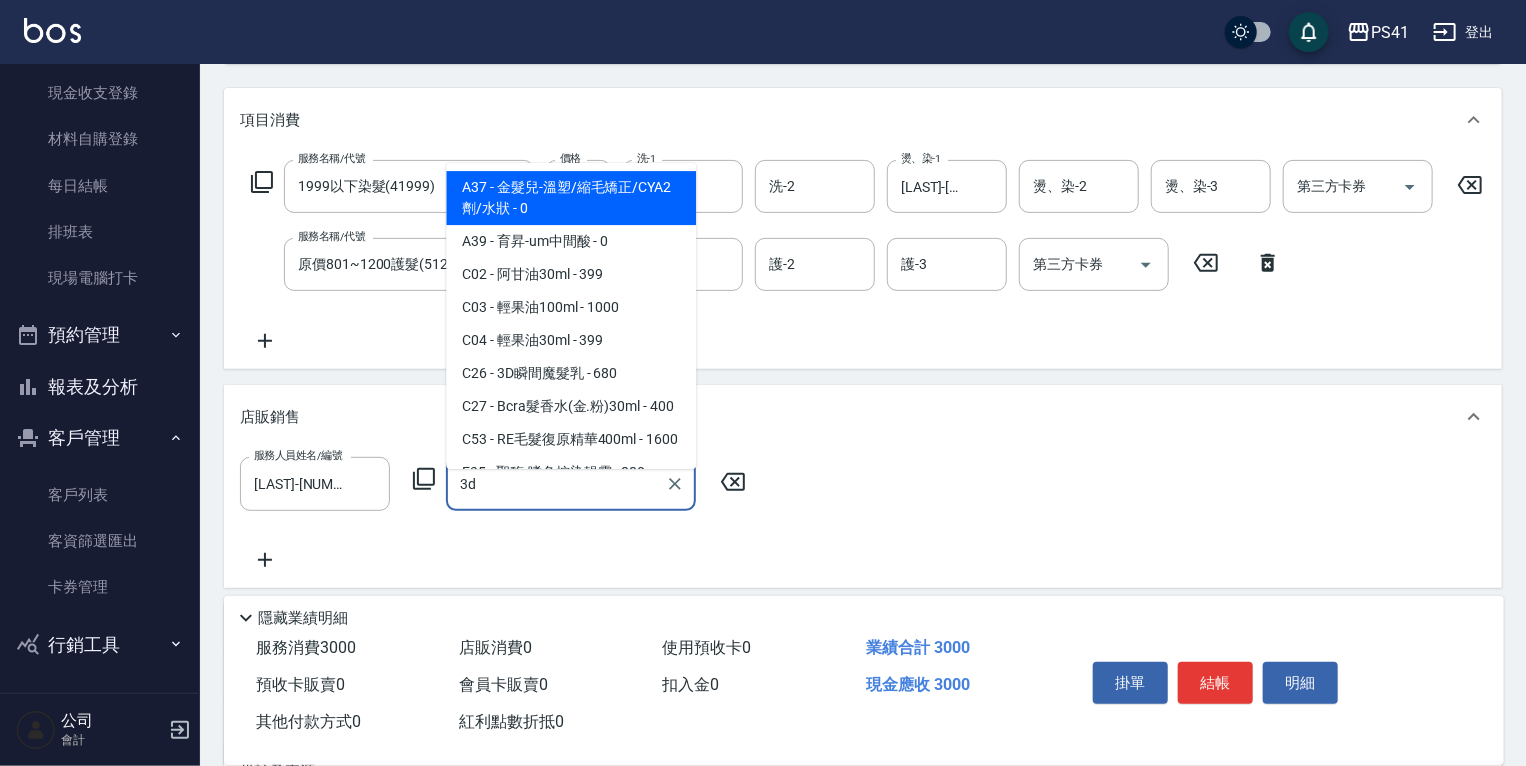 type on "3D瞬間魔髮乳" 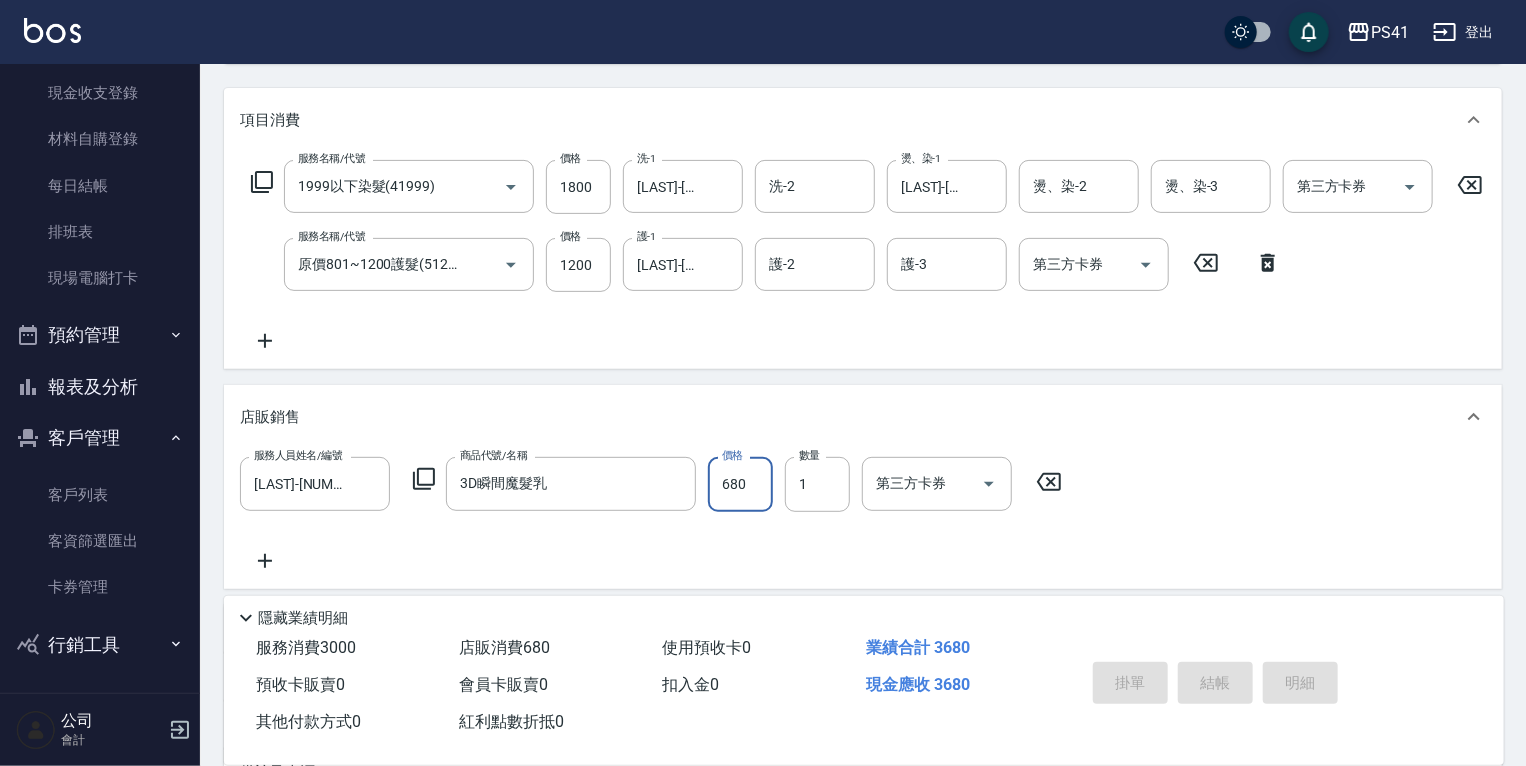 type on "[YYYY]/[MM]/[DD] [HH]:[MM]" 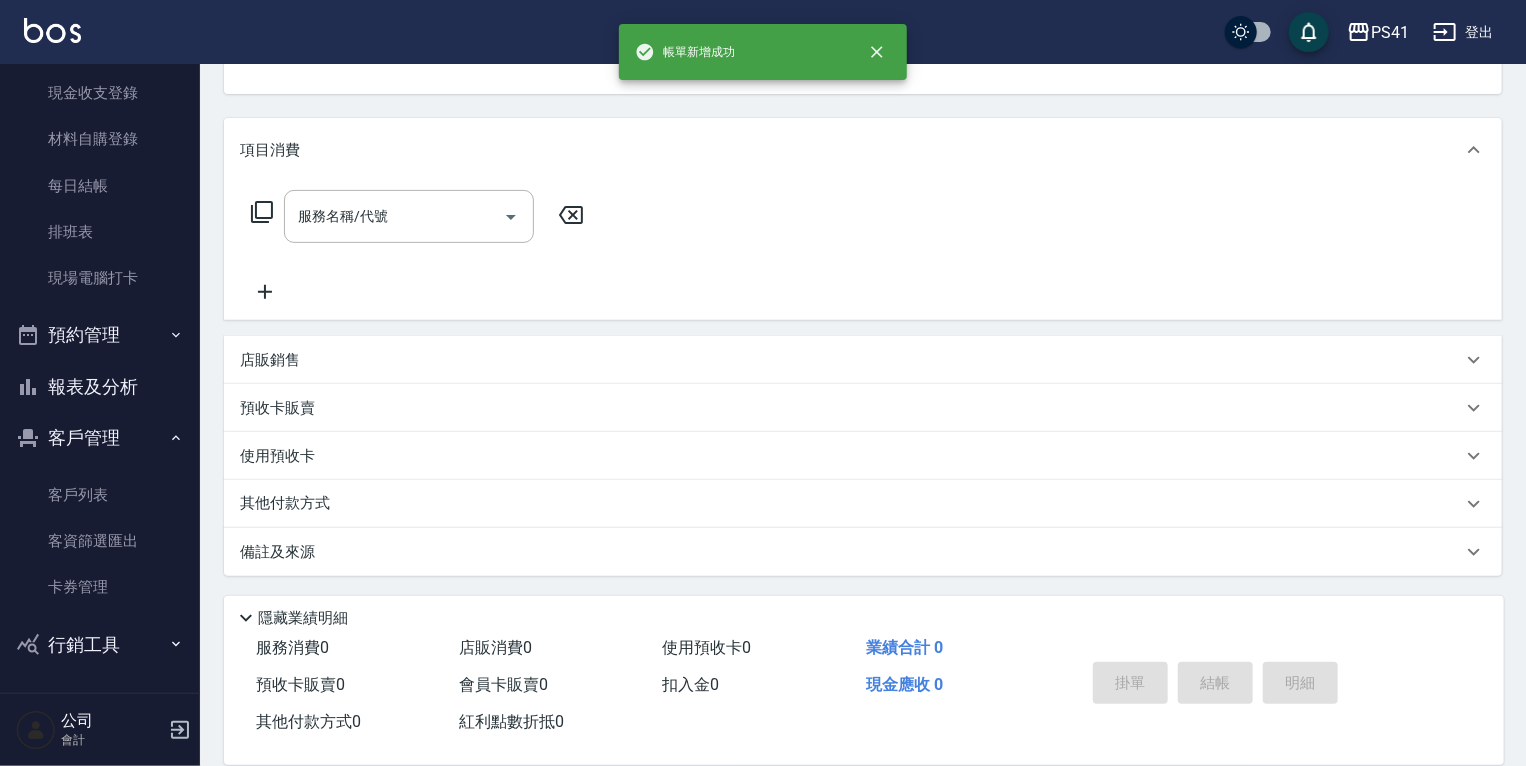 scroll, scrollTop: 0, scrollLeft: 0, axis: both 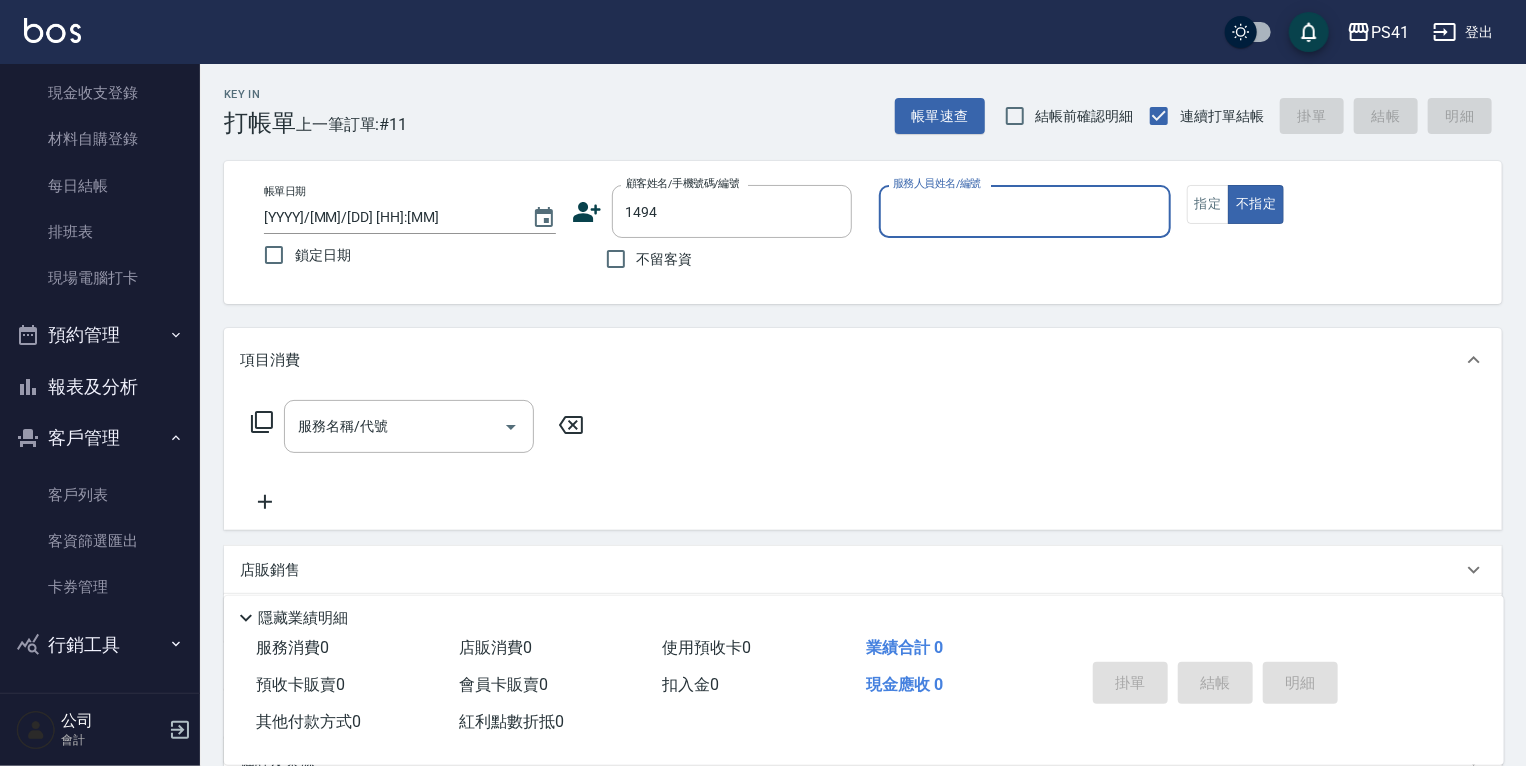 type on "[LAST]/[PHONE]/[NUMBER]" 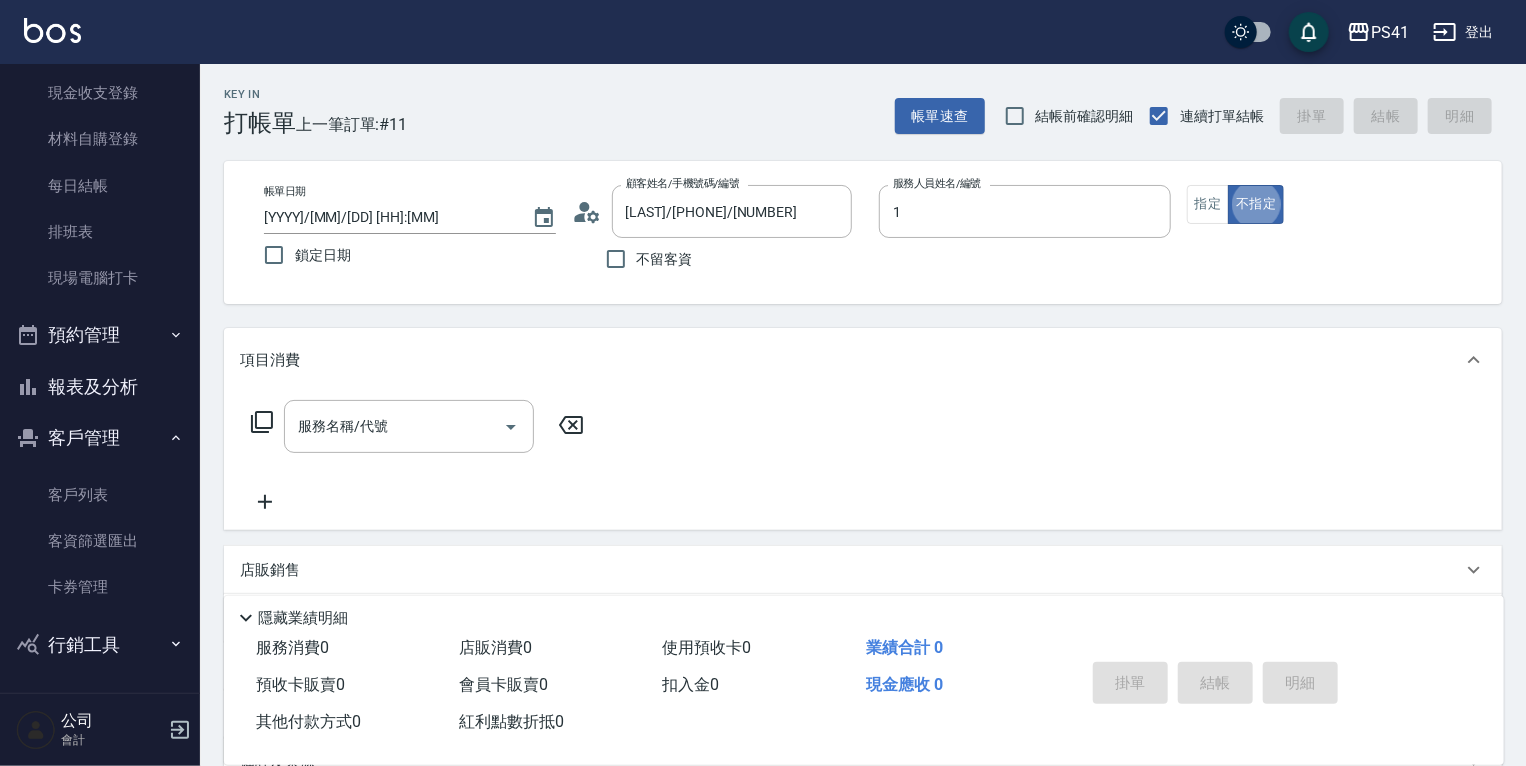 type on "[LAST]-[NUMBER]" 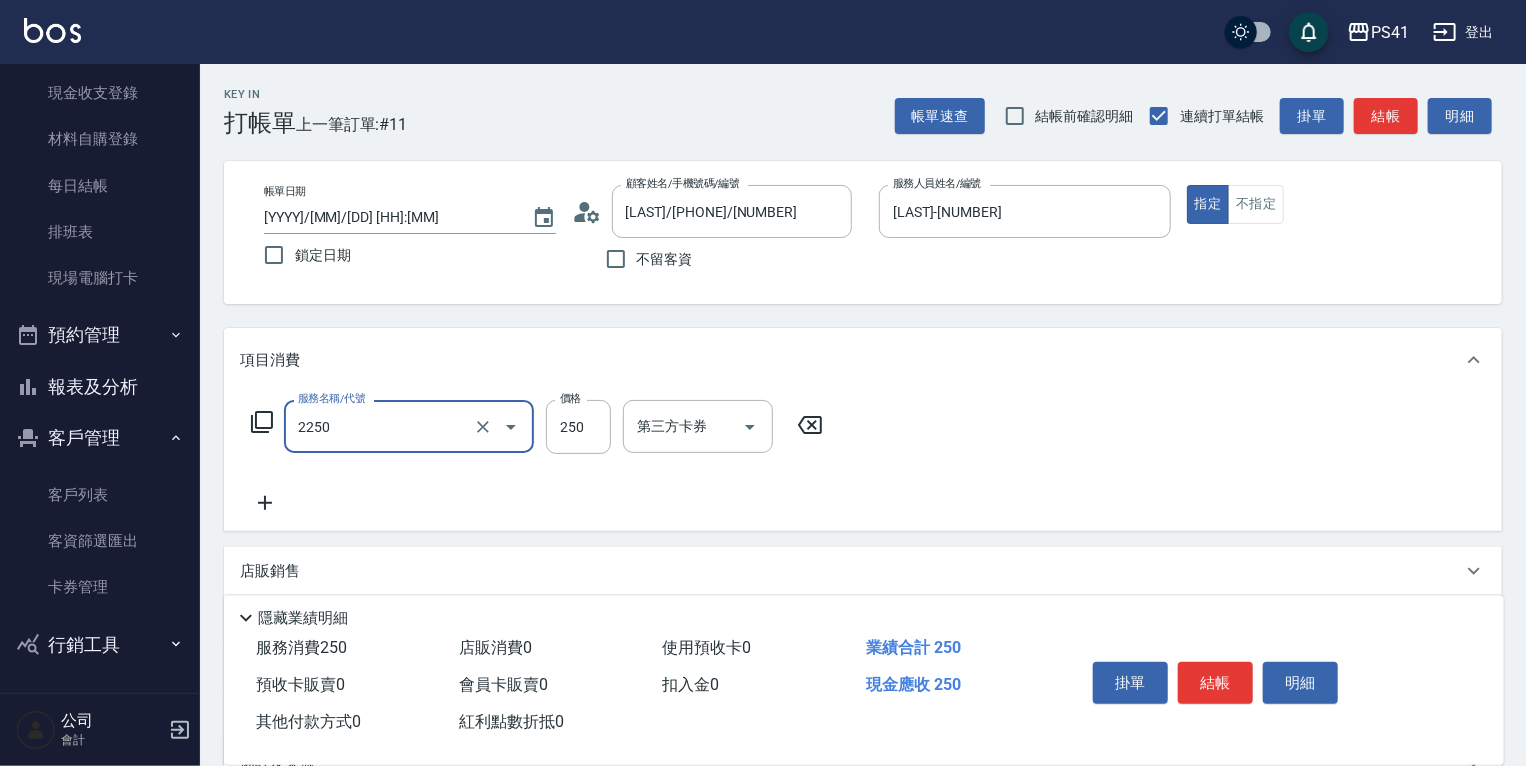 type on "指定剪髮優惠(2250)" 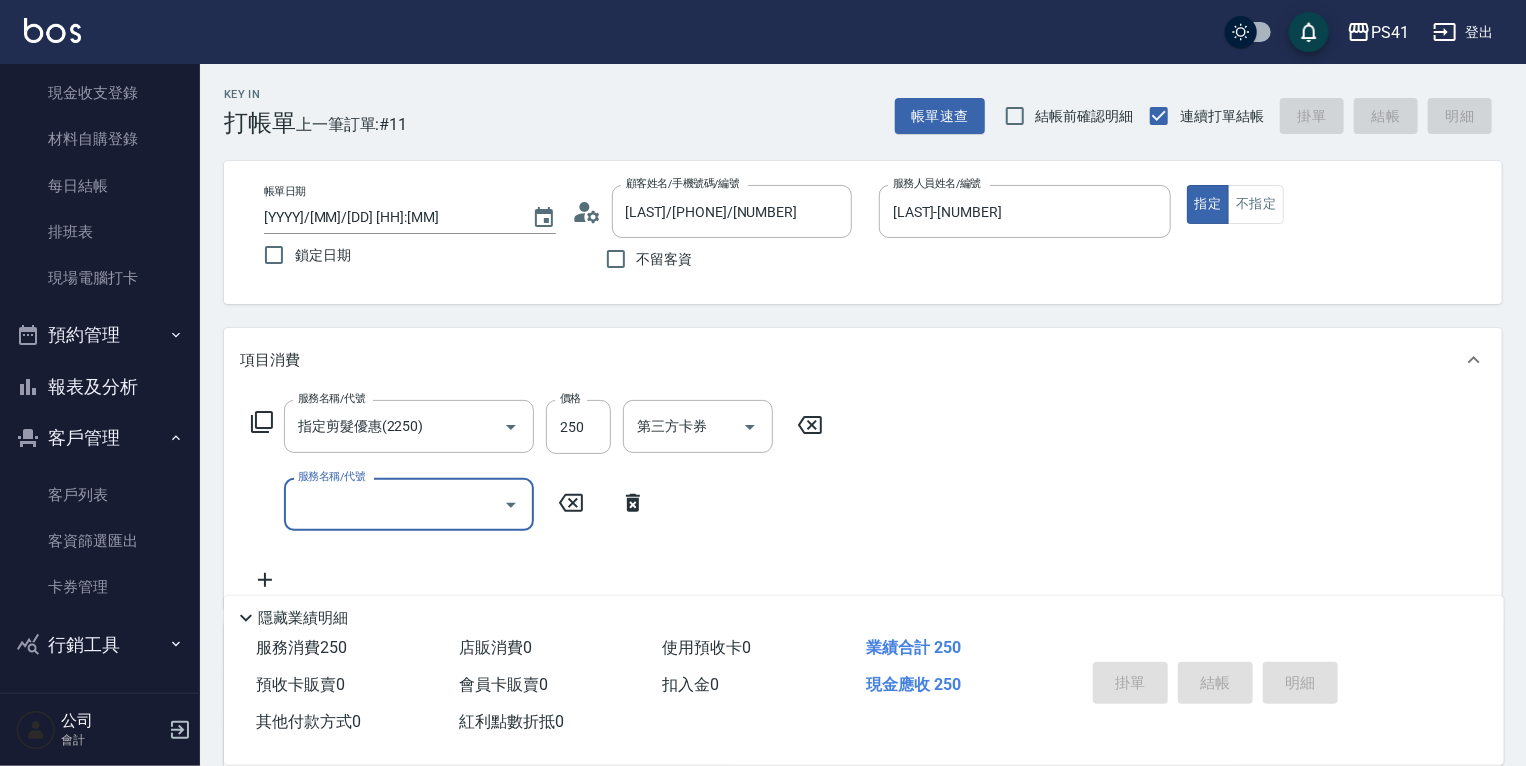 type 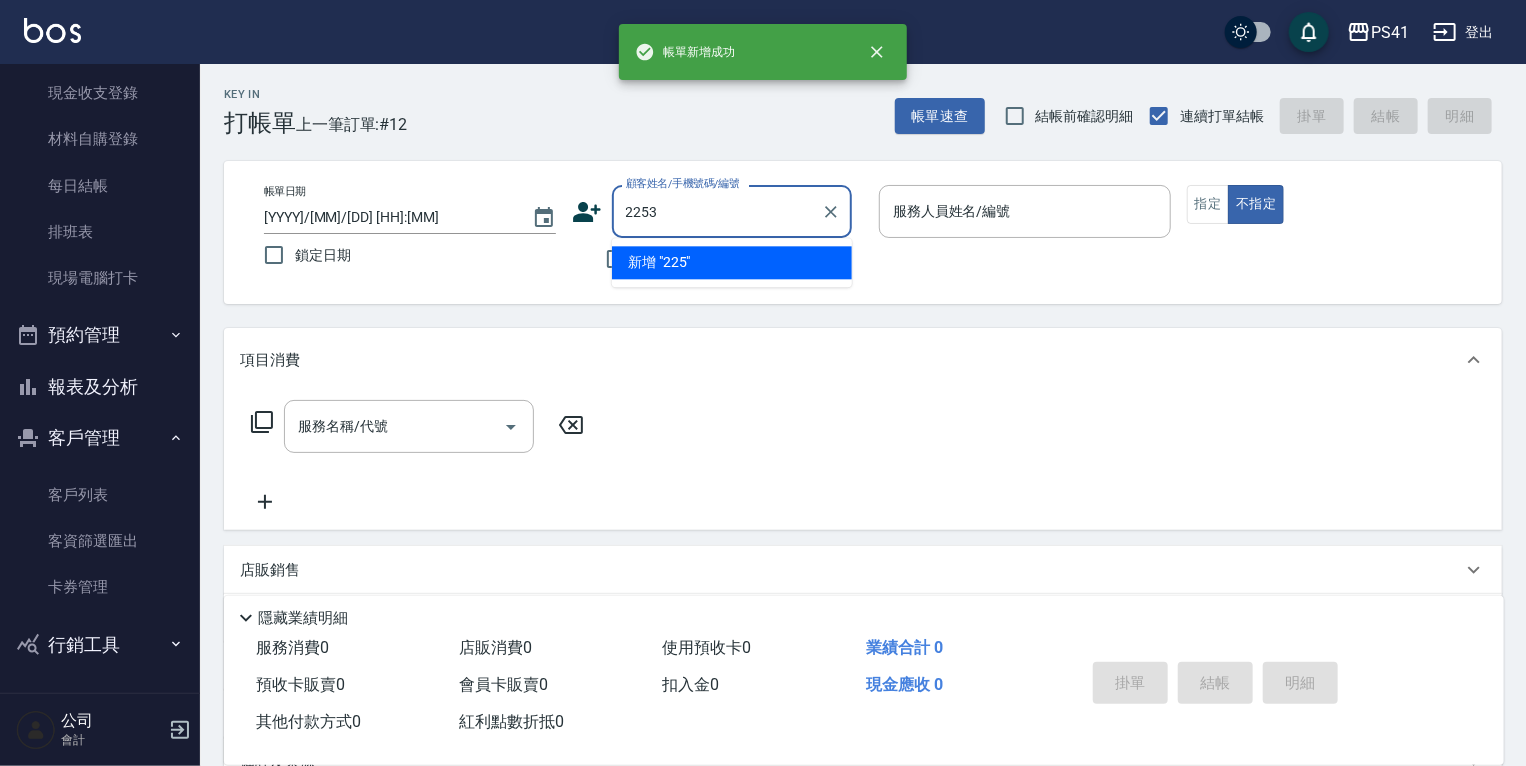 type on "2253" 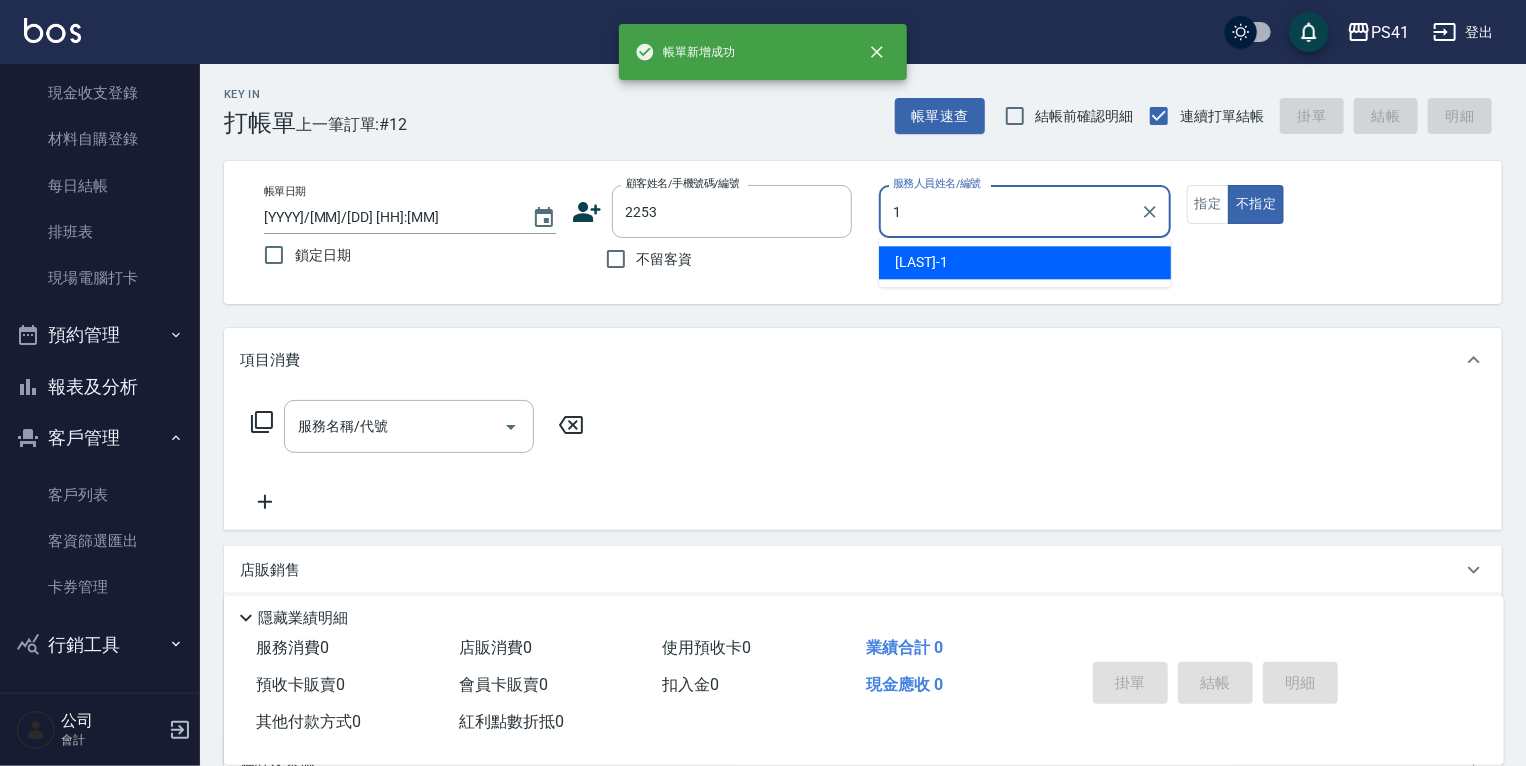 type on "[LAST]-[NUMBER]" 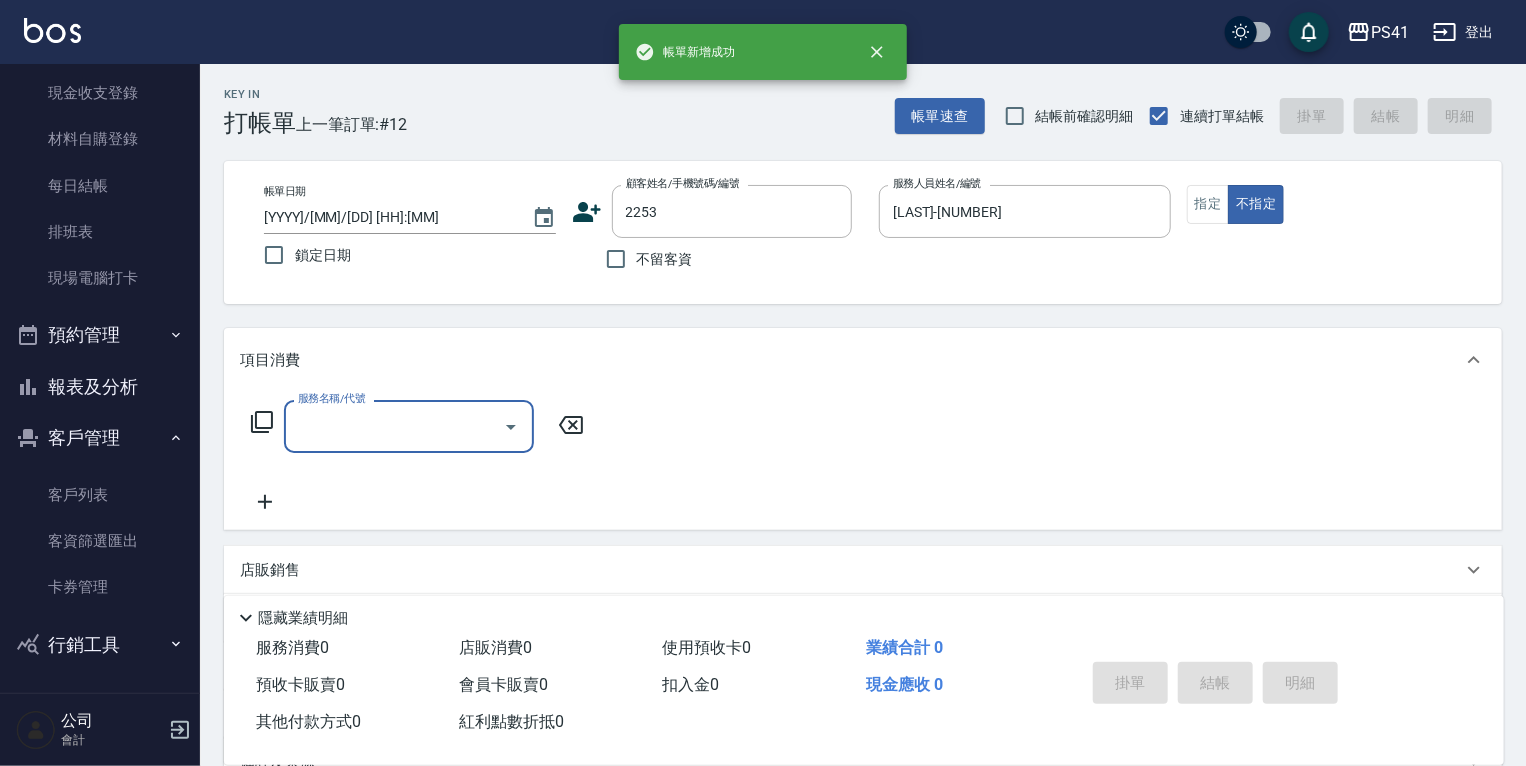 type on "[LAST]/[PHONE]/[NUMBER]" 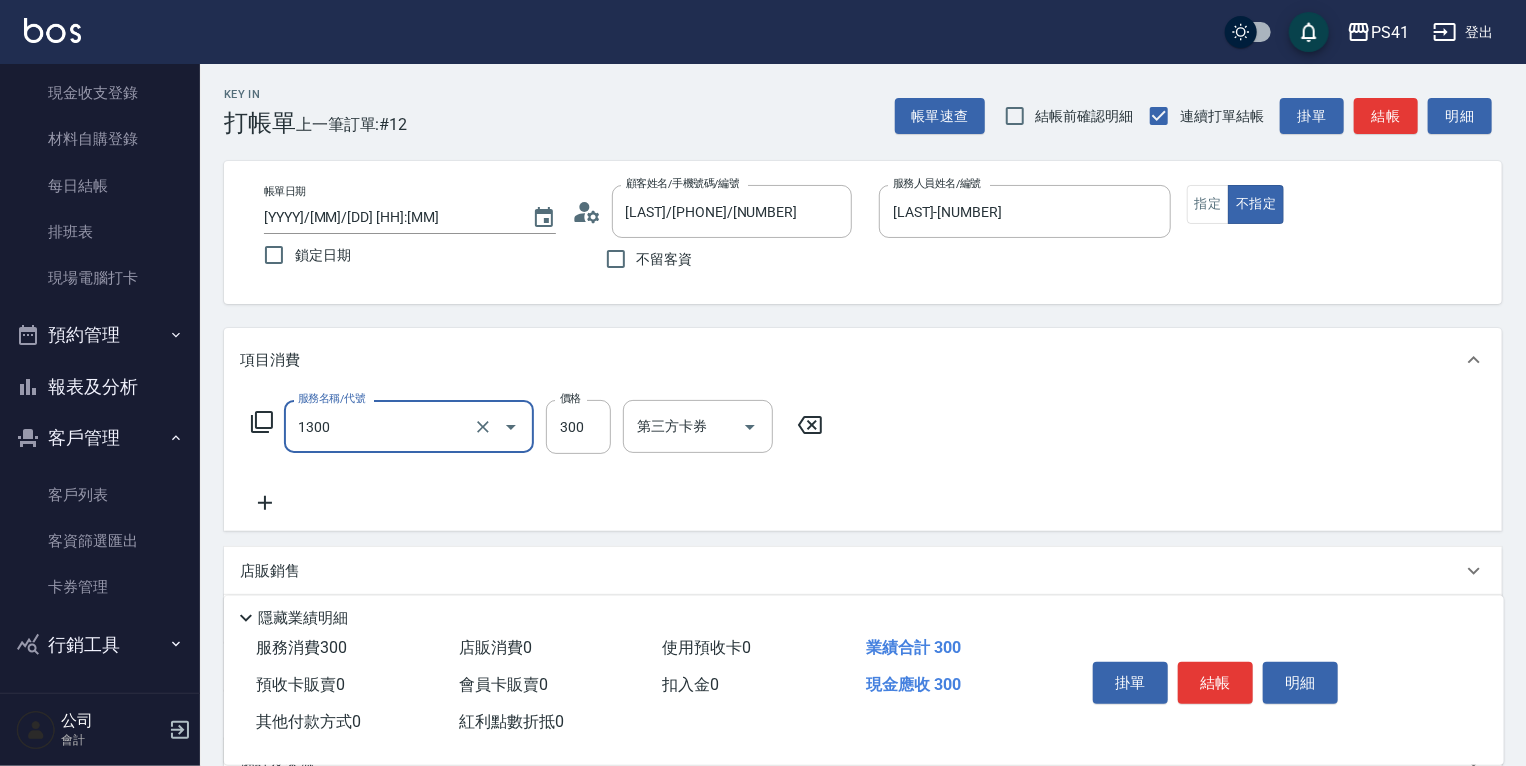 type on "洗髮300(1300)" 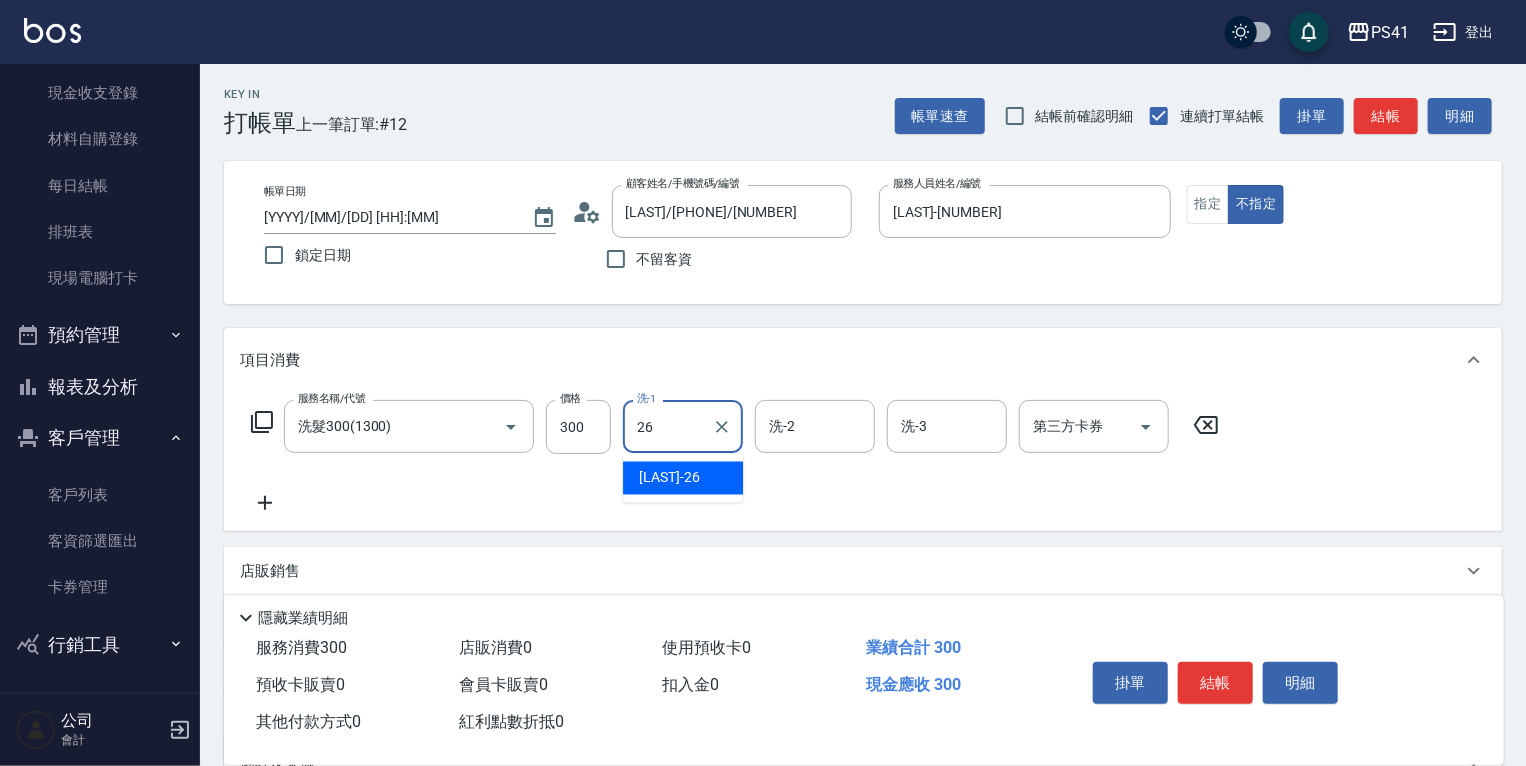 type on "[LAST]-[NUMBER]" 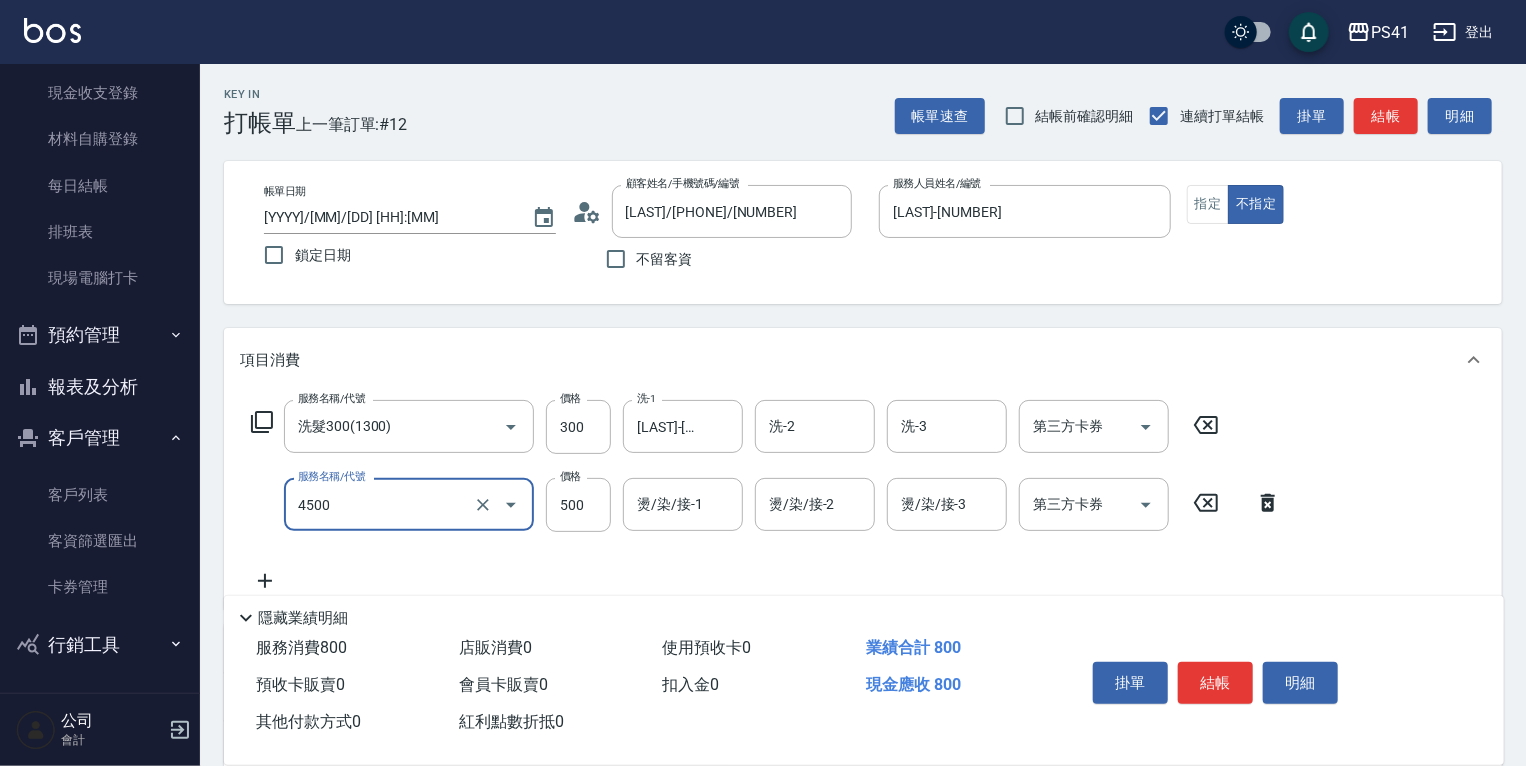 type on "補染(4500)" 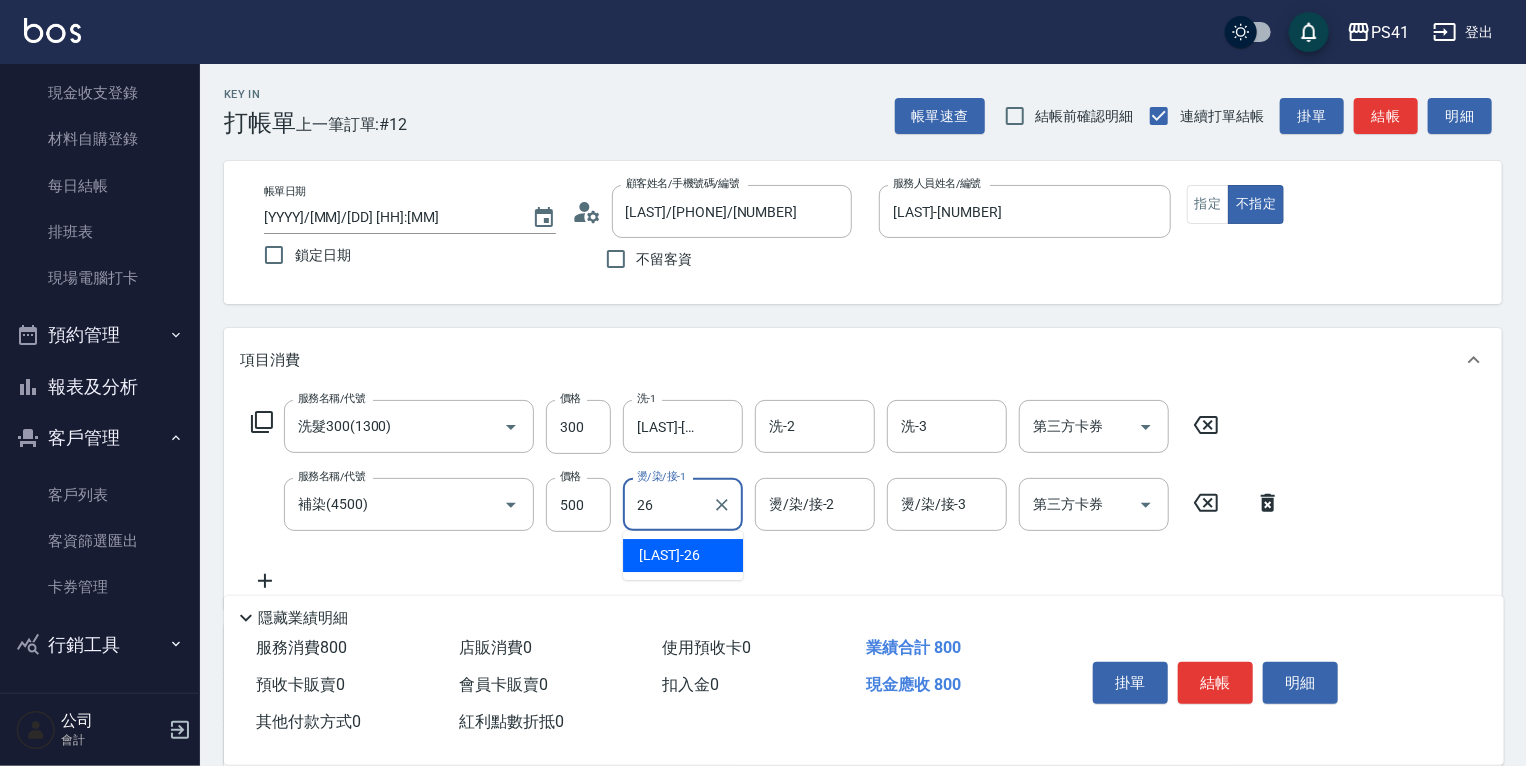 type on "[LAST]-[NUMBER]" 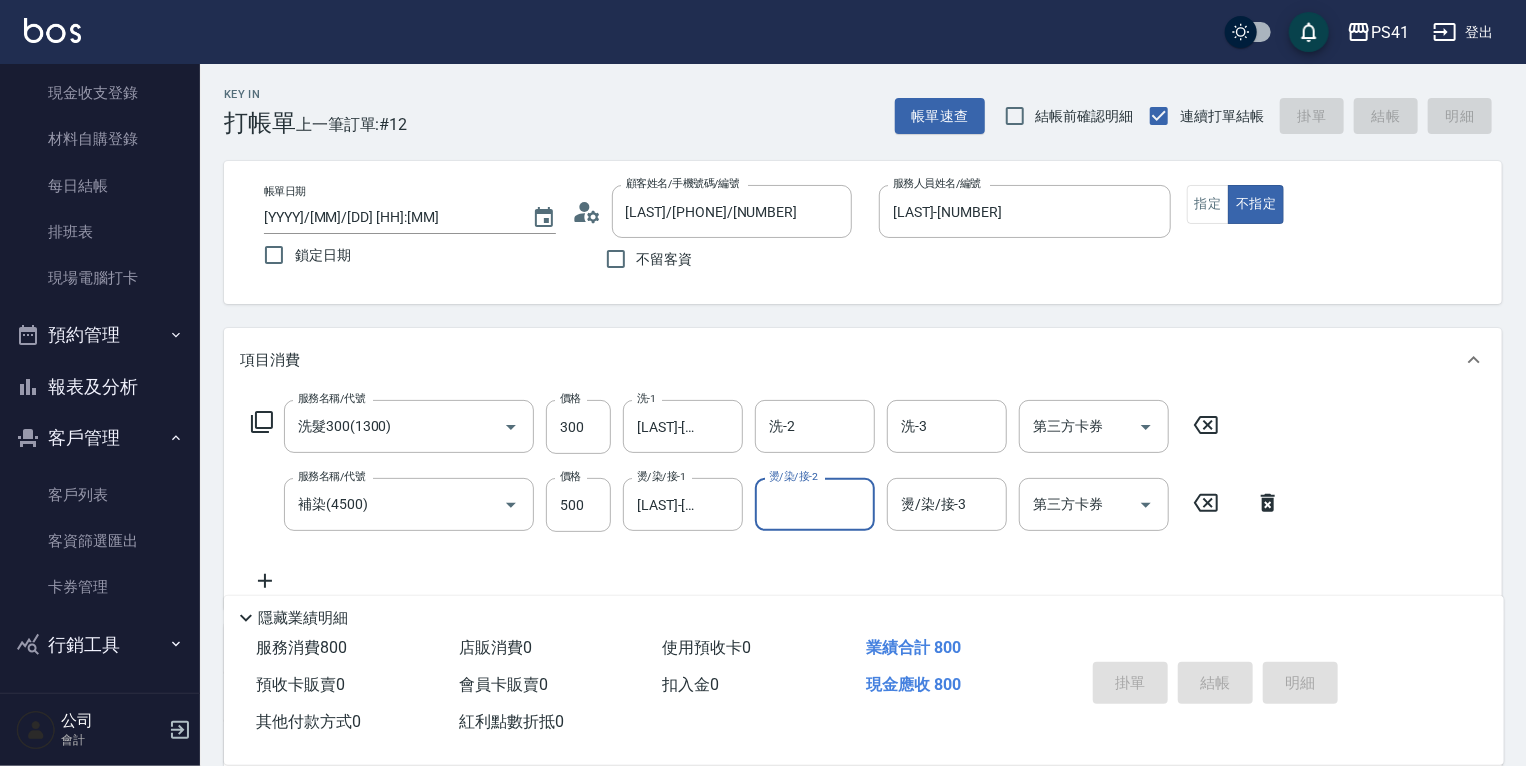 type 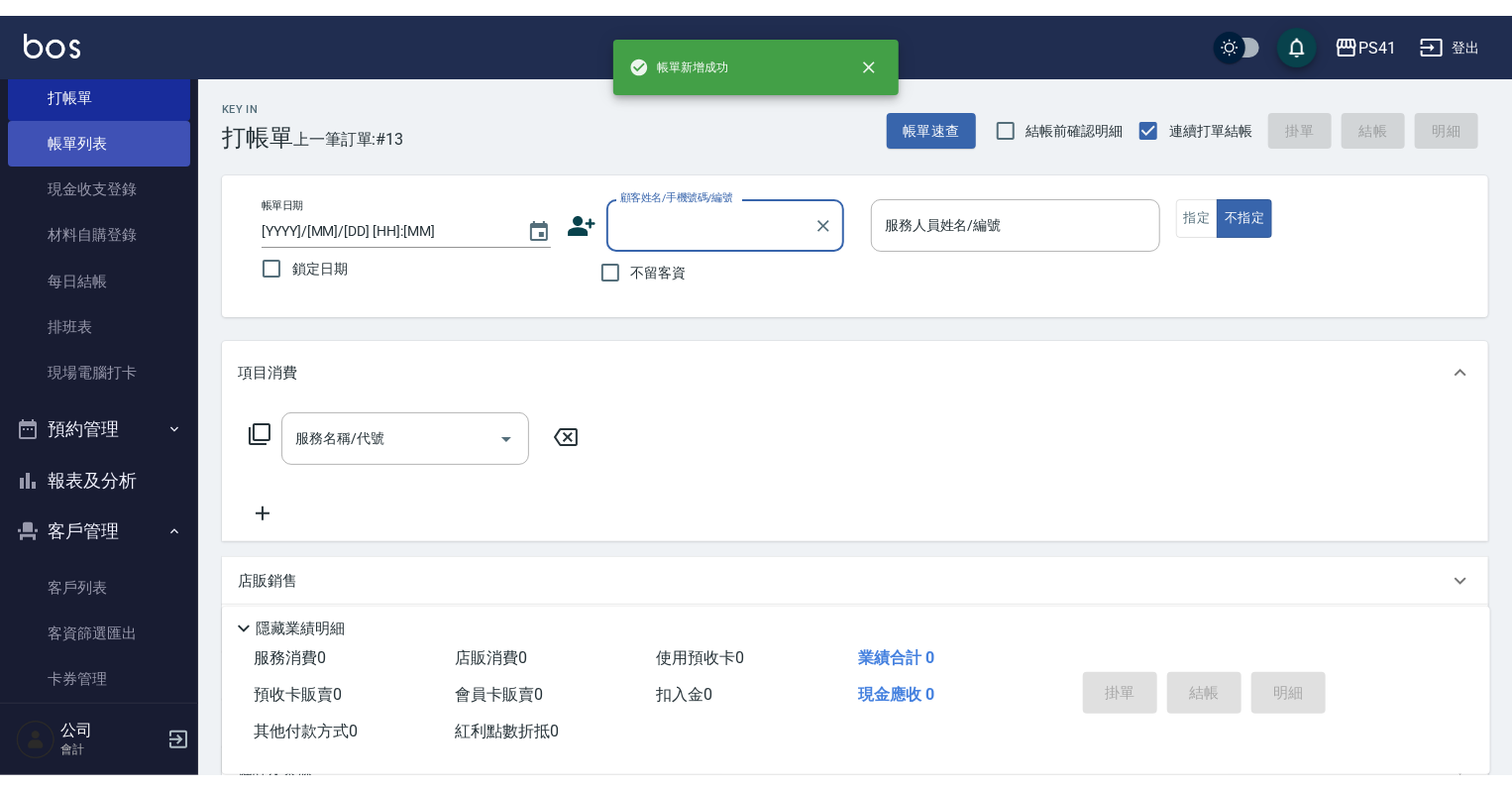 scroll, scrollTop: 0, scrollLeft: 0, axis: both 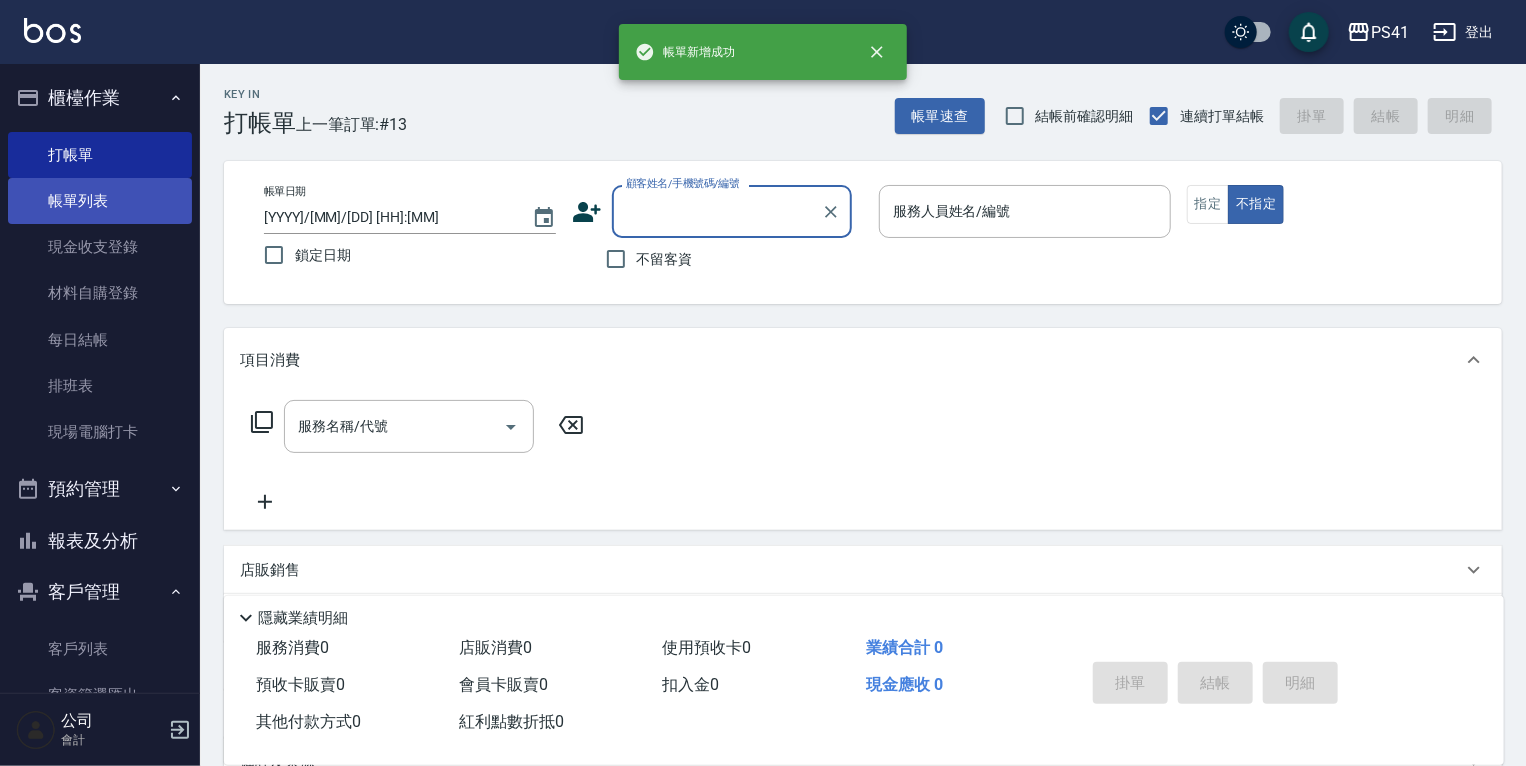 click on "帳單列表" at bounding box center [100, 201] 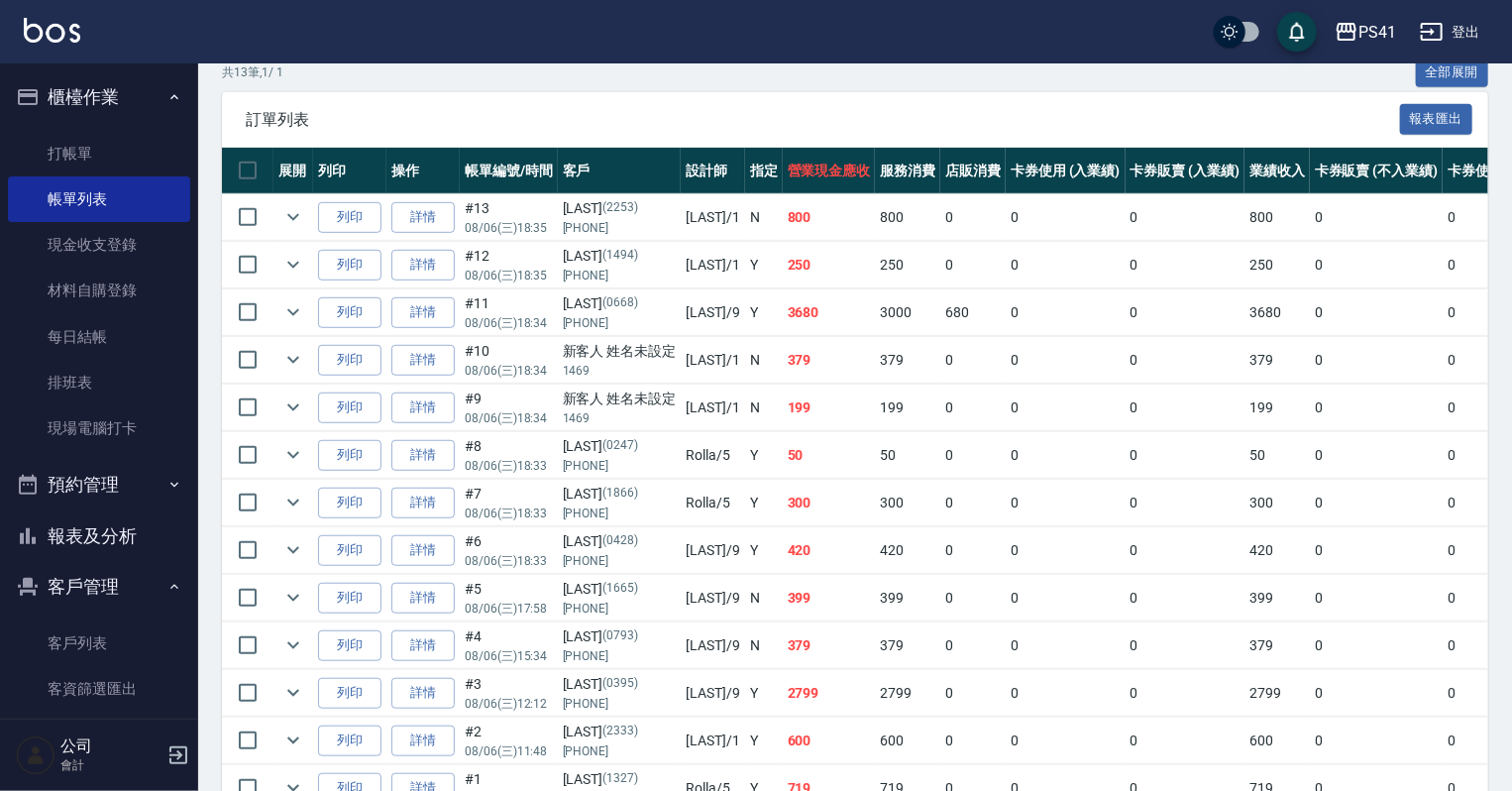 scroll, scrollTop: 476, scrollLeft: 0, axis: vertical 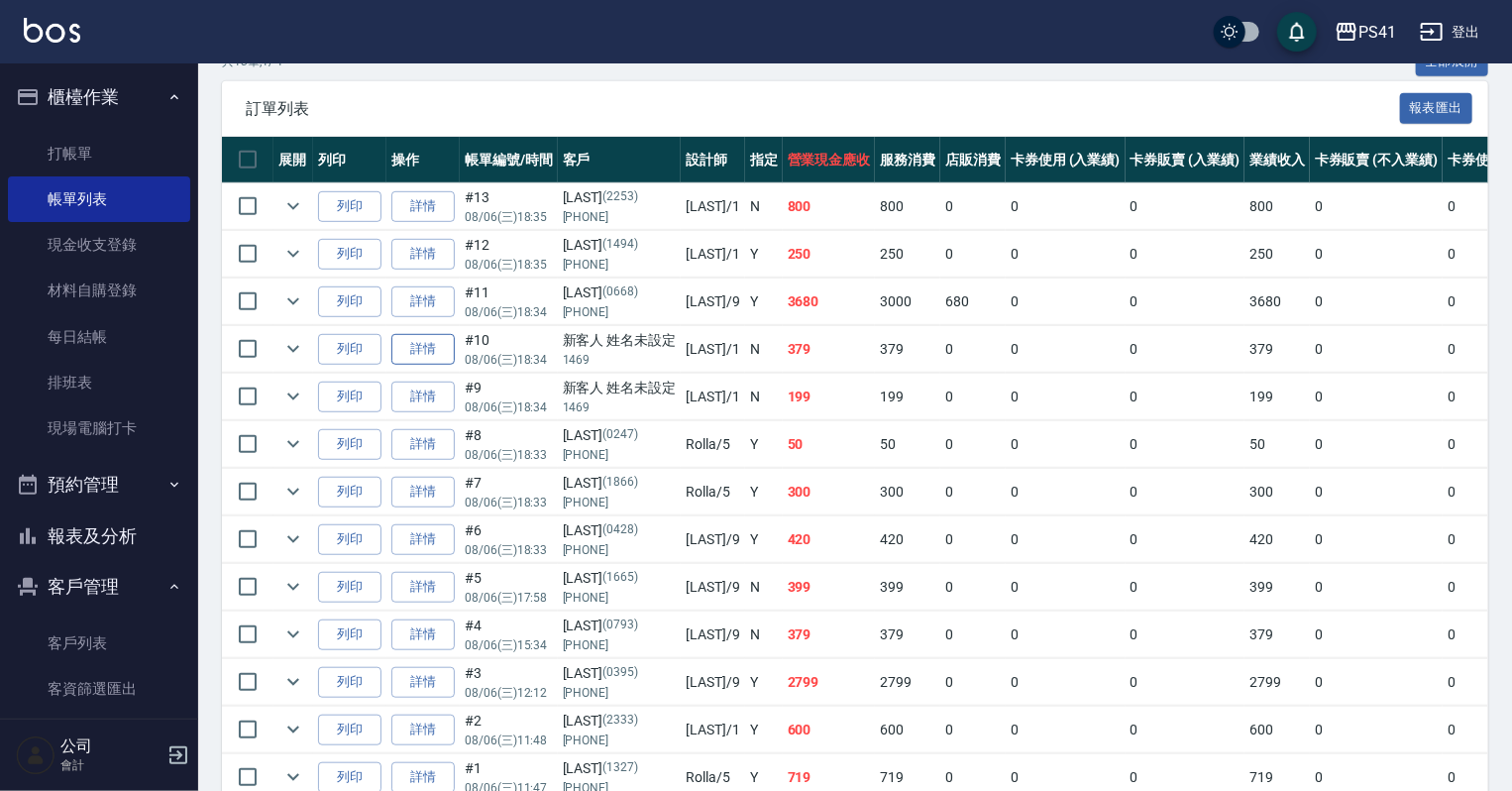 click on "詳情" at bounding box center (423, 349) 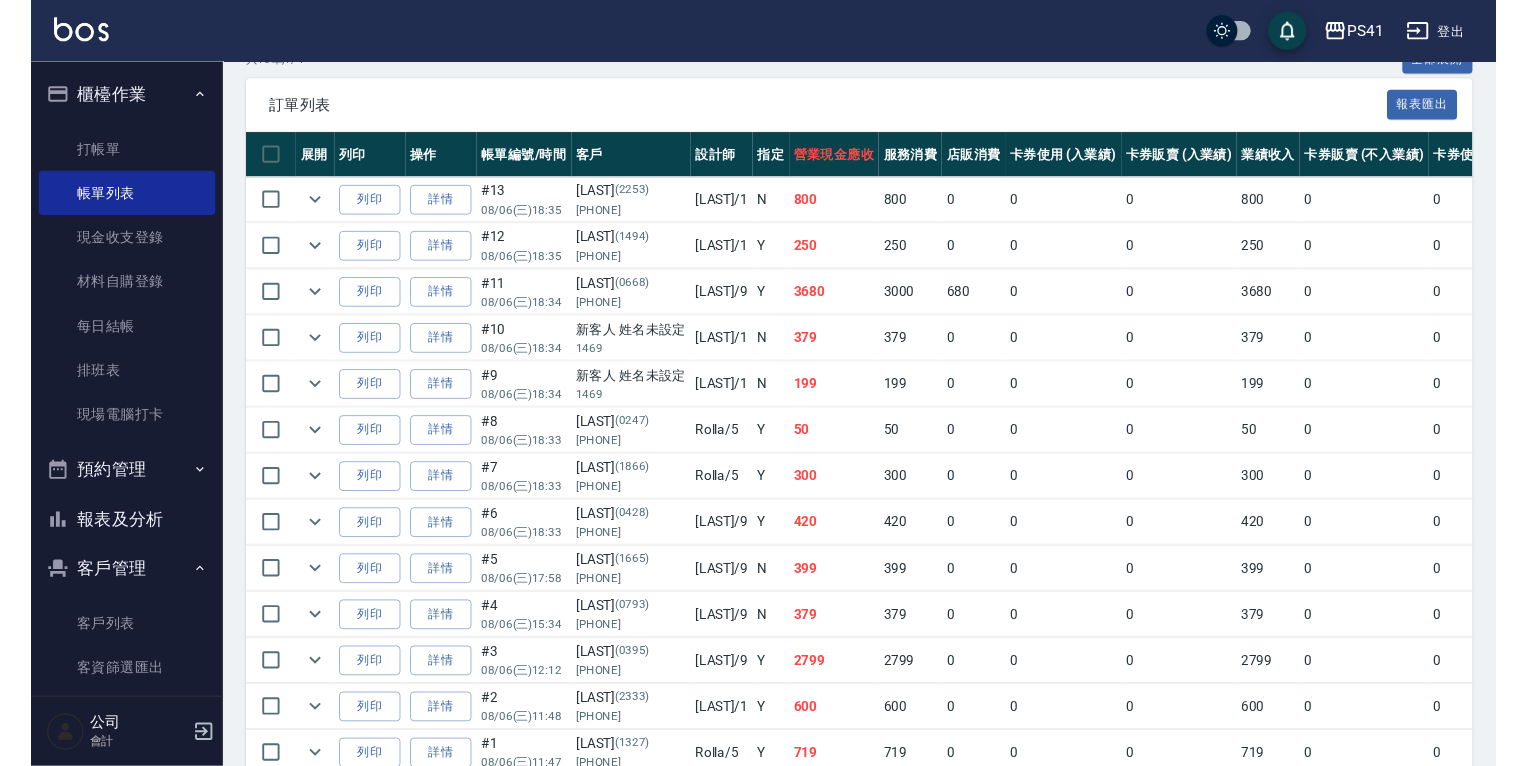 scroll, scrollTop: 0, scrollLeft: 0, axis: both 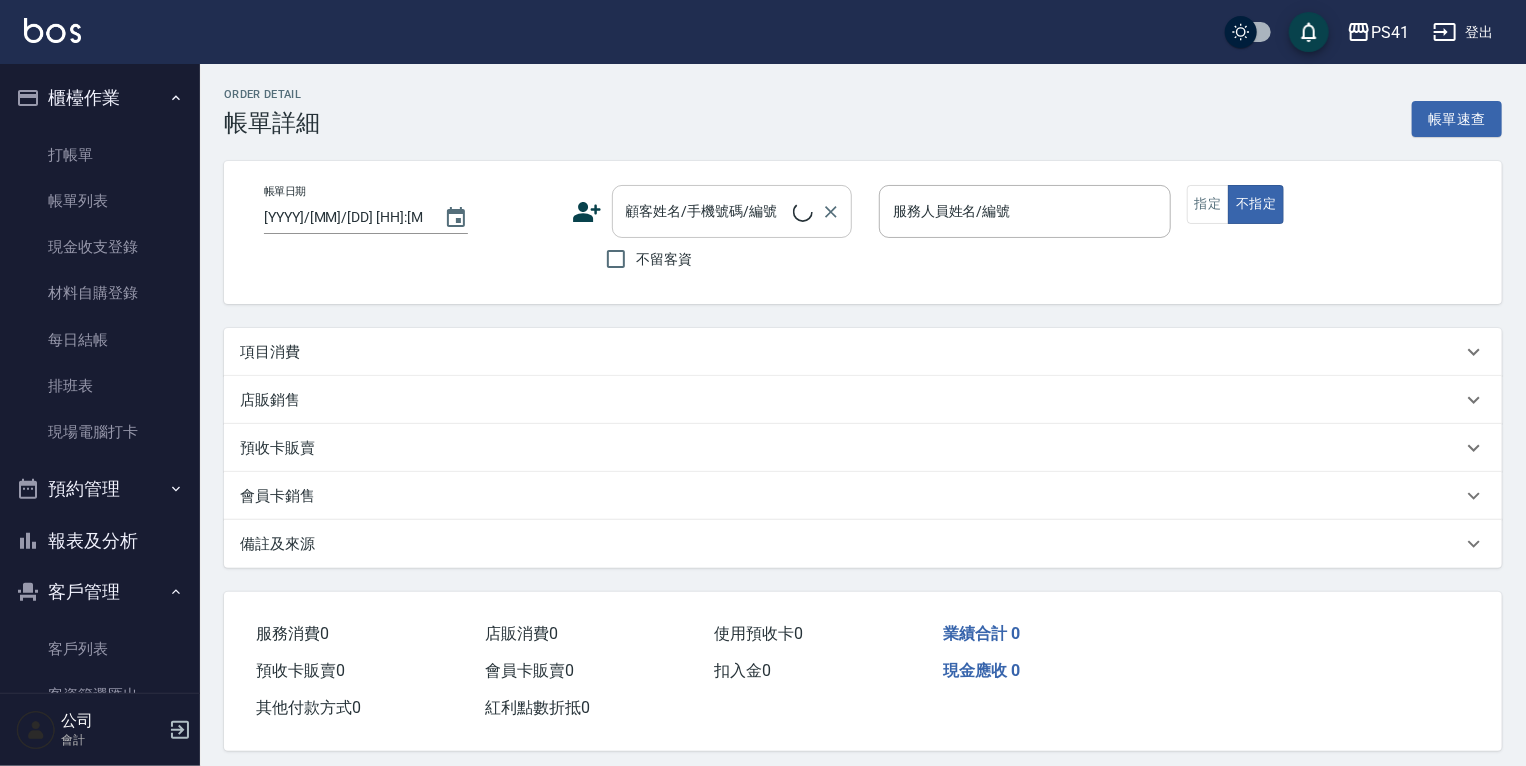 type on "[YYYY]/[MM]/[DD] [HH]:[MM]" 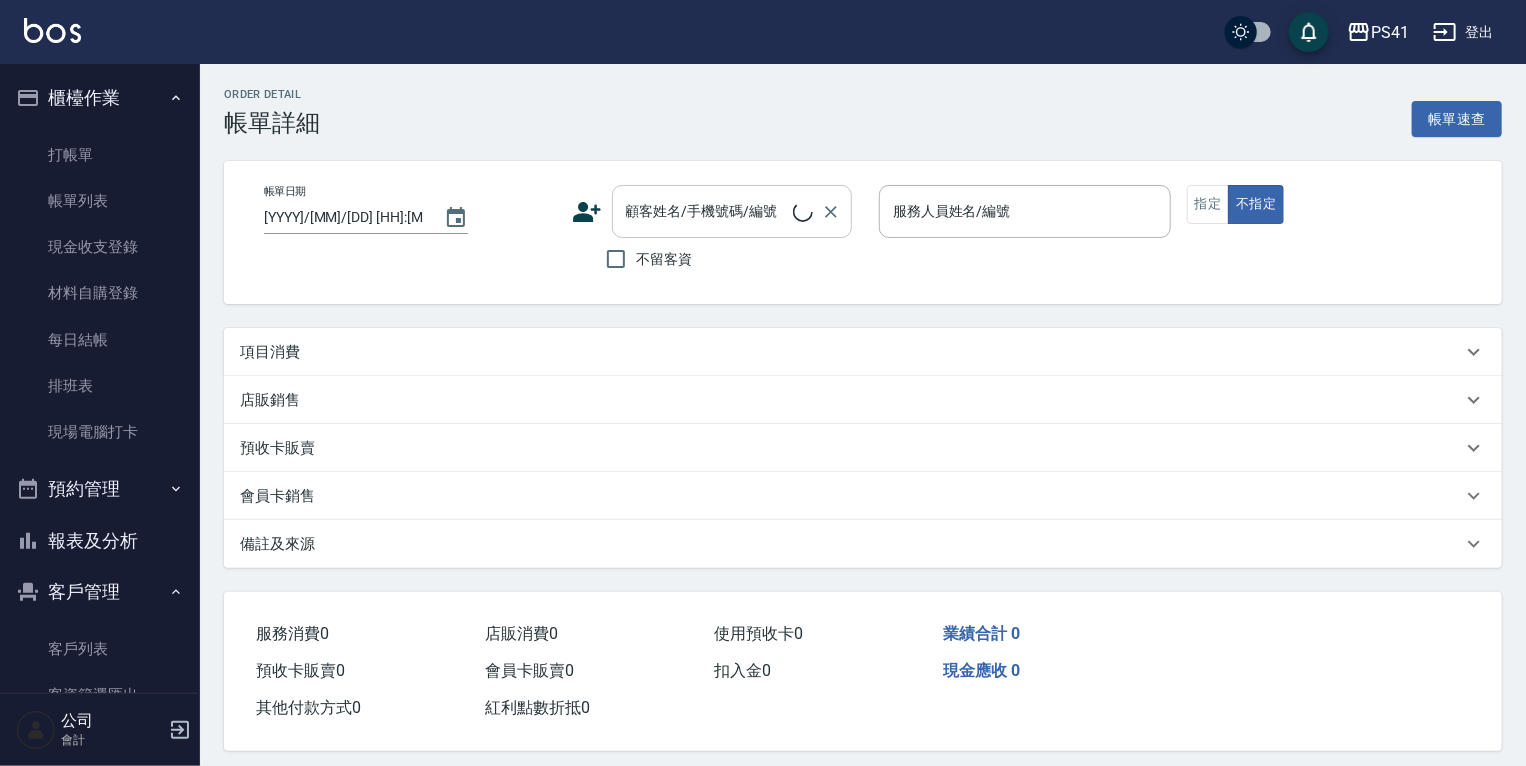 type on "[LAST]-[NUMBER]" 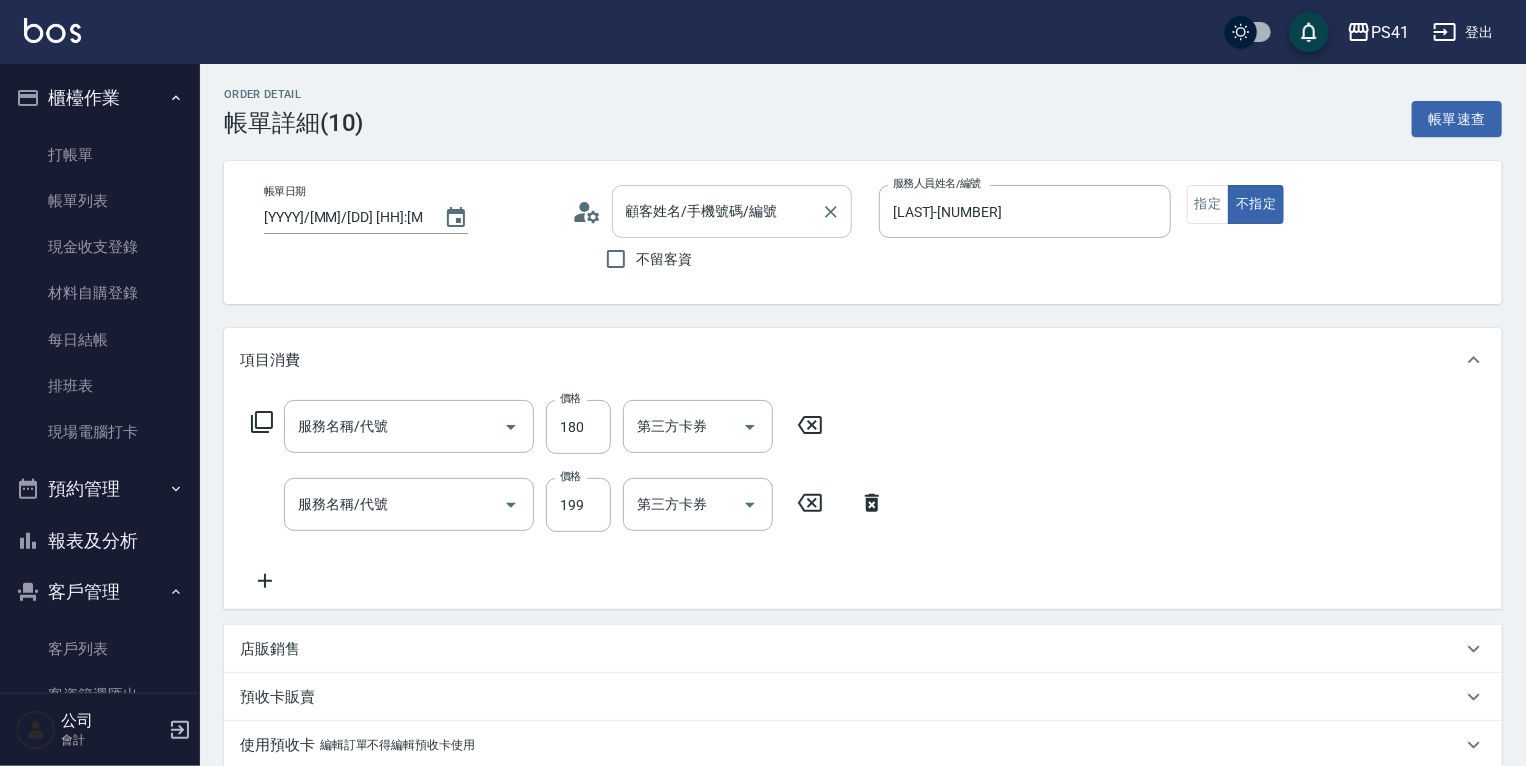 type on "[LAST] [LAST]/[NUMBER]/null" 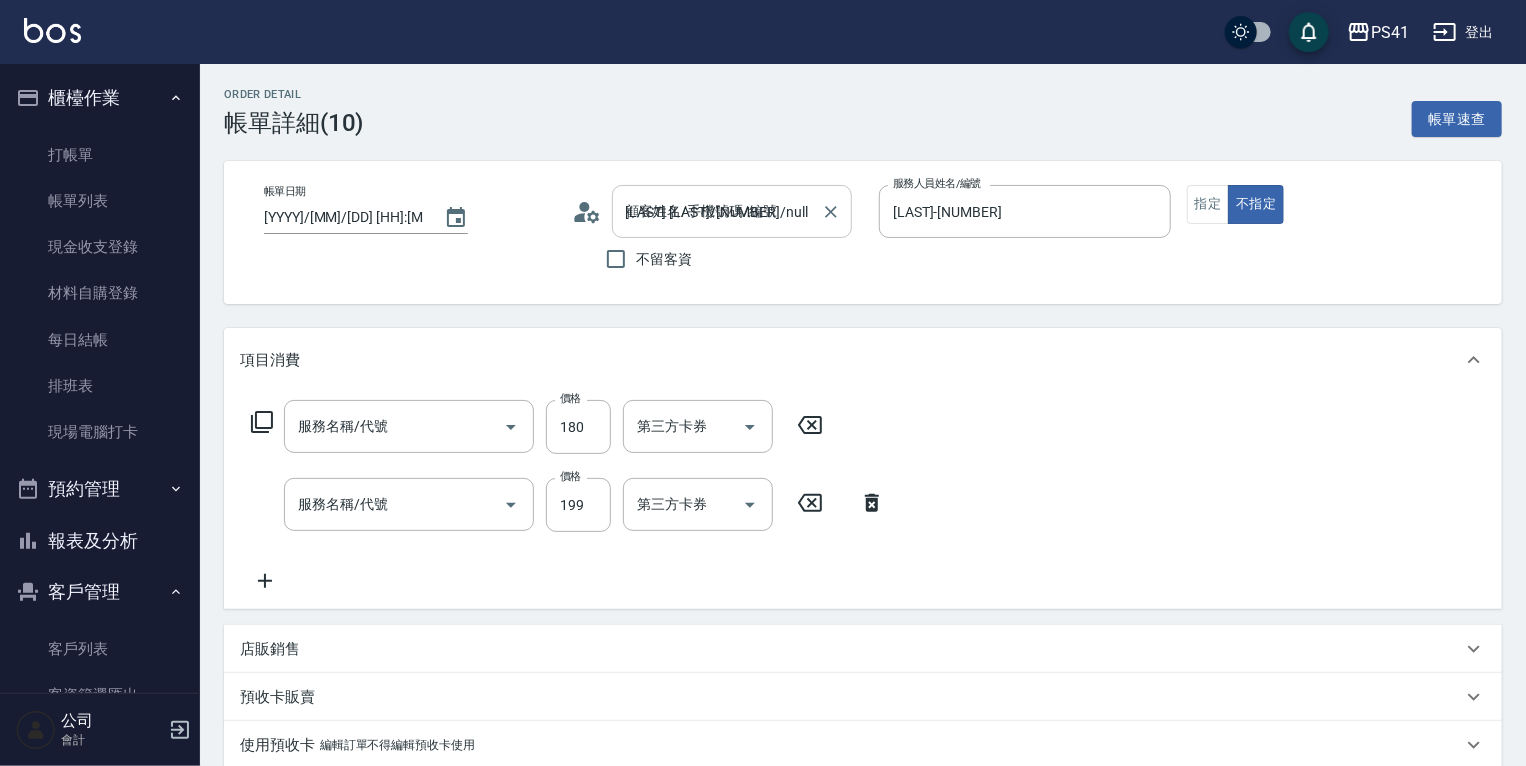 type on "洗髮(洗+剪不指定活動)(1180)" 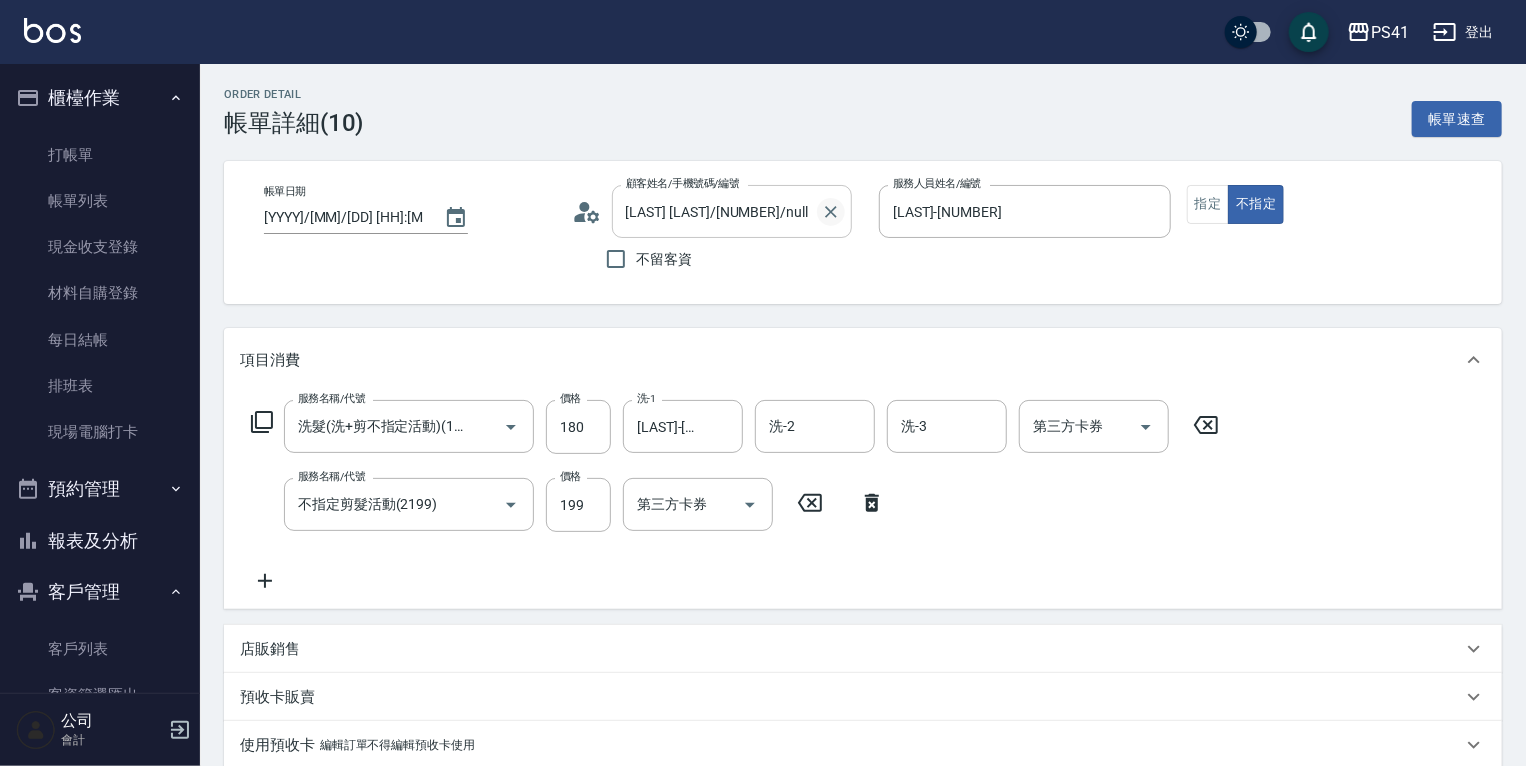 click 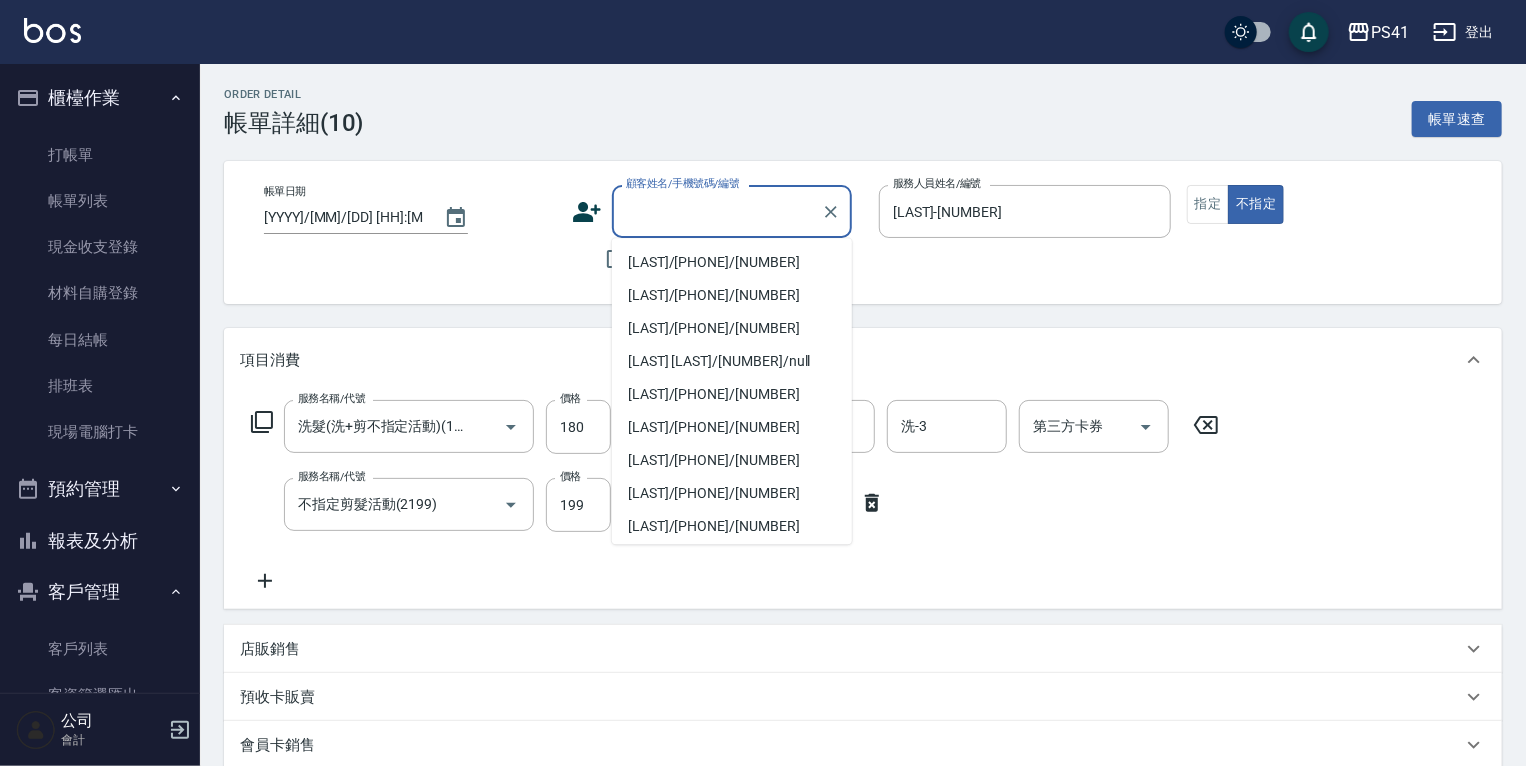 click on "顧客姓名/手機號碼/編號" at bounding box center (717, 211) 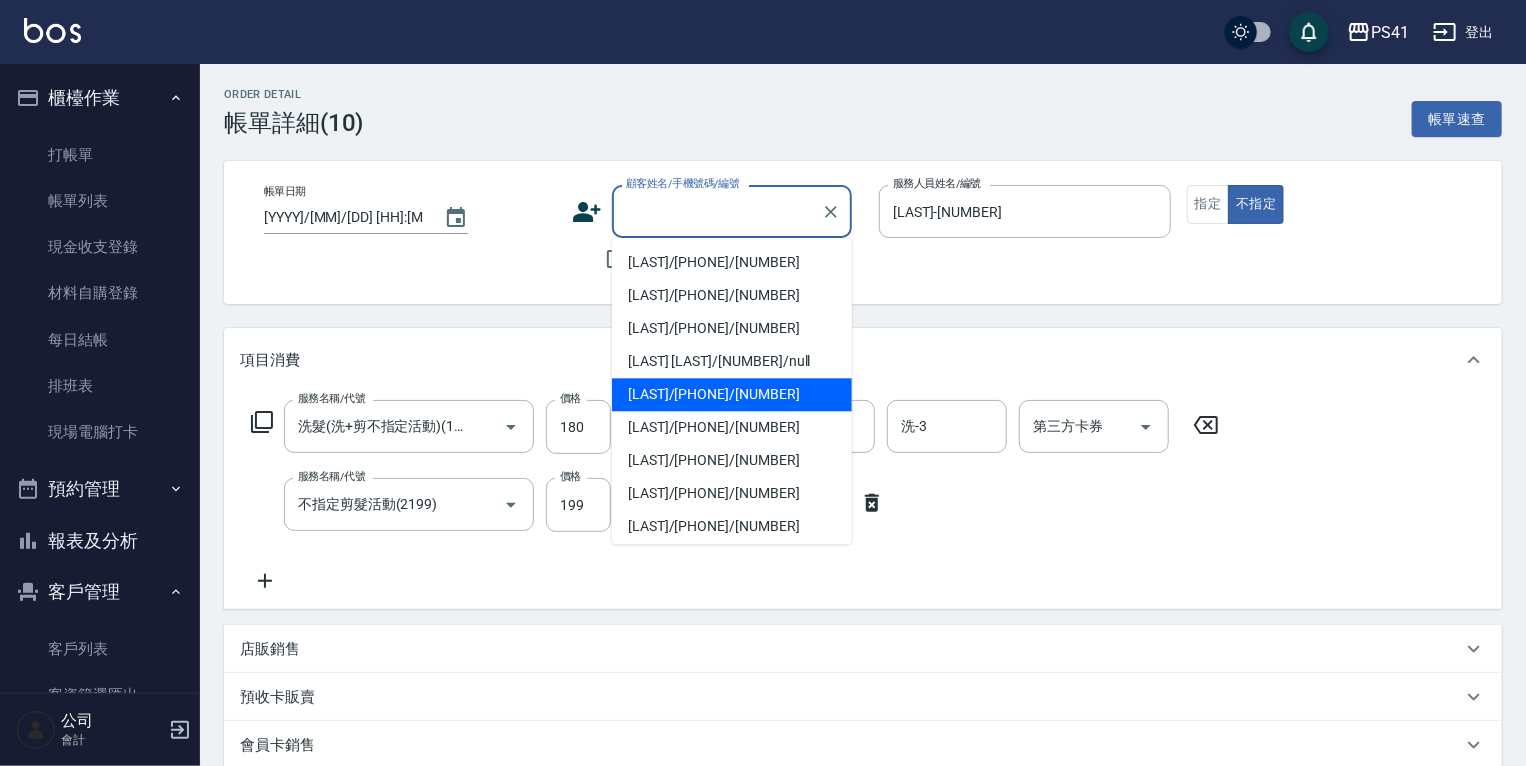 click on "[LAST]/[PHONE]/[NUMBER]" at bounding box center [732, 394] 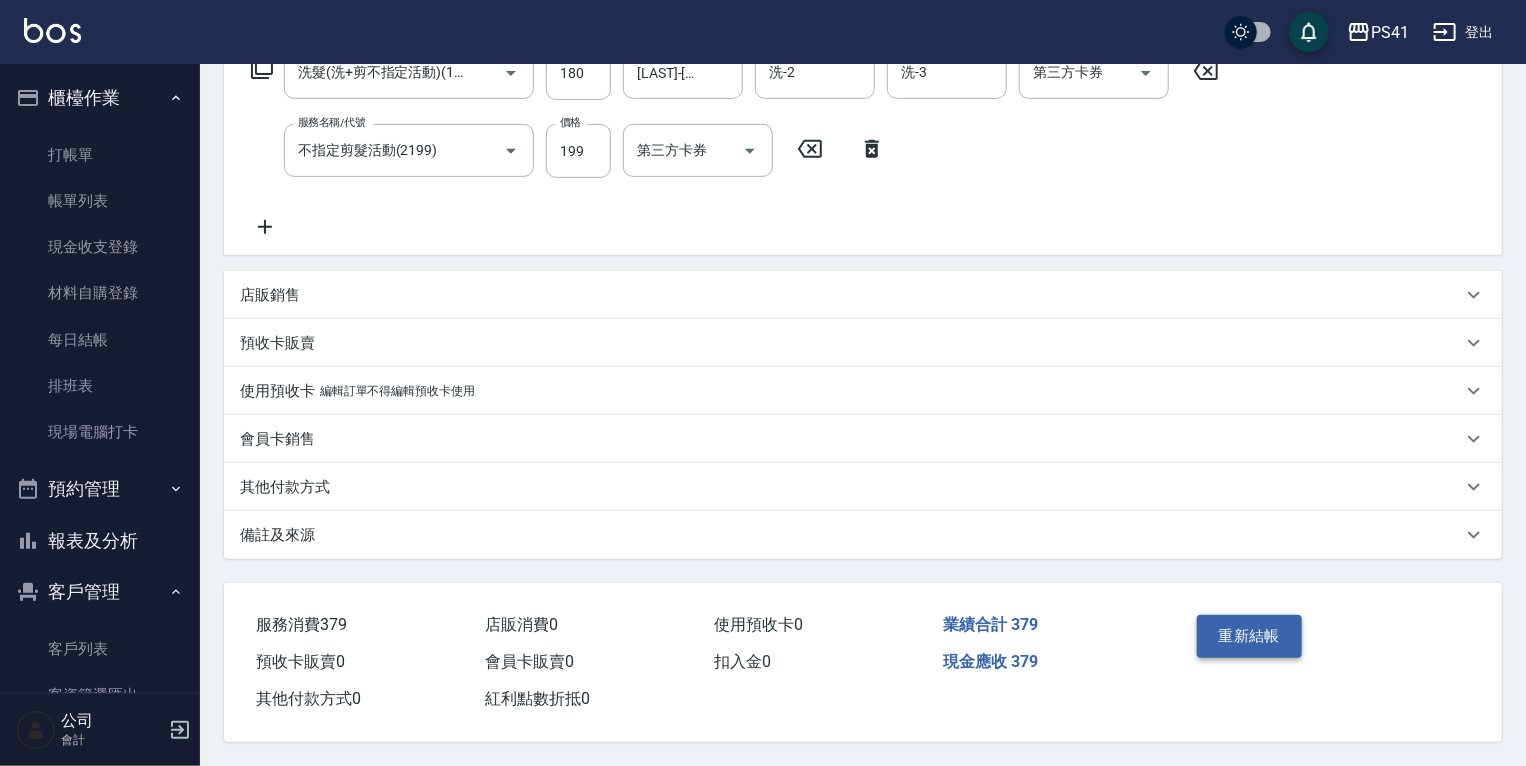 scroll, scrollTop: 360, scrollLeft: 0, axis: vertical 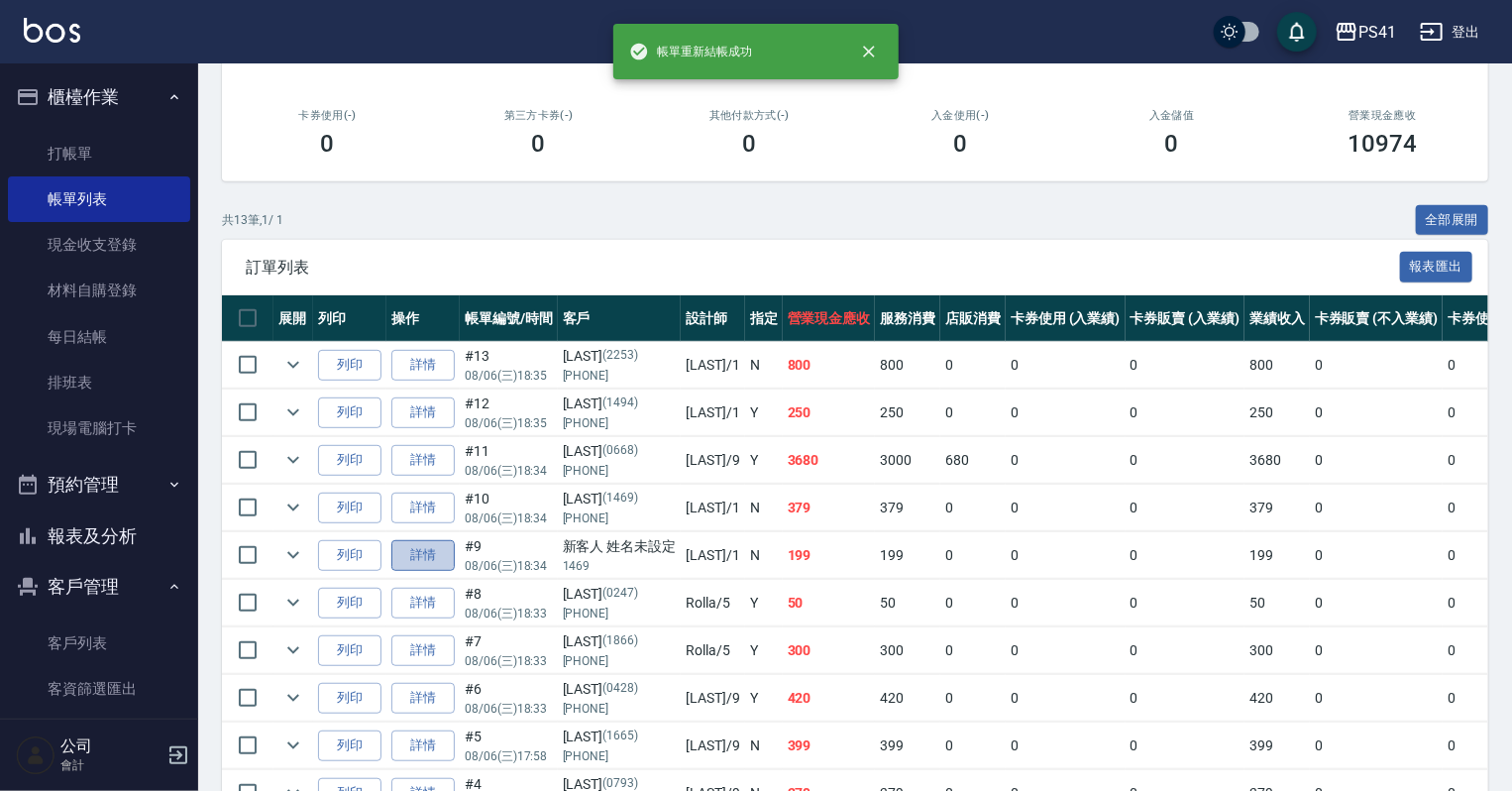 click on "詳情" at bounding box center [423, 555] 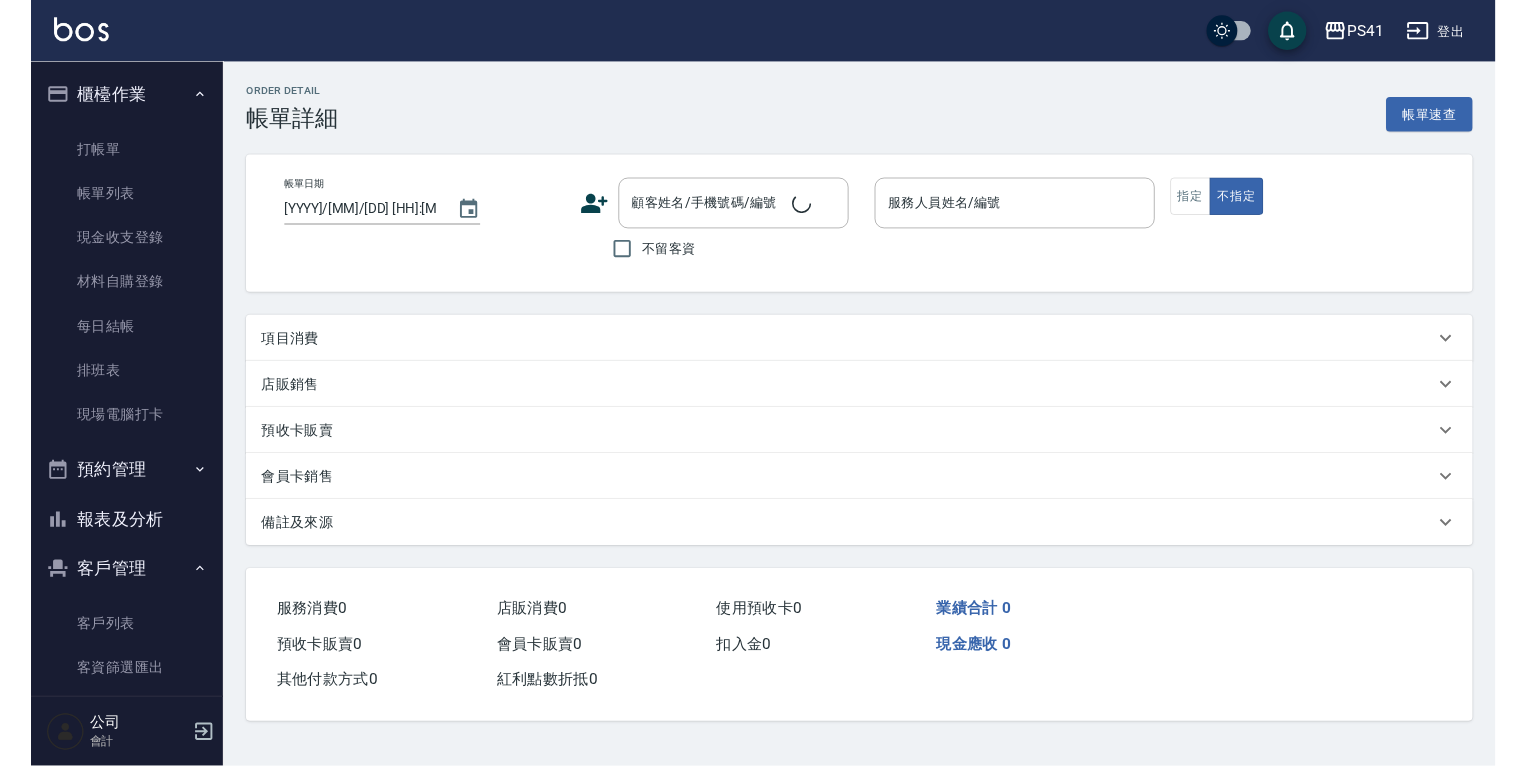 scroll, scrollTop: 0, scrollLeft: 0, axis: both 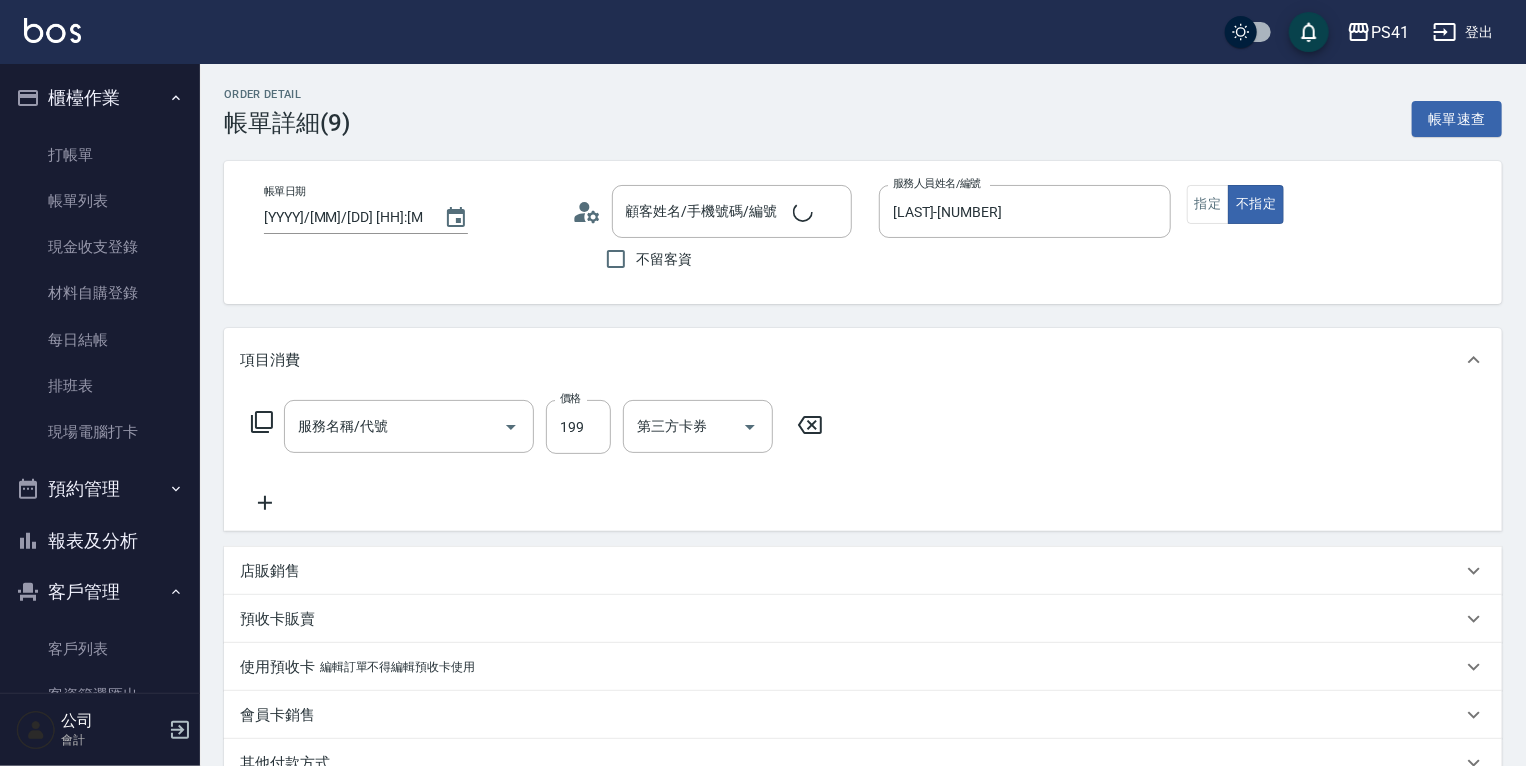 type on "[YYYY]/[MM]/[DD] [HH]:[MM]" 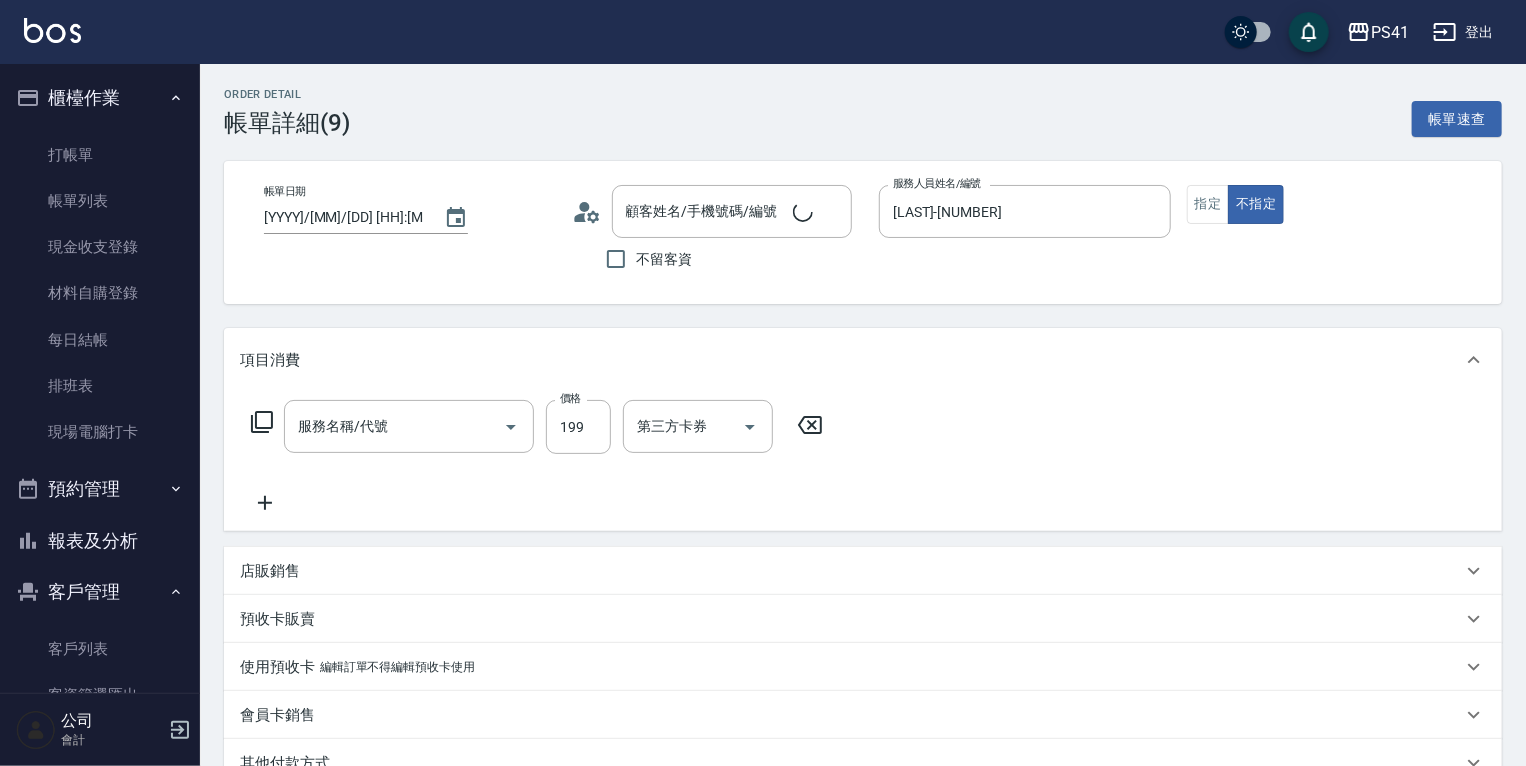 type on "[LAST]-[NUMBER]" 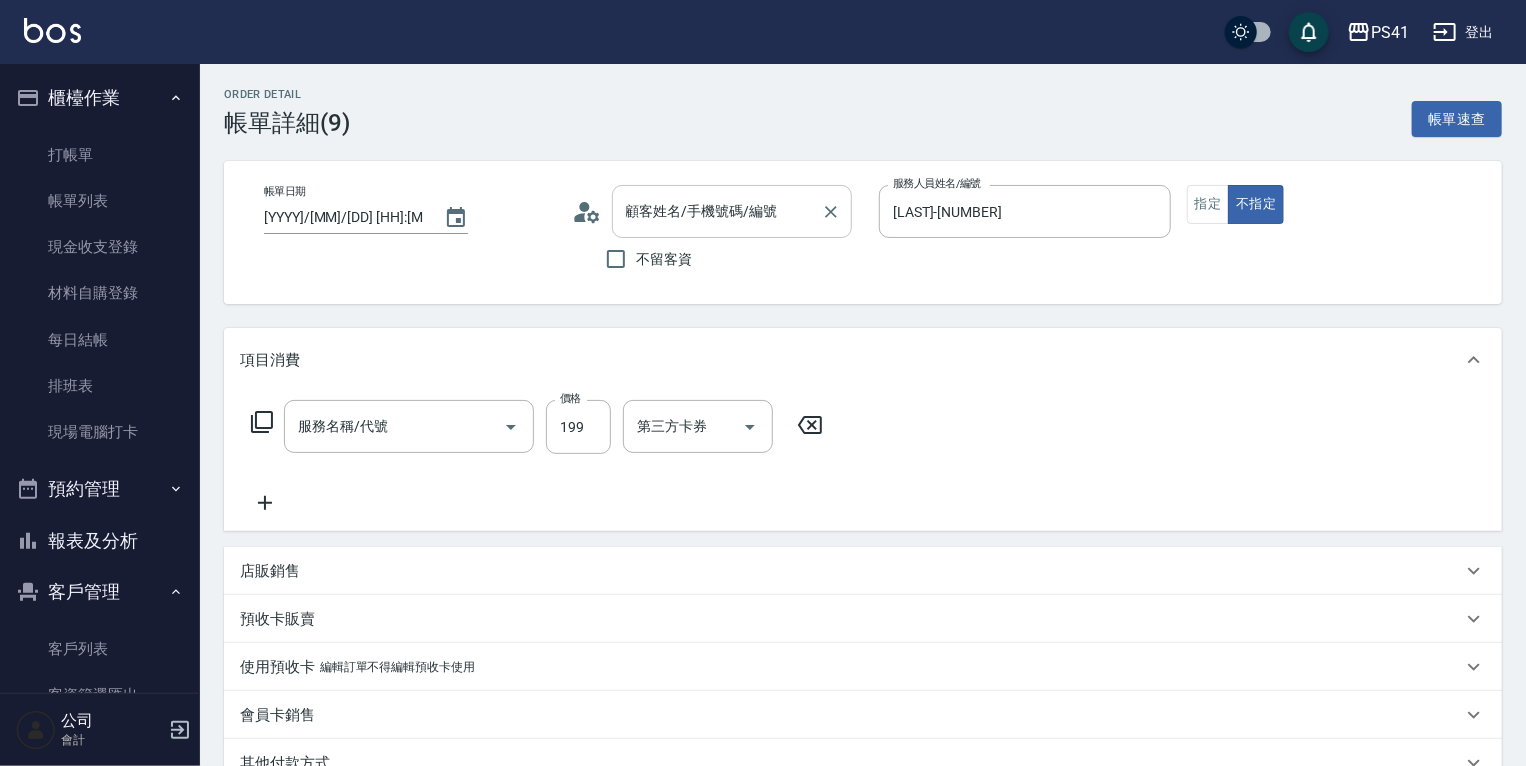 type on "[LAST] [LAST]/[NUMBER]/null" 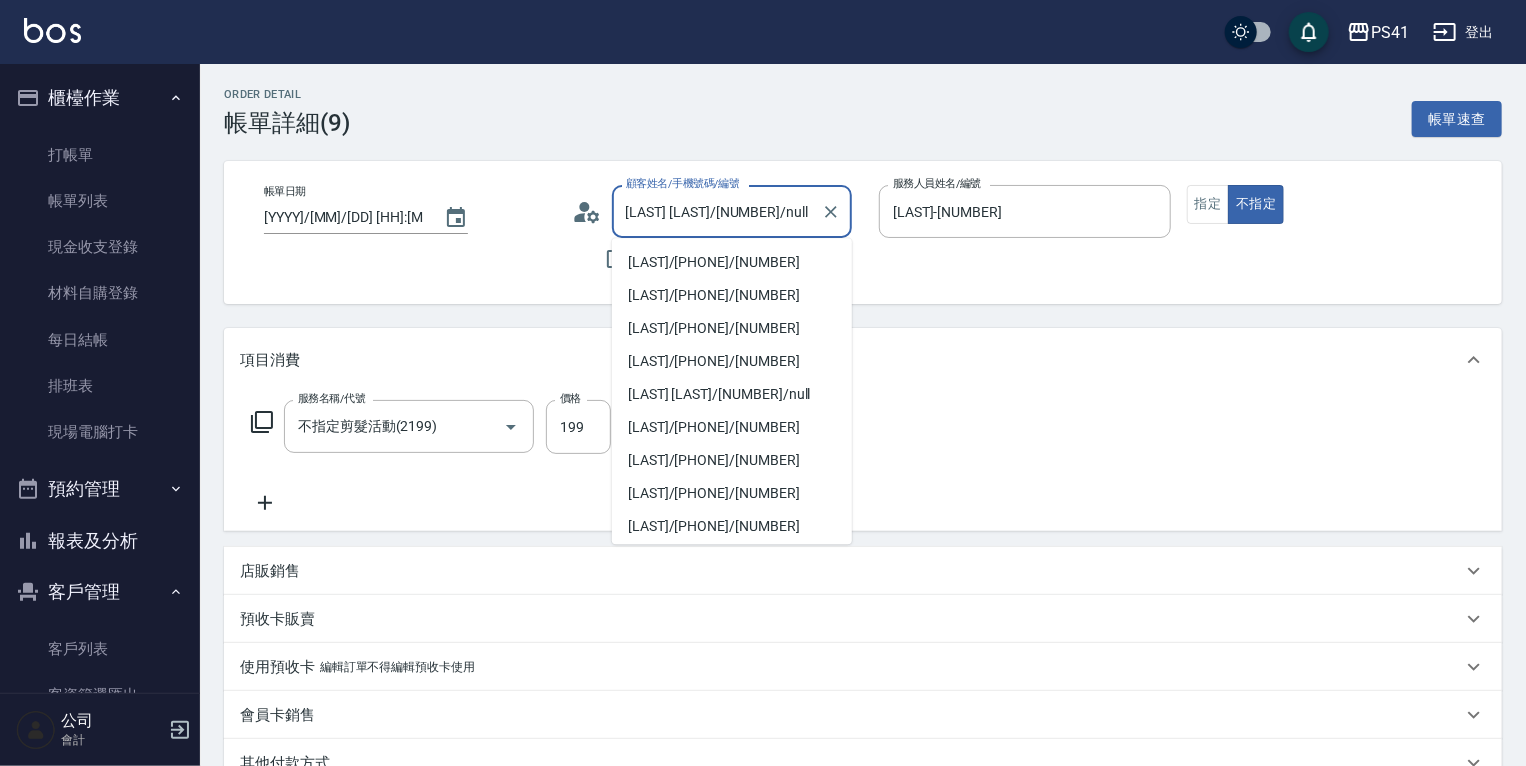 click on "[LAST] [LAST]/[NUMBER]/null" at bounding box center [717, 211] 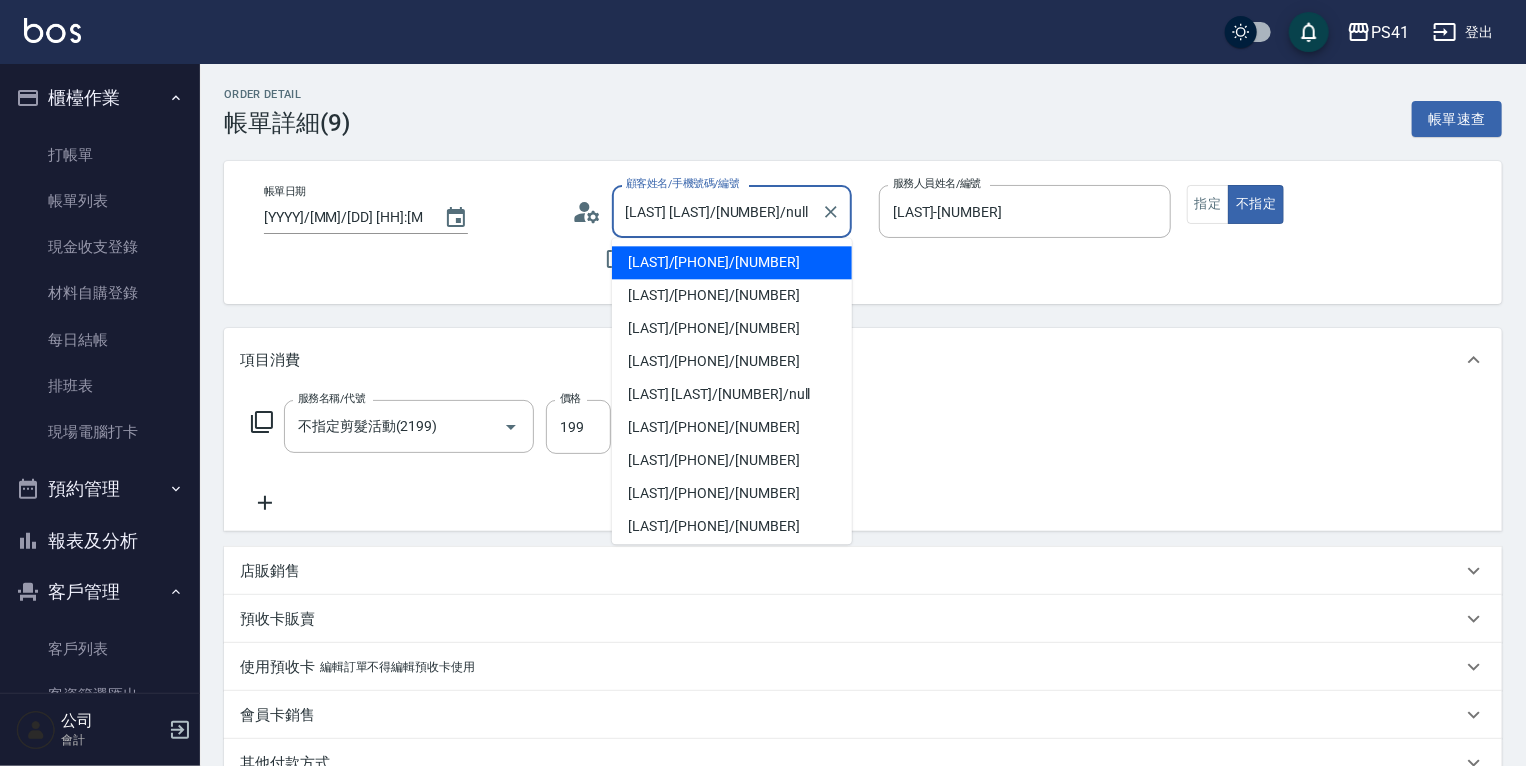 click on "[LAST]/[PHONE]/[NUMBER]" at bounding box center [732, 262] 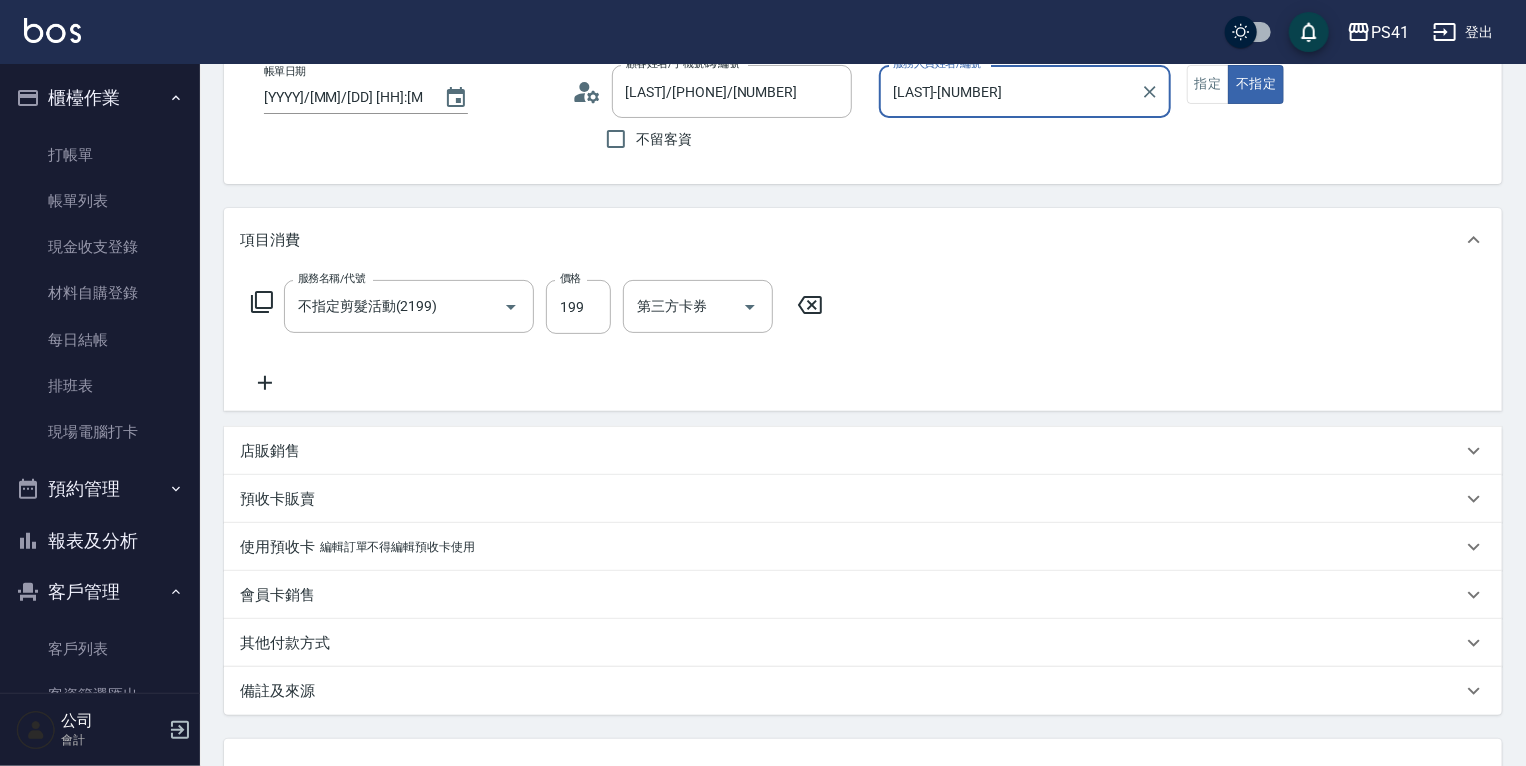 scroll, scrollTop: 282, scrollLeft: 0, axis: vertical 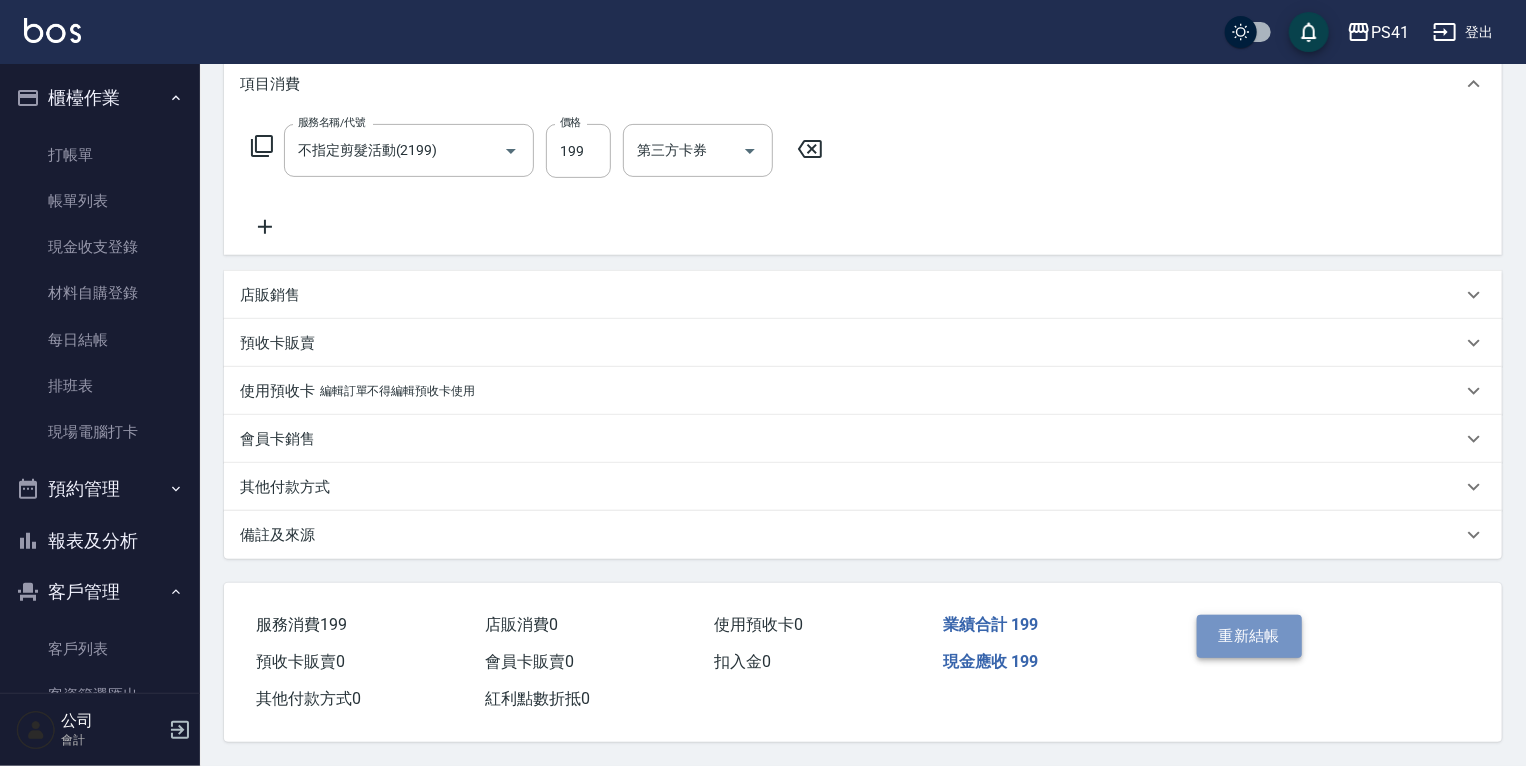 click on "重新結帳" at bounding box center [1250, 636] 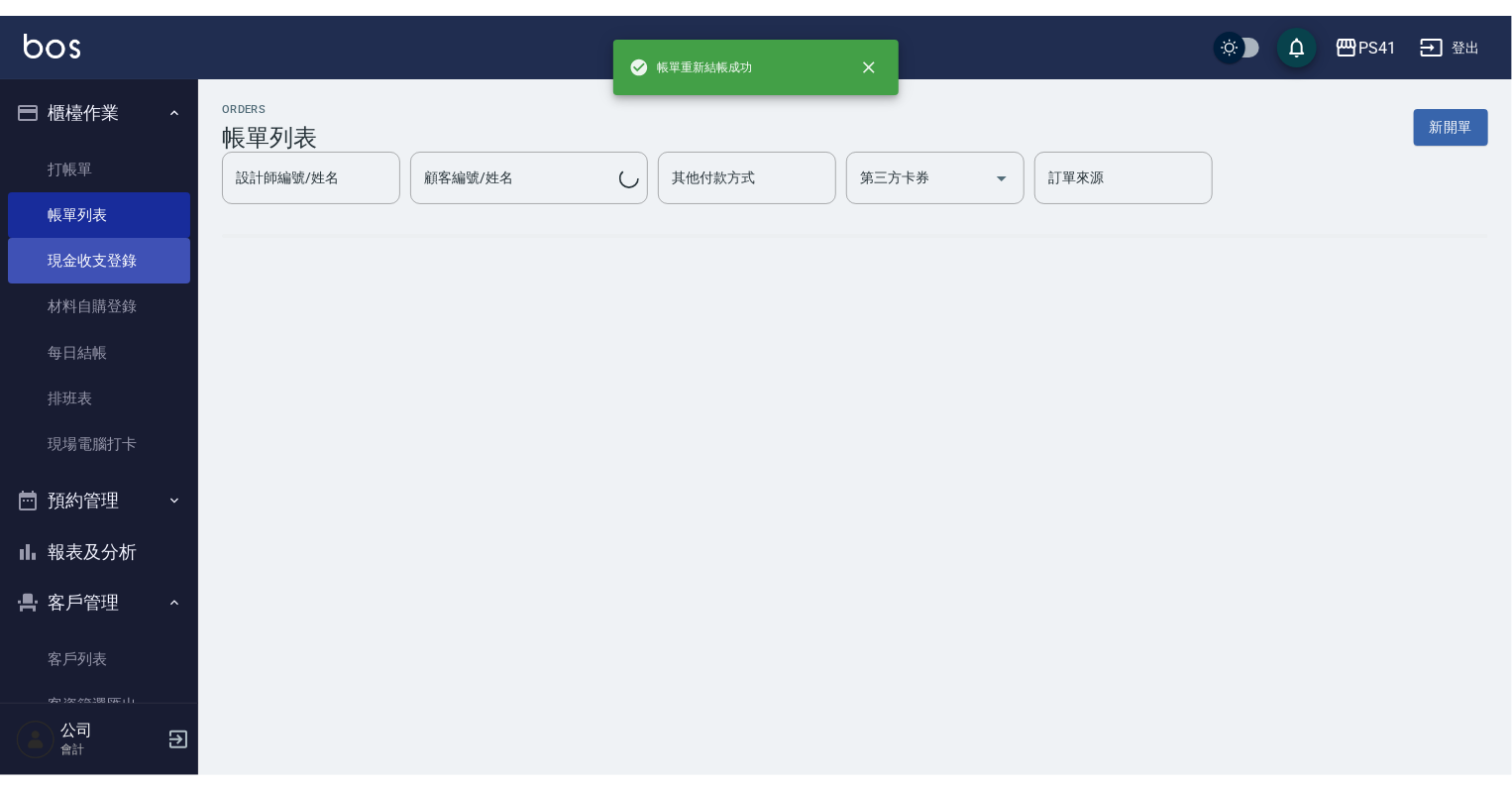 scroll, scrollTop: 0, scrollLeft: 0, axis: both 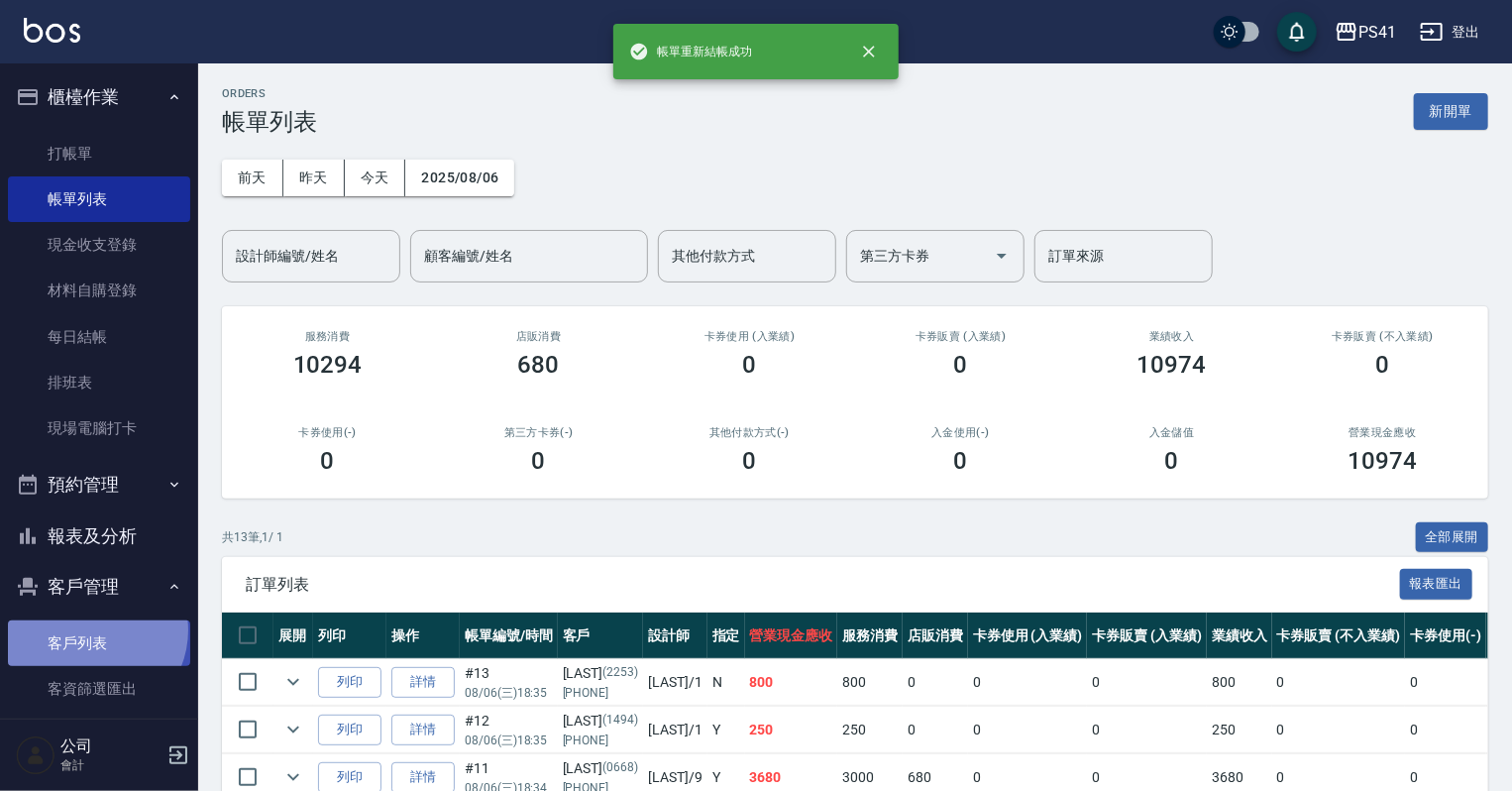 click on "客戶列表" at bounding box center [99, 643] 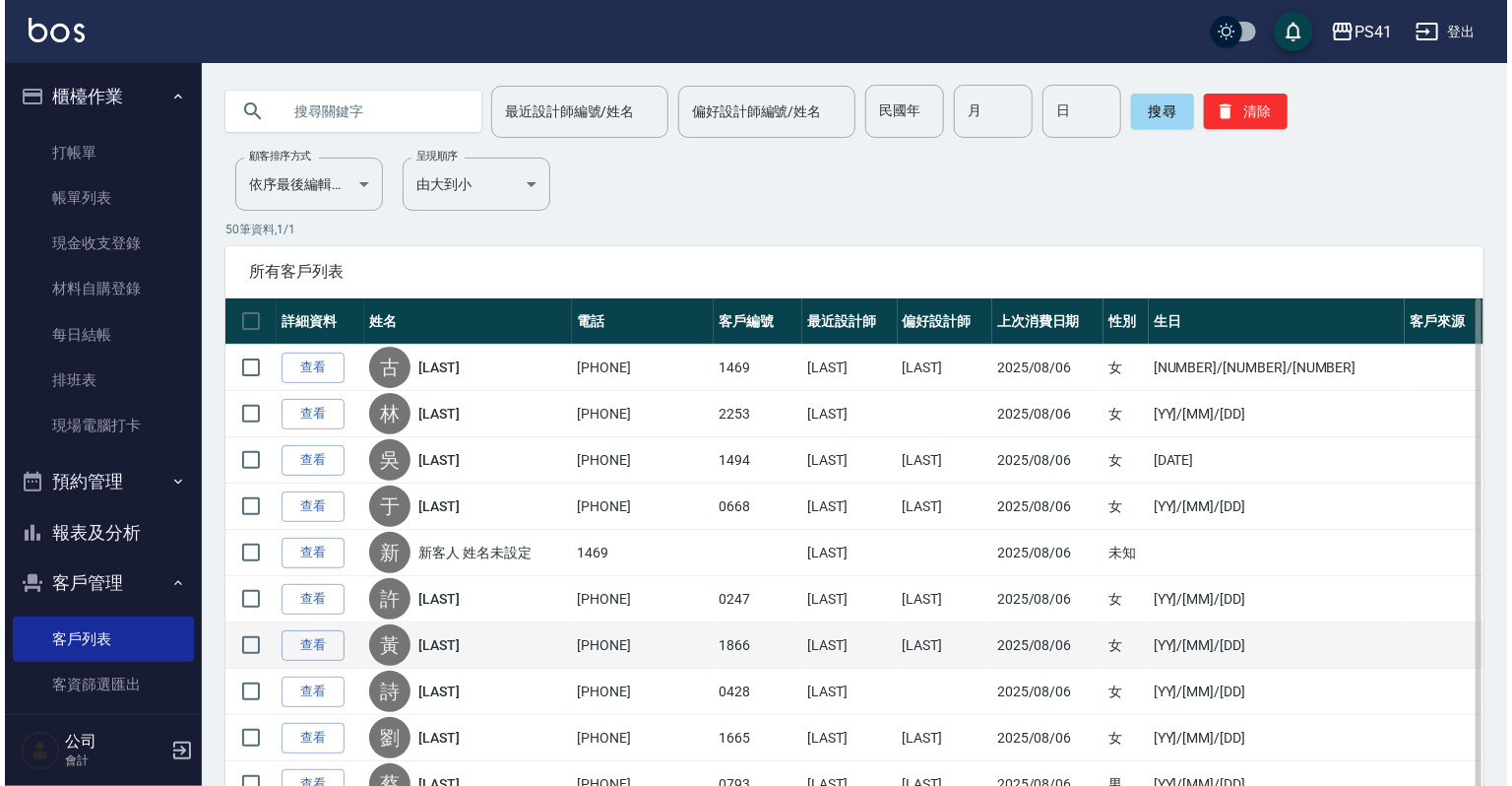 scroll, scrollTop: 158, scrollLeft: 0, axis: vertical 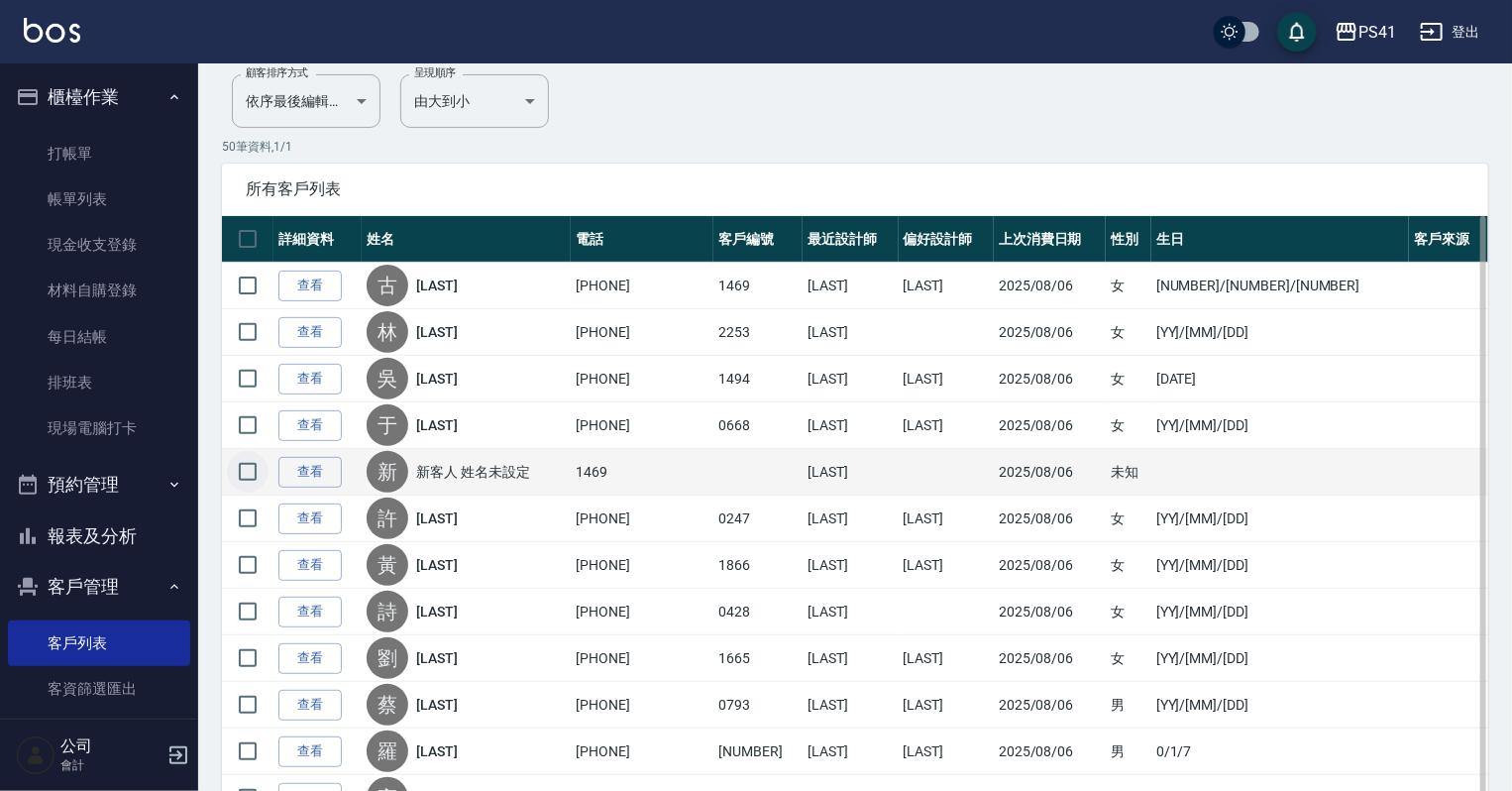 click at bounding box center (248, 472) 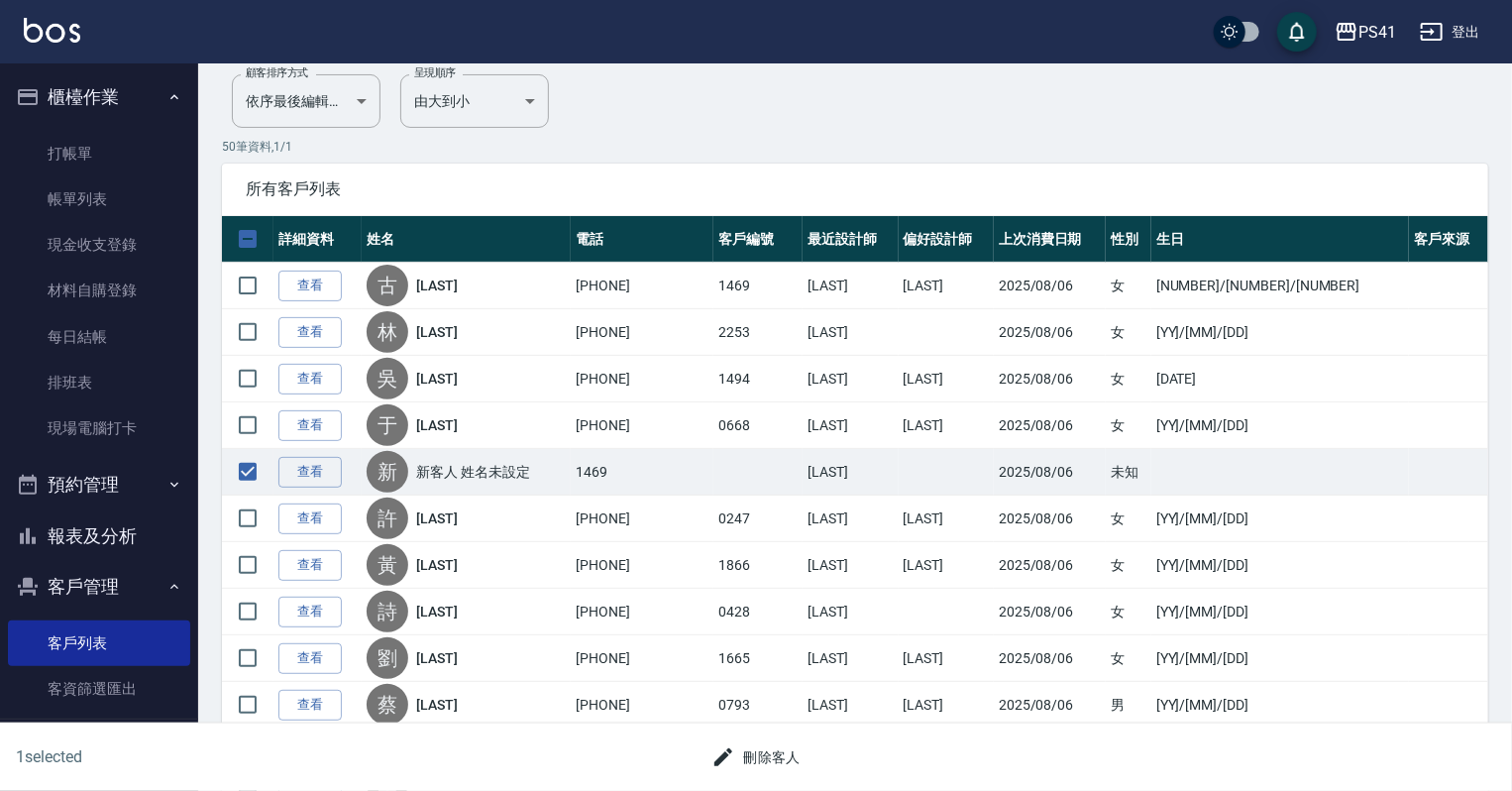 click on "刪除客人" at bounding box center (756, 757) 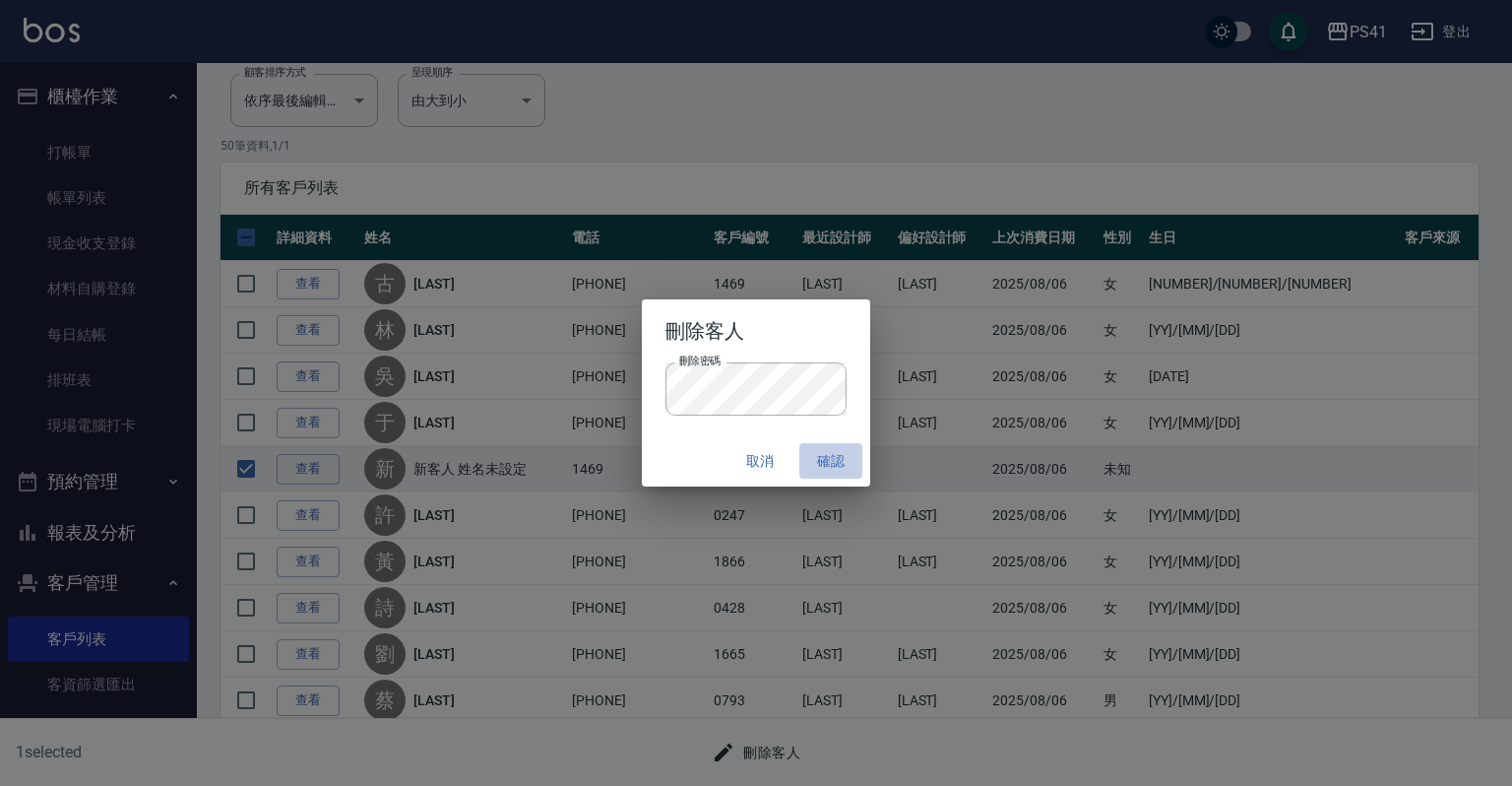 click on "確認" at bounding box center (831, 461) 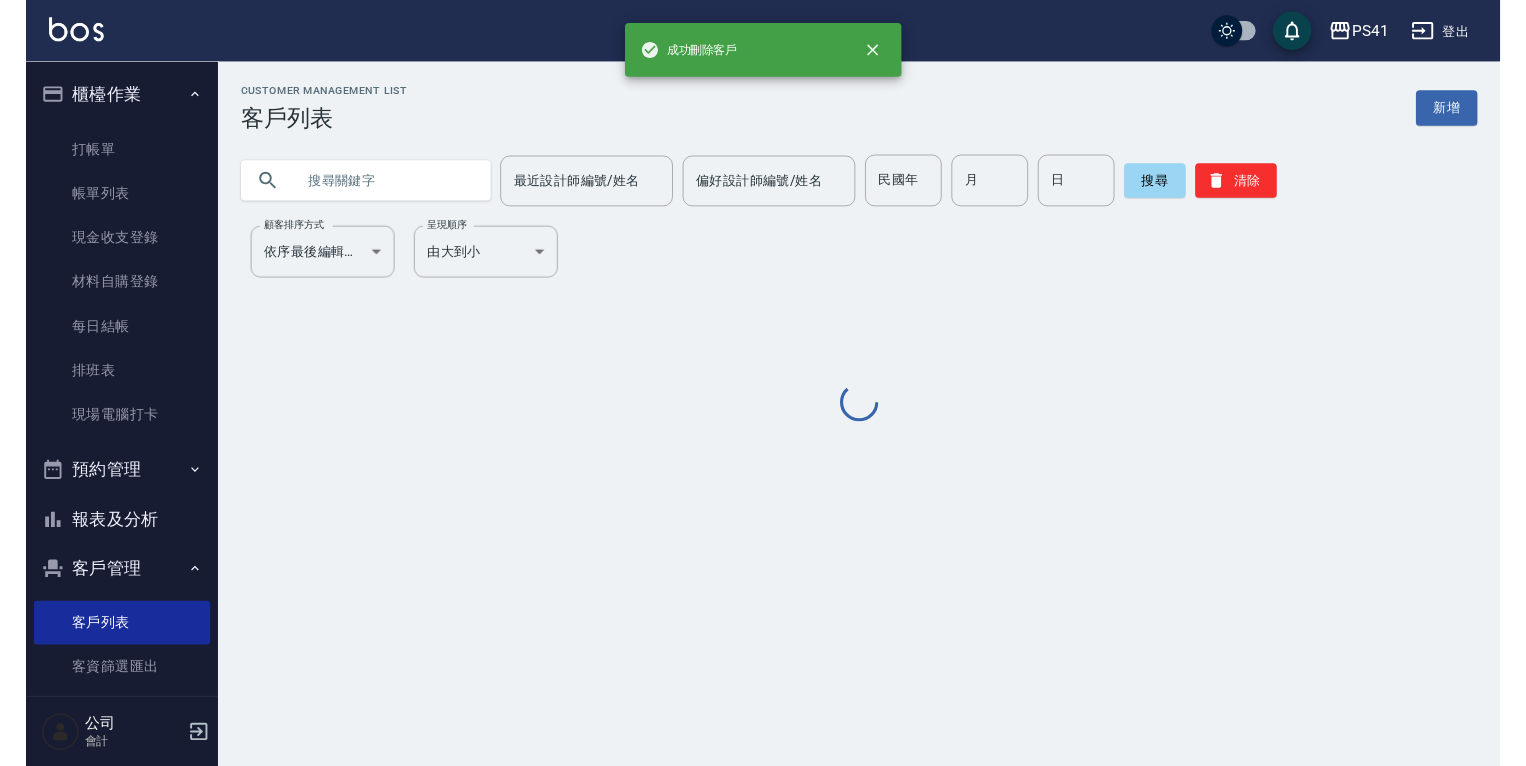 scroll, scrollTop: 0, scrollLeft: 0, axis: both 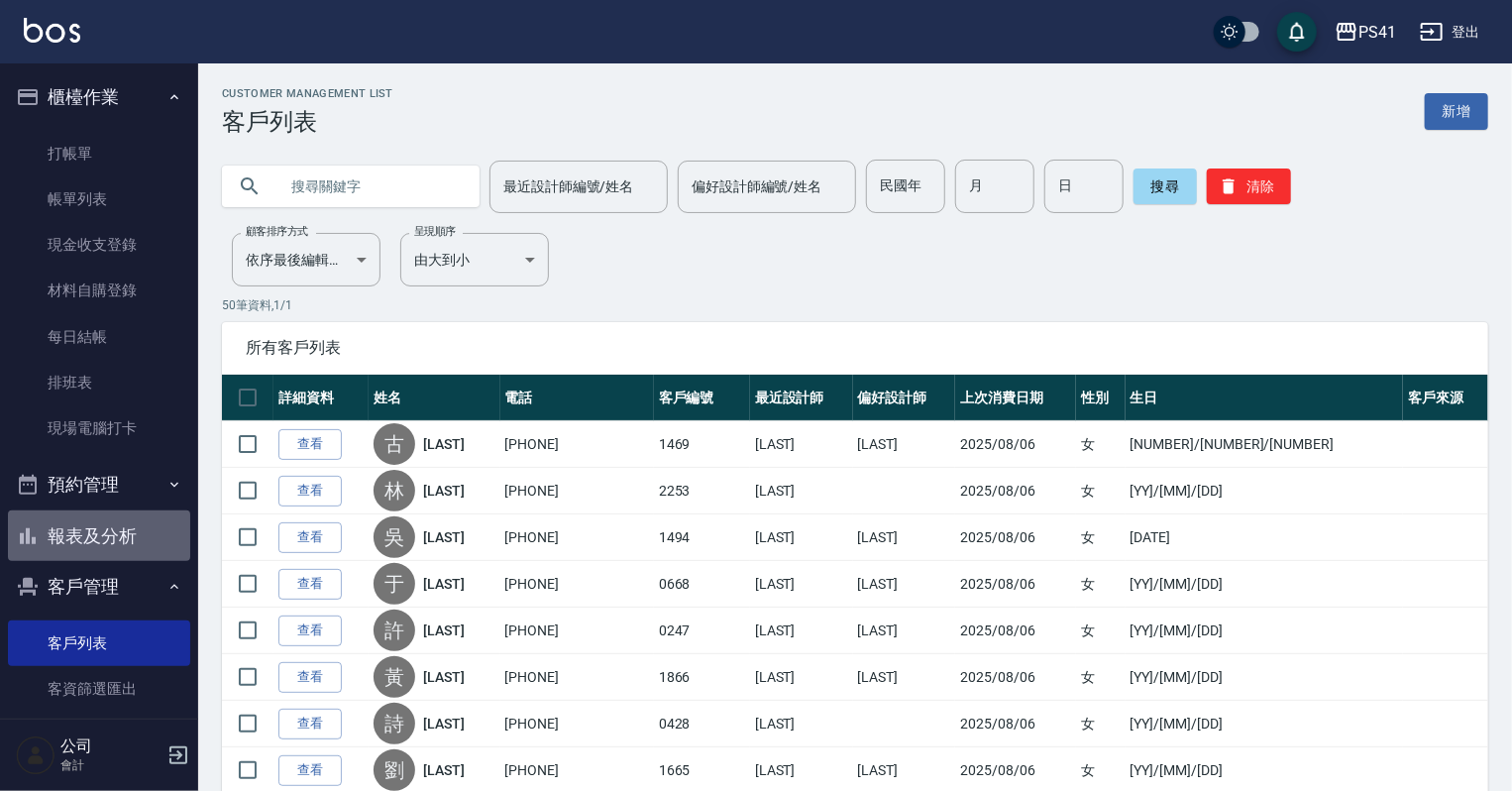click on "報表及分析" at bounding box center (99, 536) 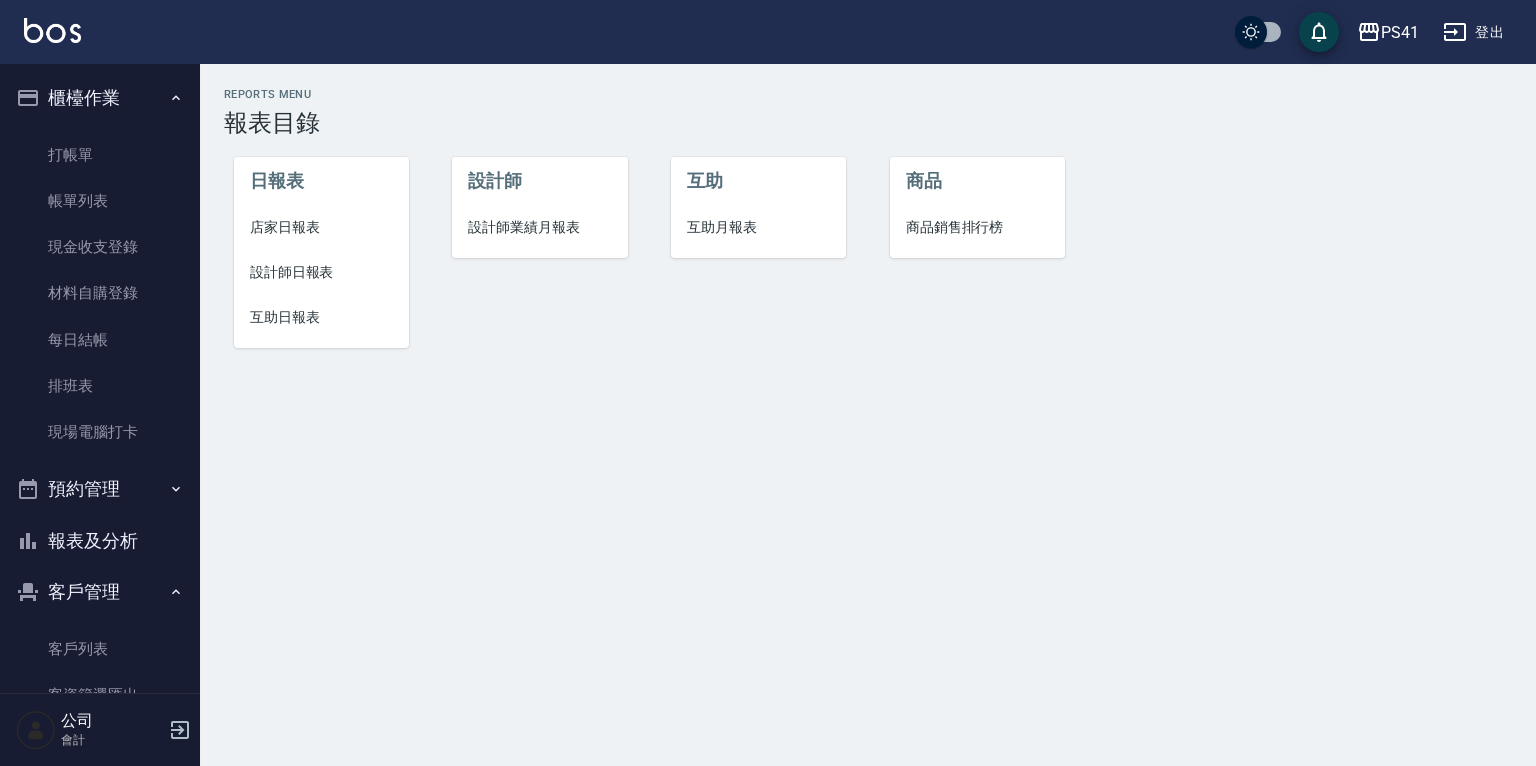 click on "設計師日報表" at bounding box center [321, 272] 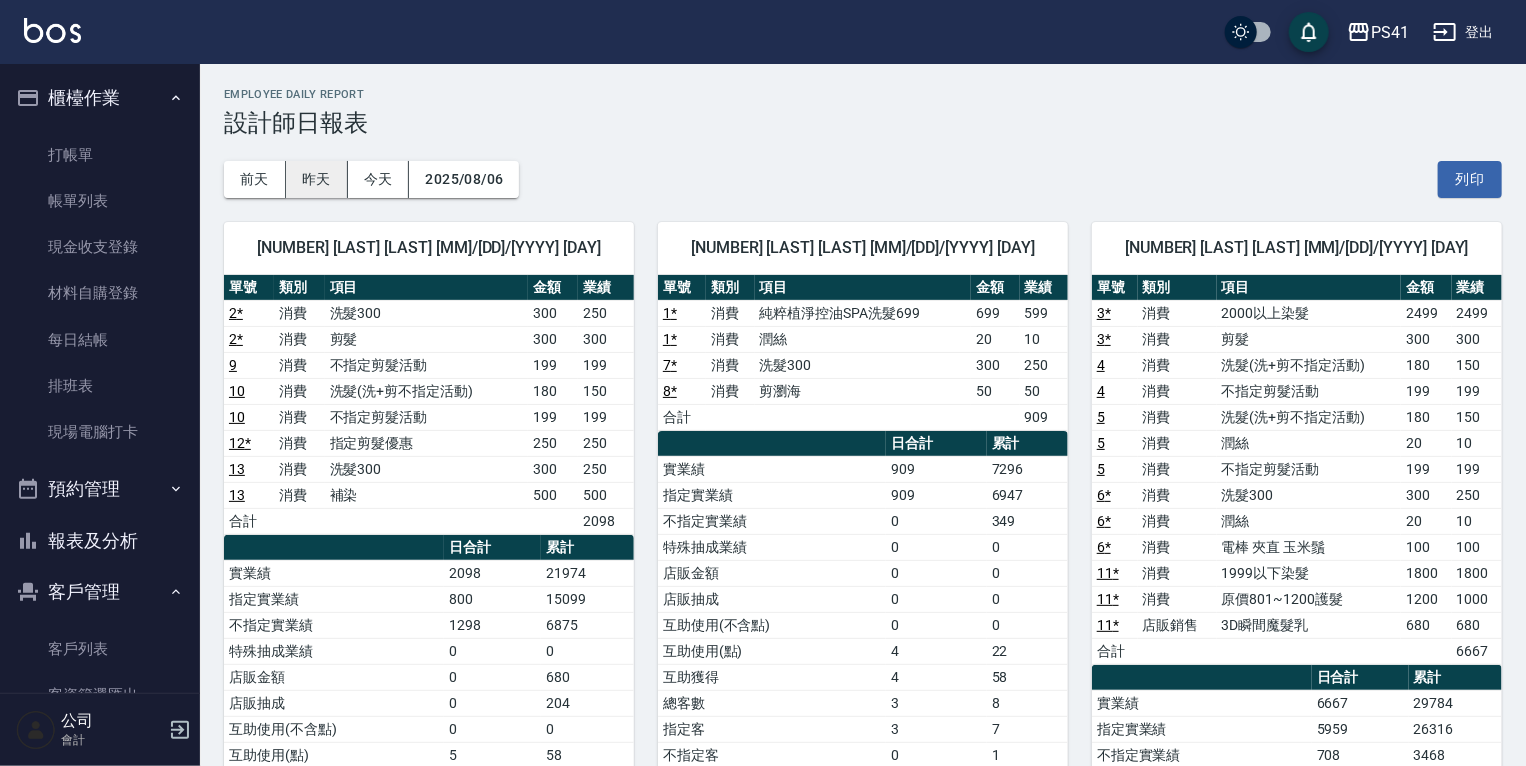 click on "昨天" at bounding box center [317, 179] 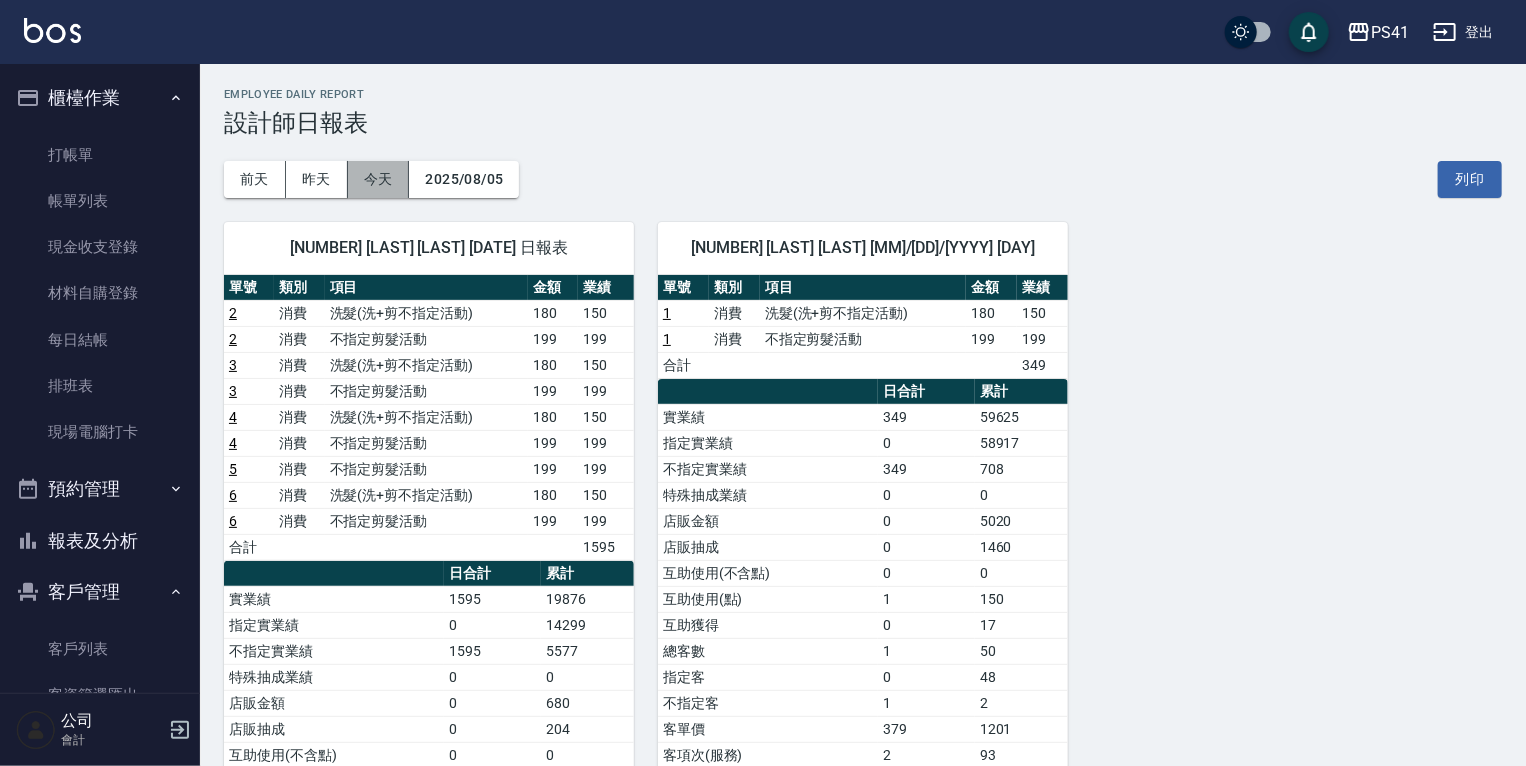 click on "今天" at bounding box center [379, 179] 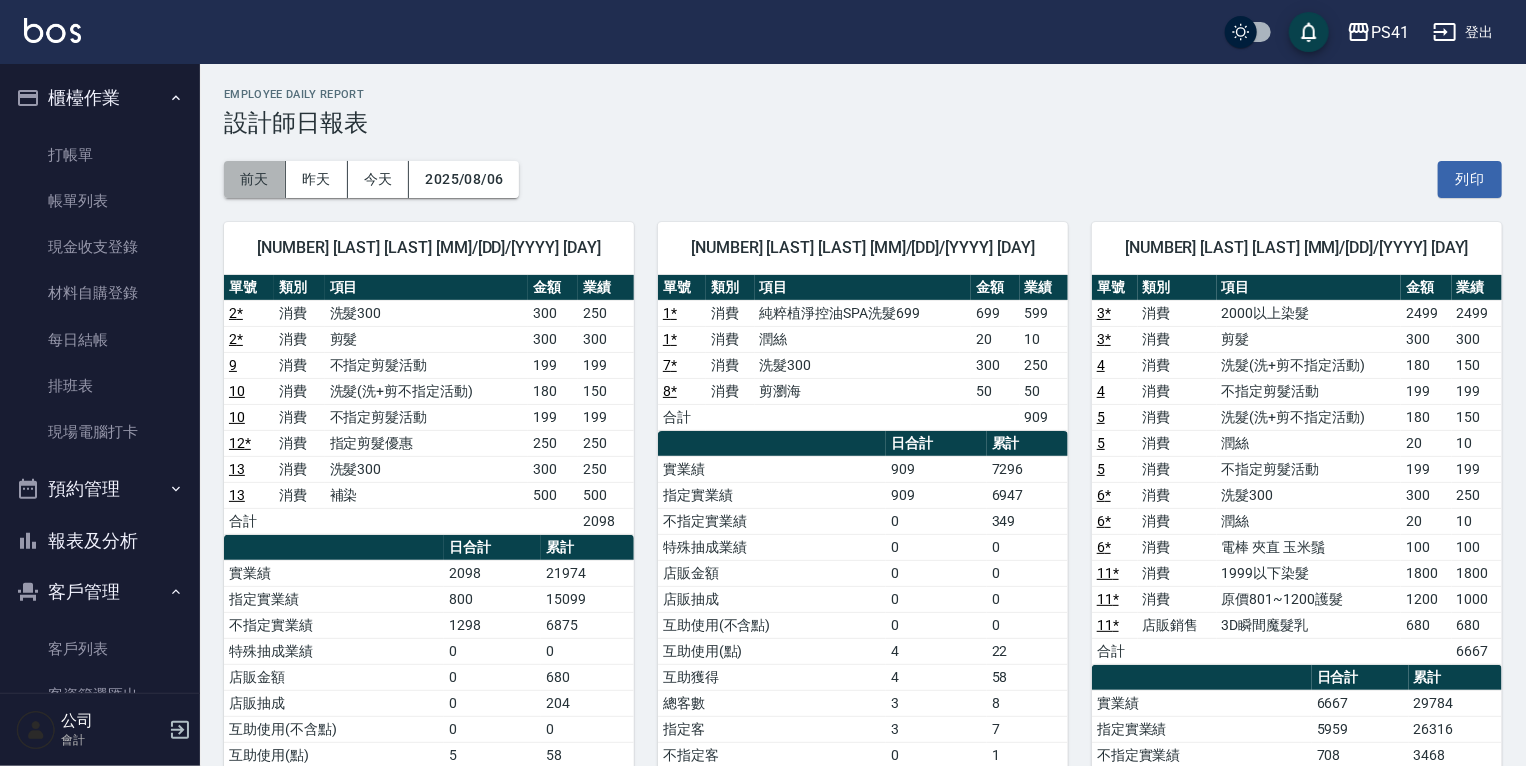 click on "前天" at bounding box center [255, 179] 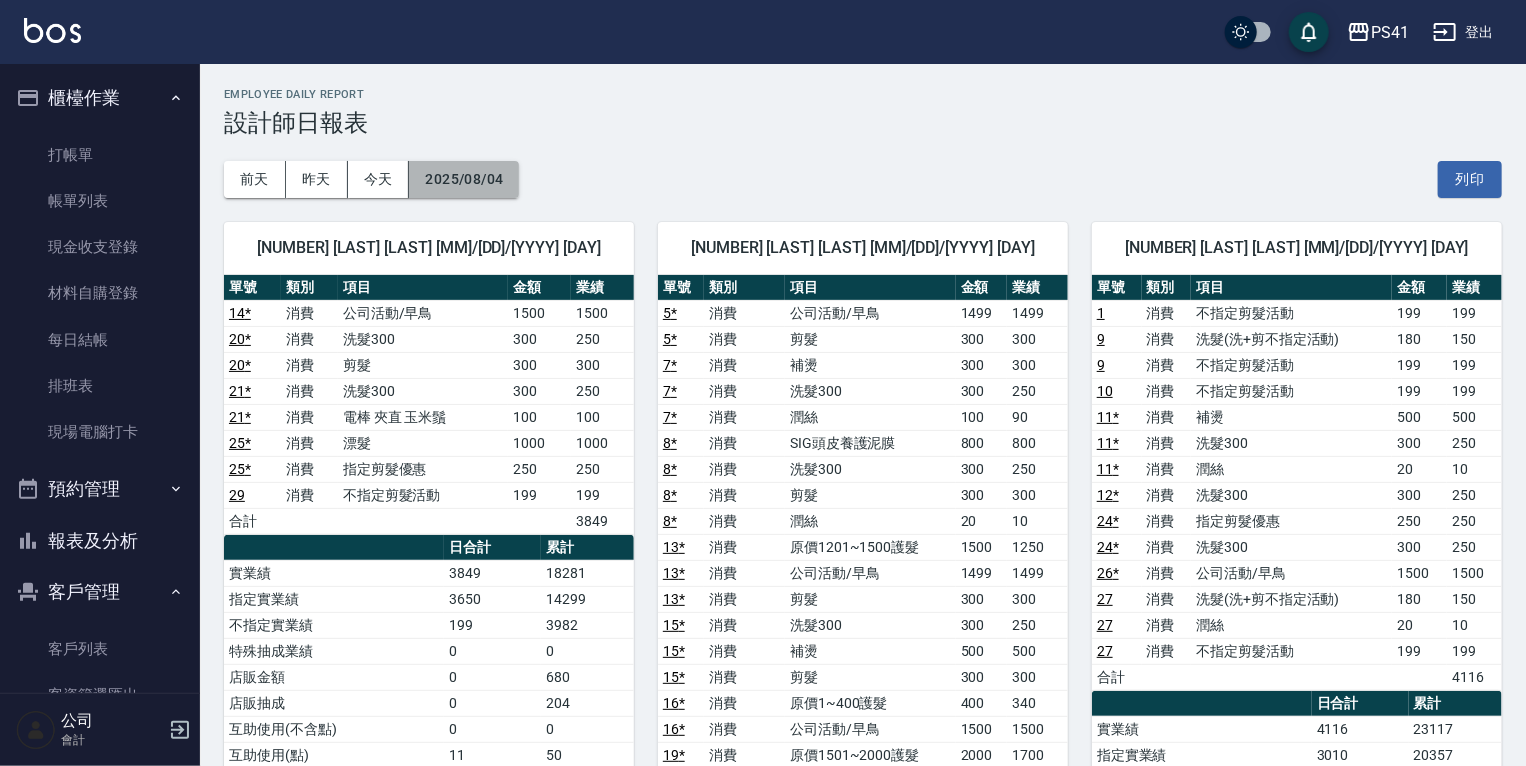 click on "2025/08/04" at bounding box center [464, 179] 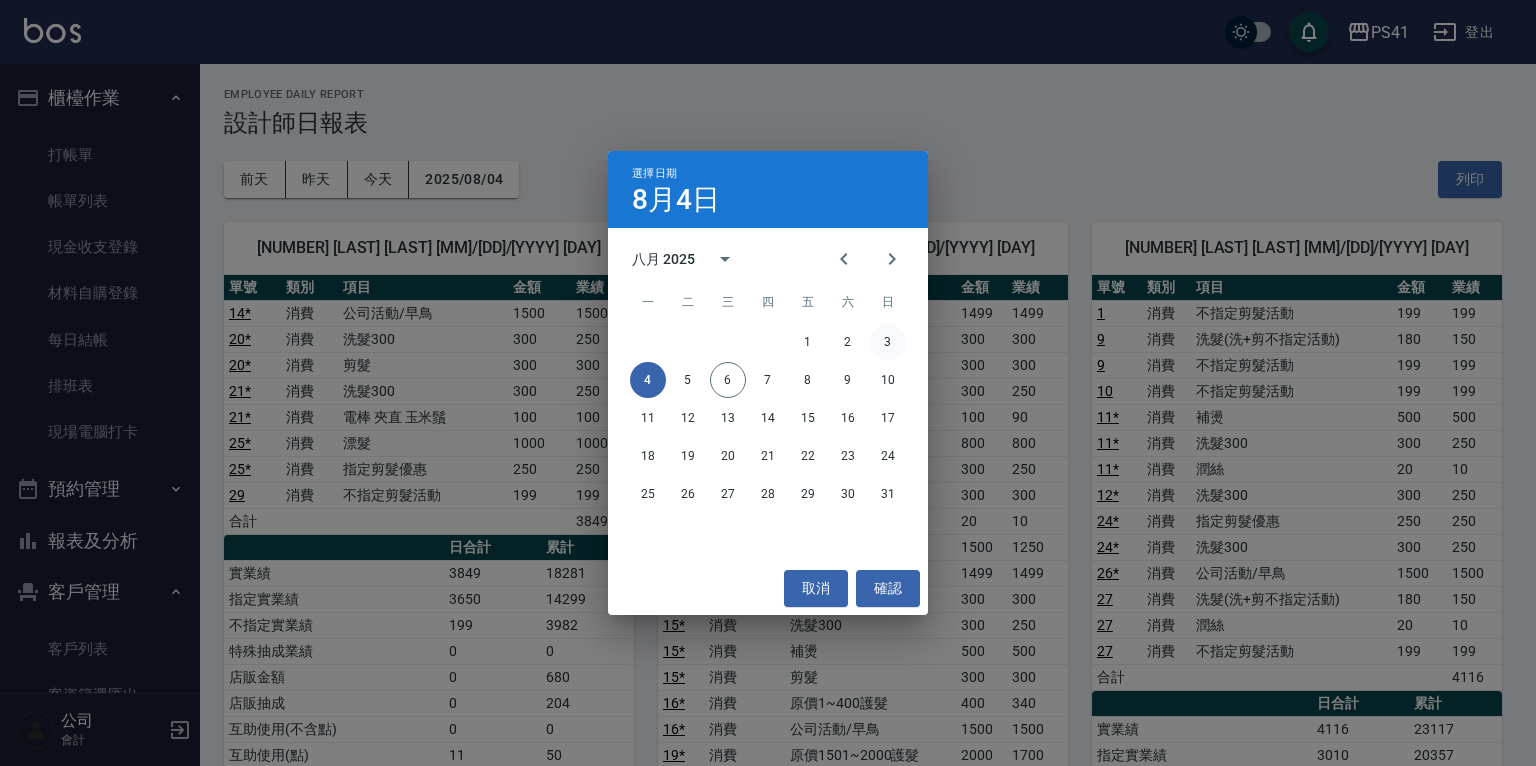 click on "3" at bounding box center (888, 342) 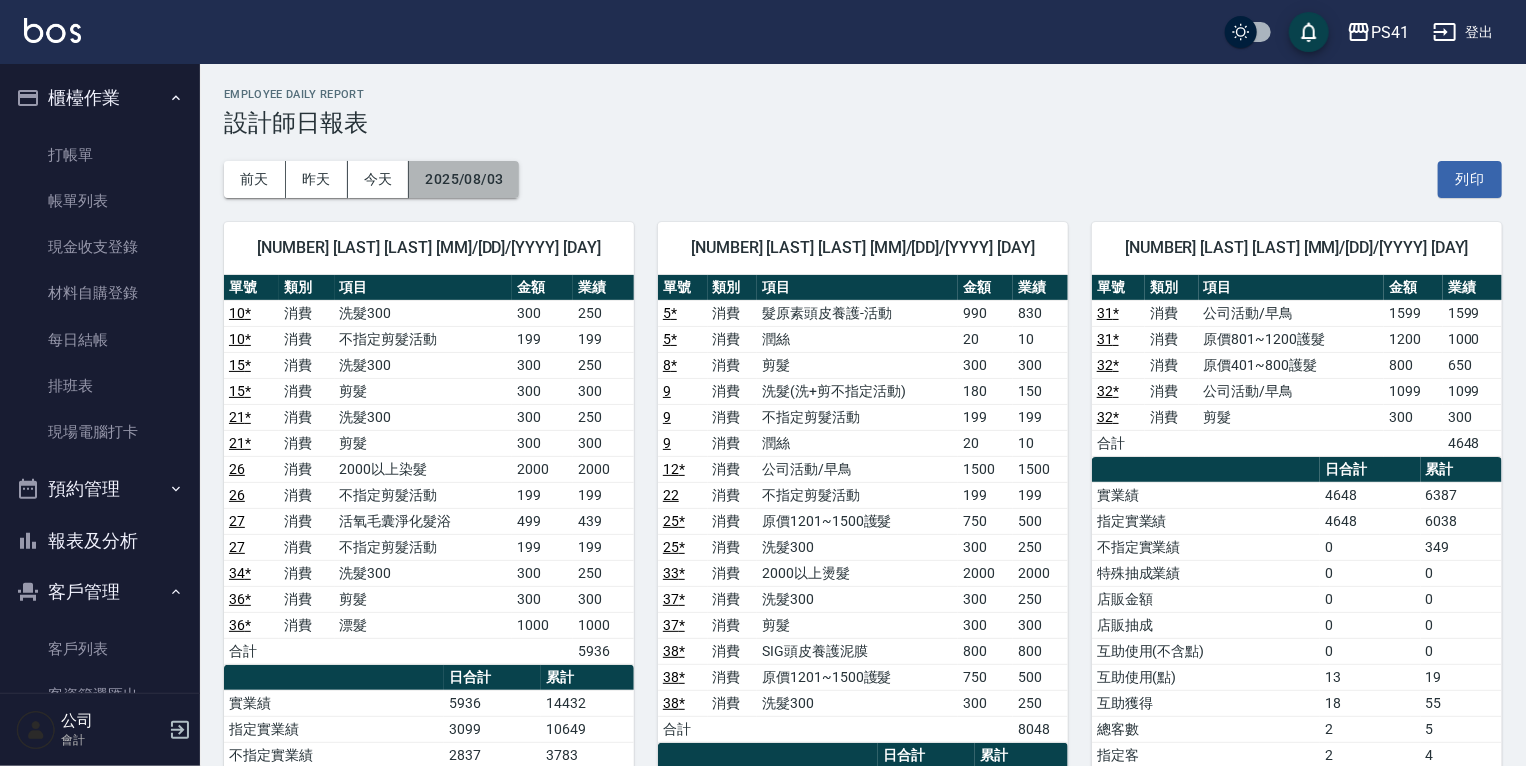 click on "2025/08/03" at bounding box center [464, 179] 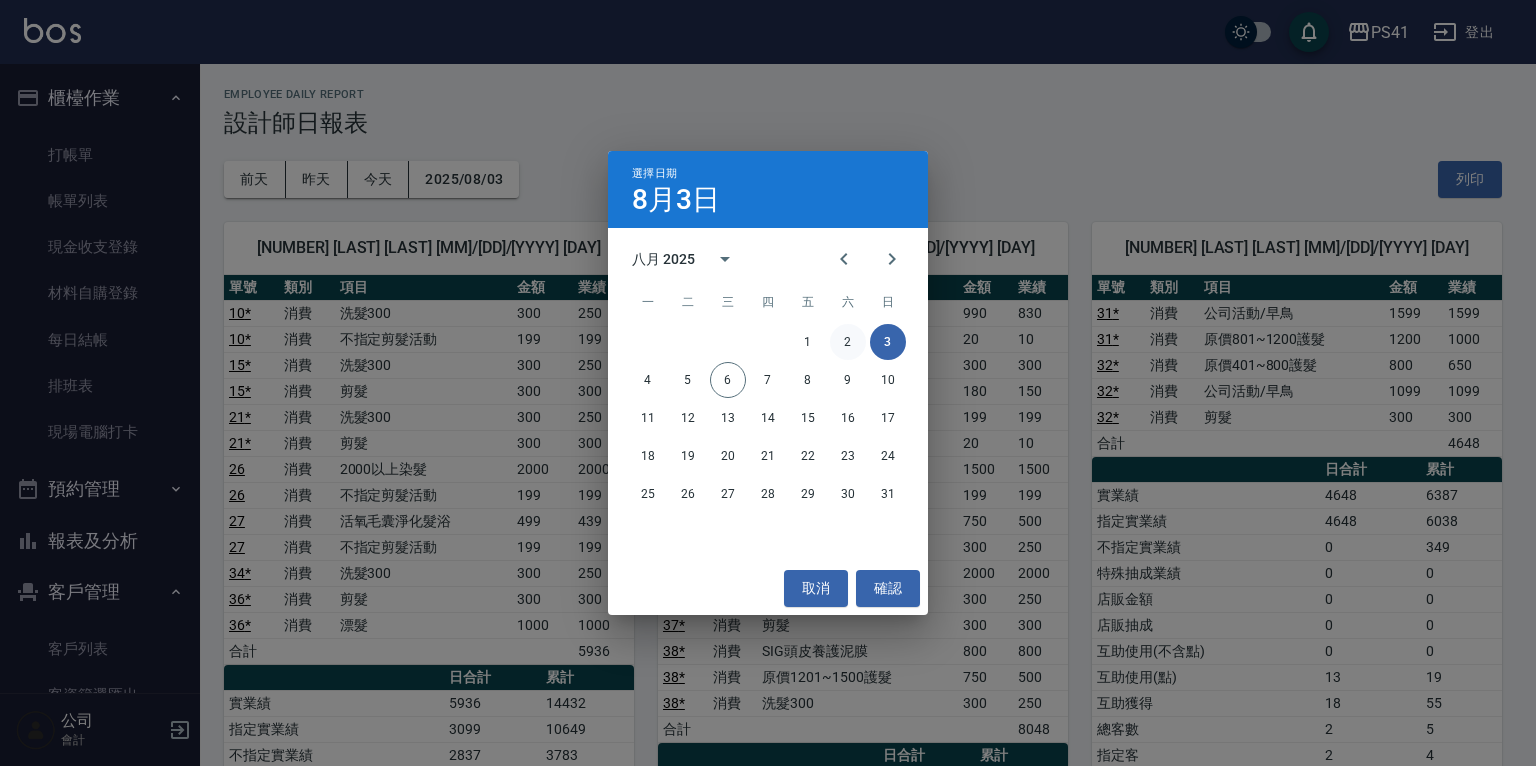 click on "2" at bounding box center [848, 342] 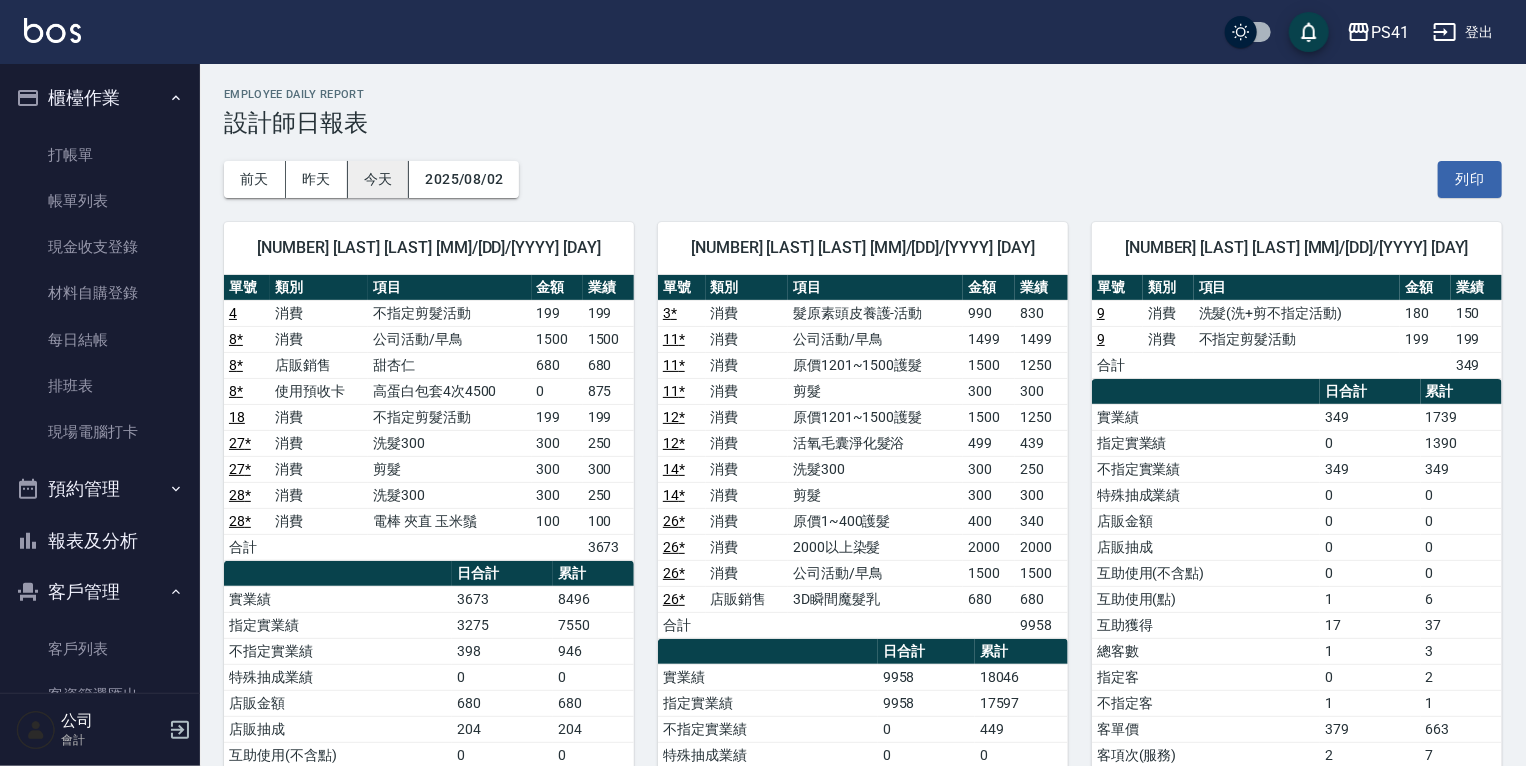 click on "今天" at bounding box center (379, 179) 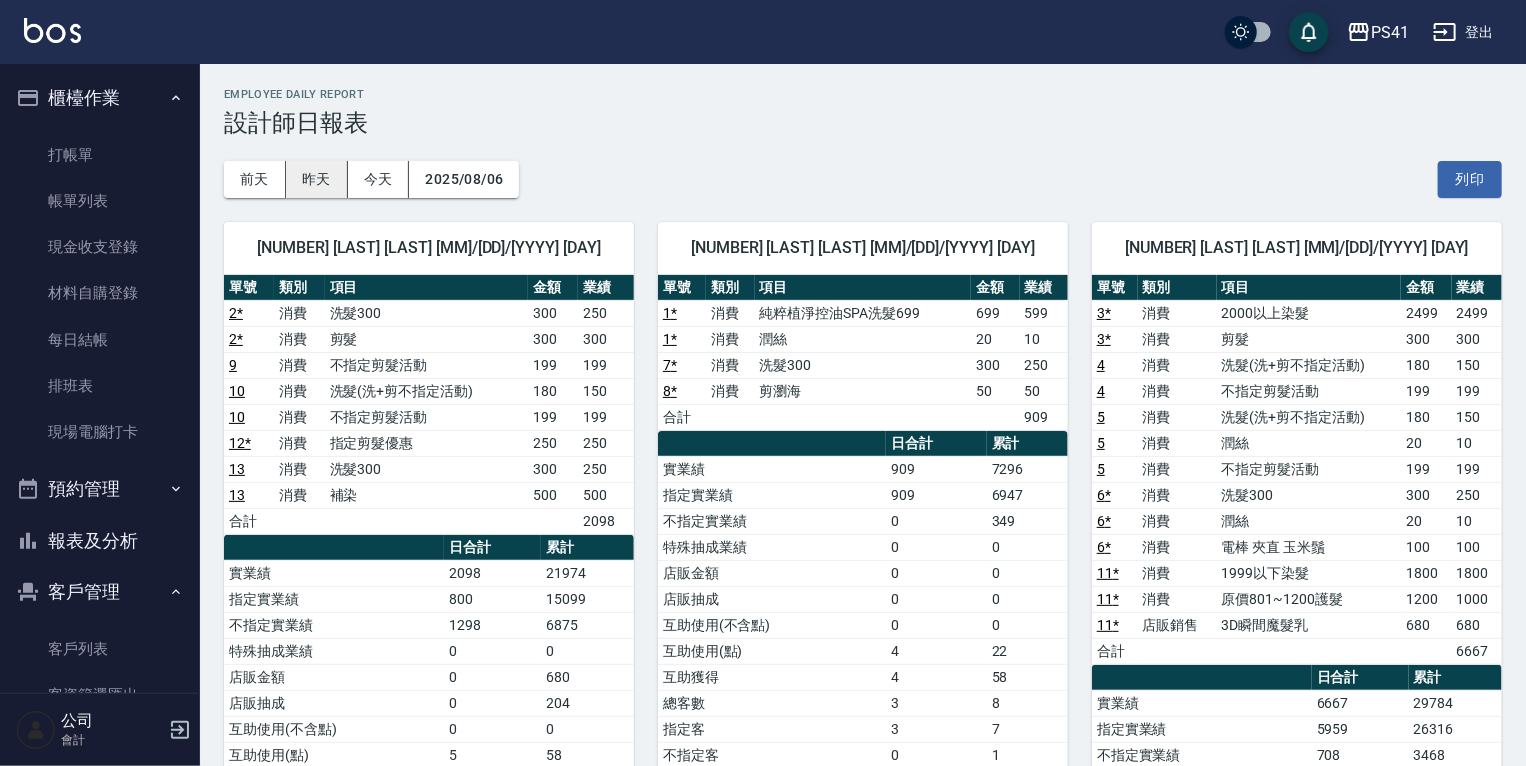 click on "昨天" at bounding box center (317, 179) 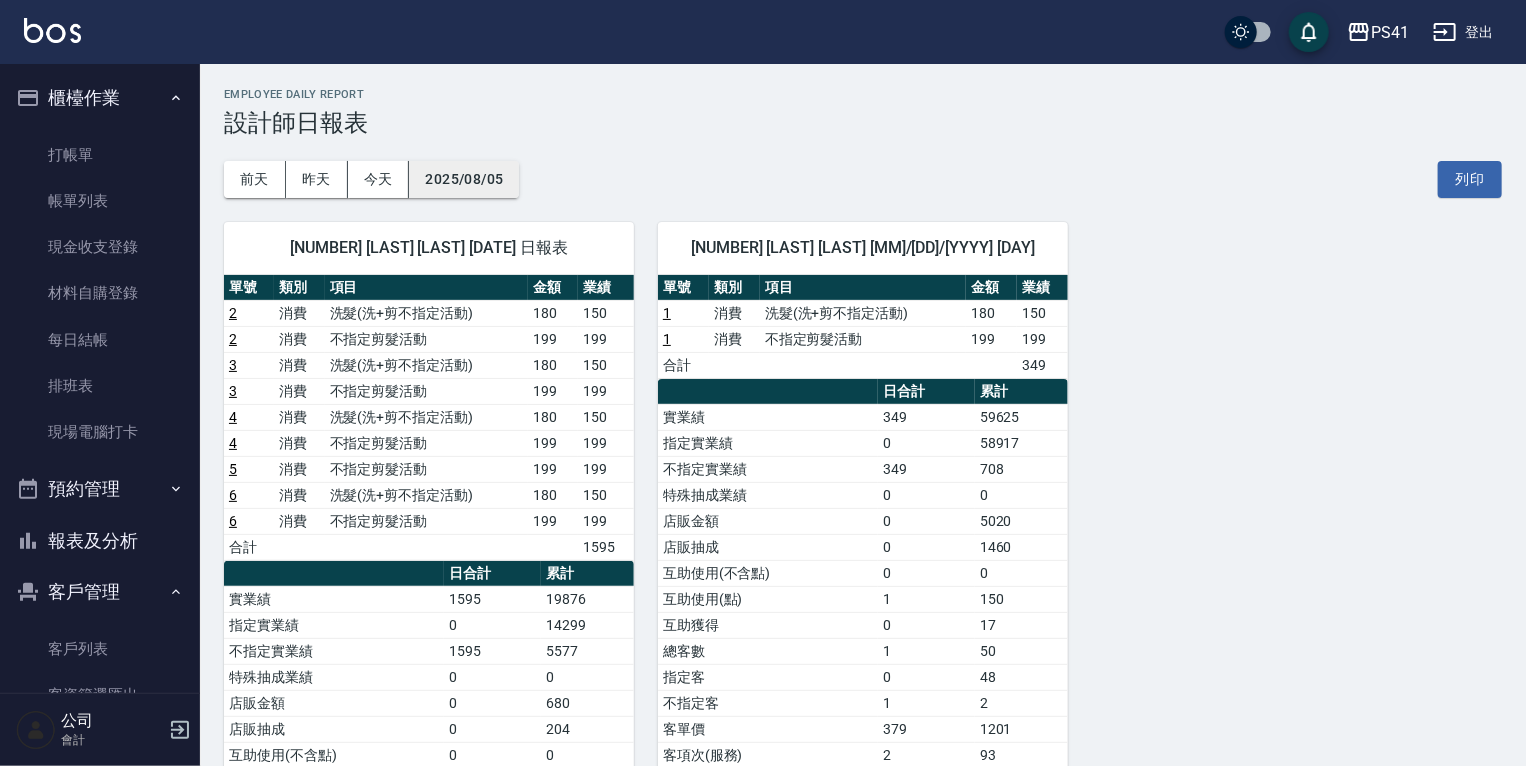click on "2025/08/05" at bounding box center (464, 179) 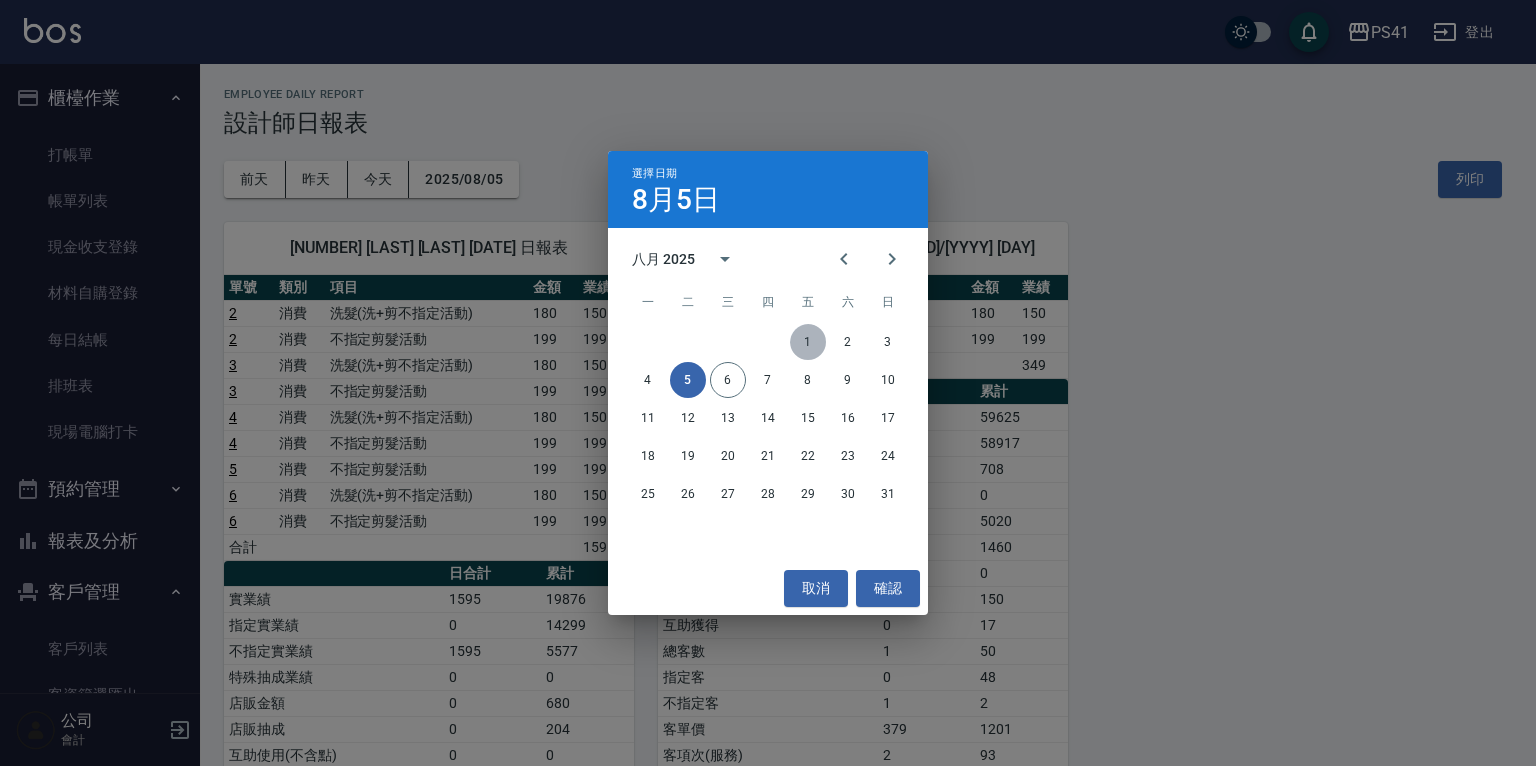 click on "1" at bounding box center (808, 342) 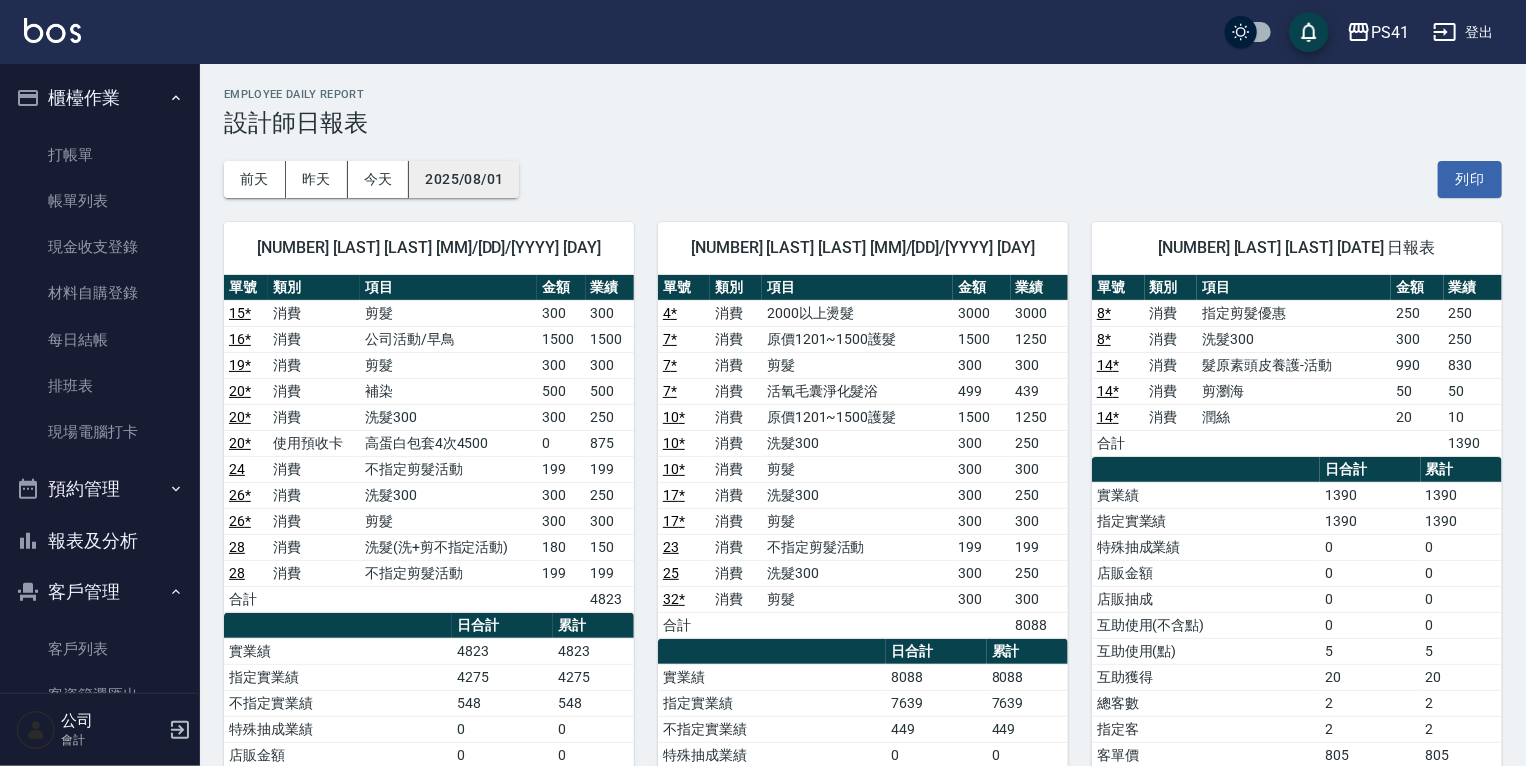 click on "2025/08/01" at bounding box center [464, 179] 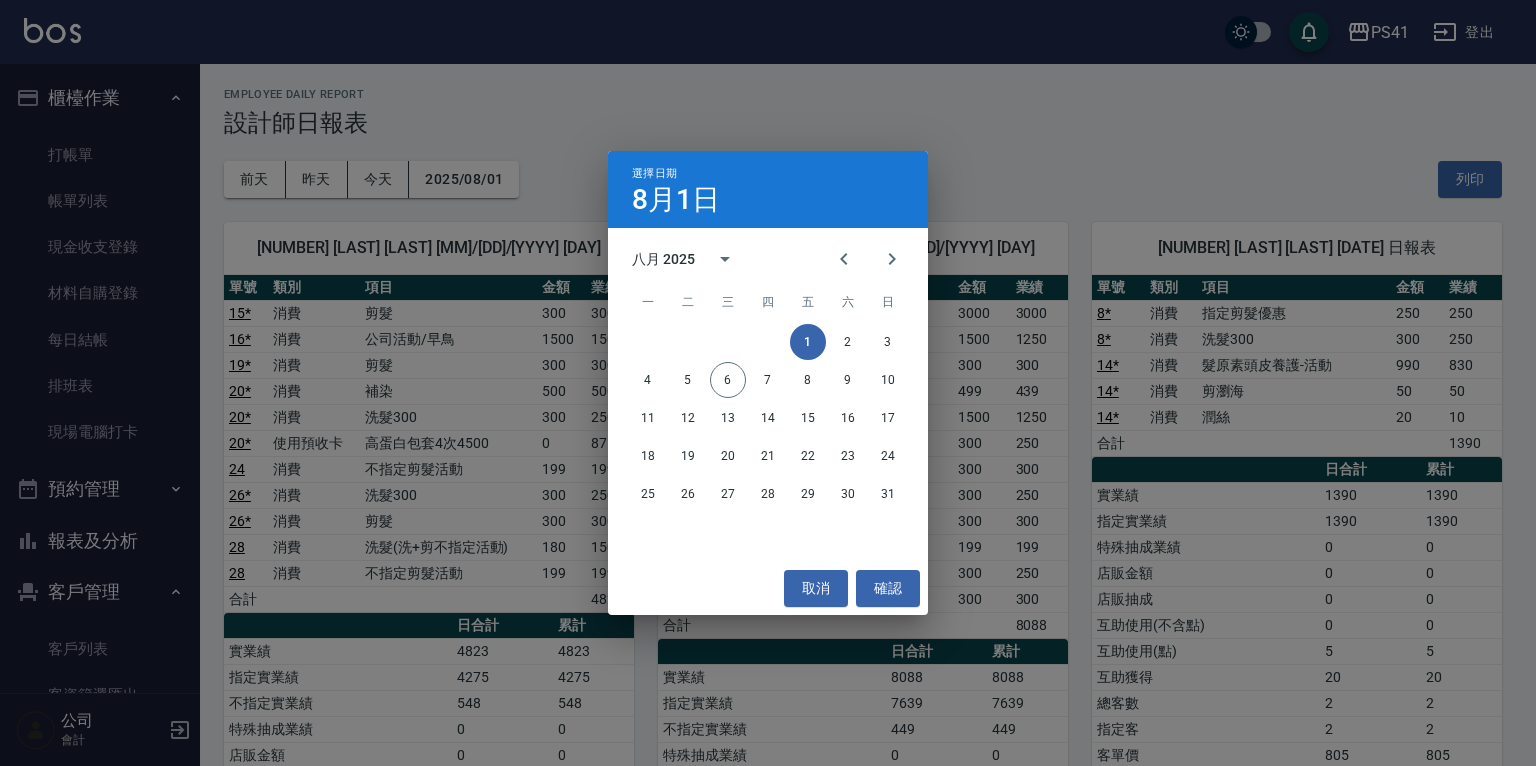 drag, startPoint x: 1306, startPoint y: 188, endPoint x: 1280, endPoint y: 201, distance: 29.068884 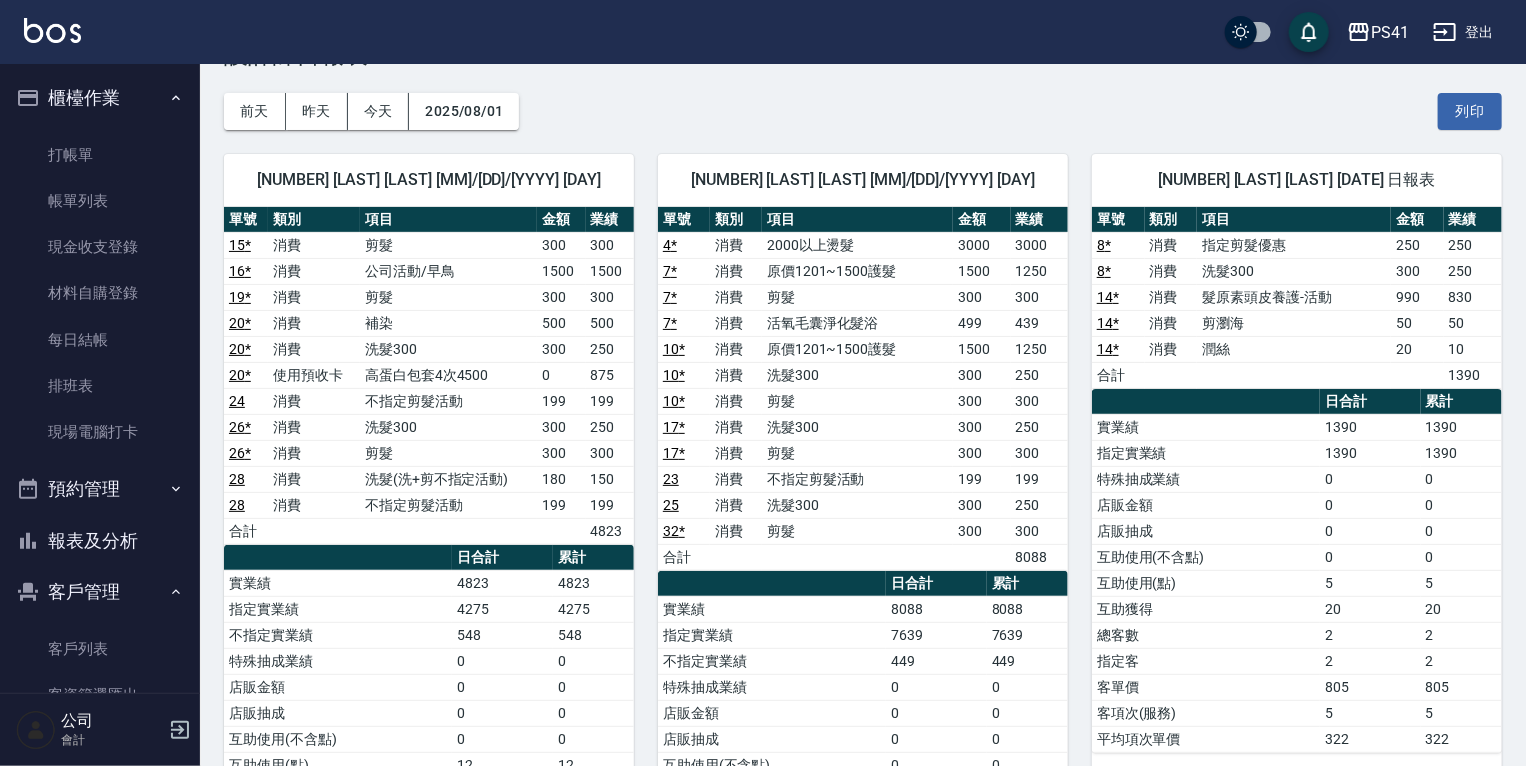 scroll, scrollTop: 0, scrollLeft: 0, axis: both 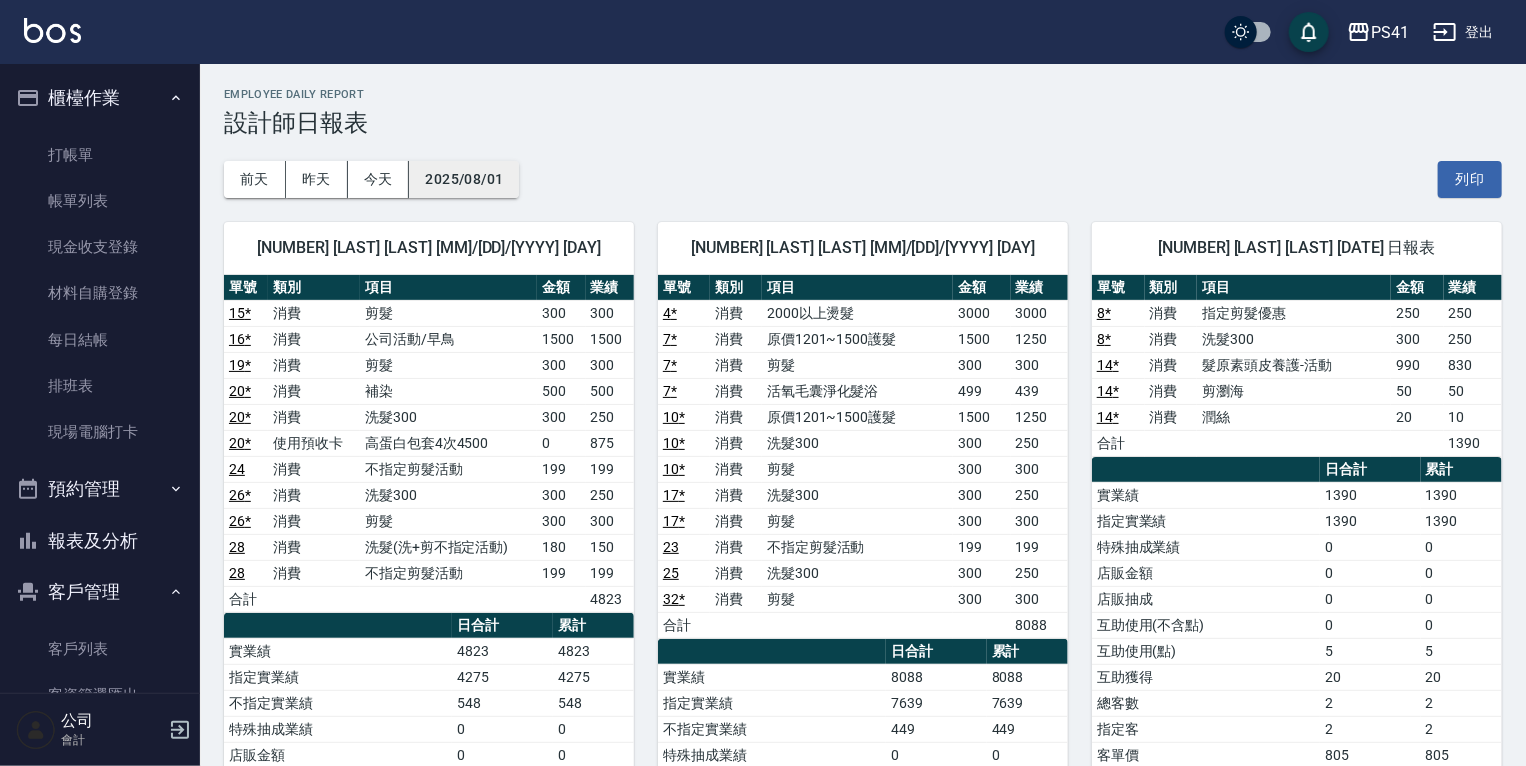 click on "2025/08/01" at bounding box center (464, 179) 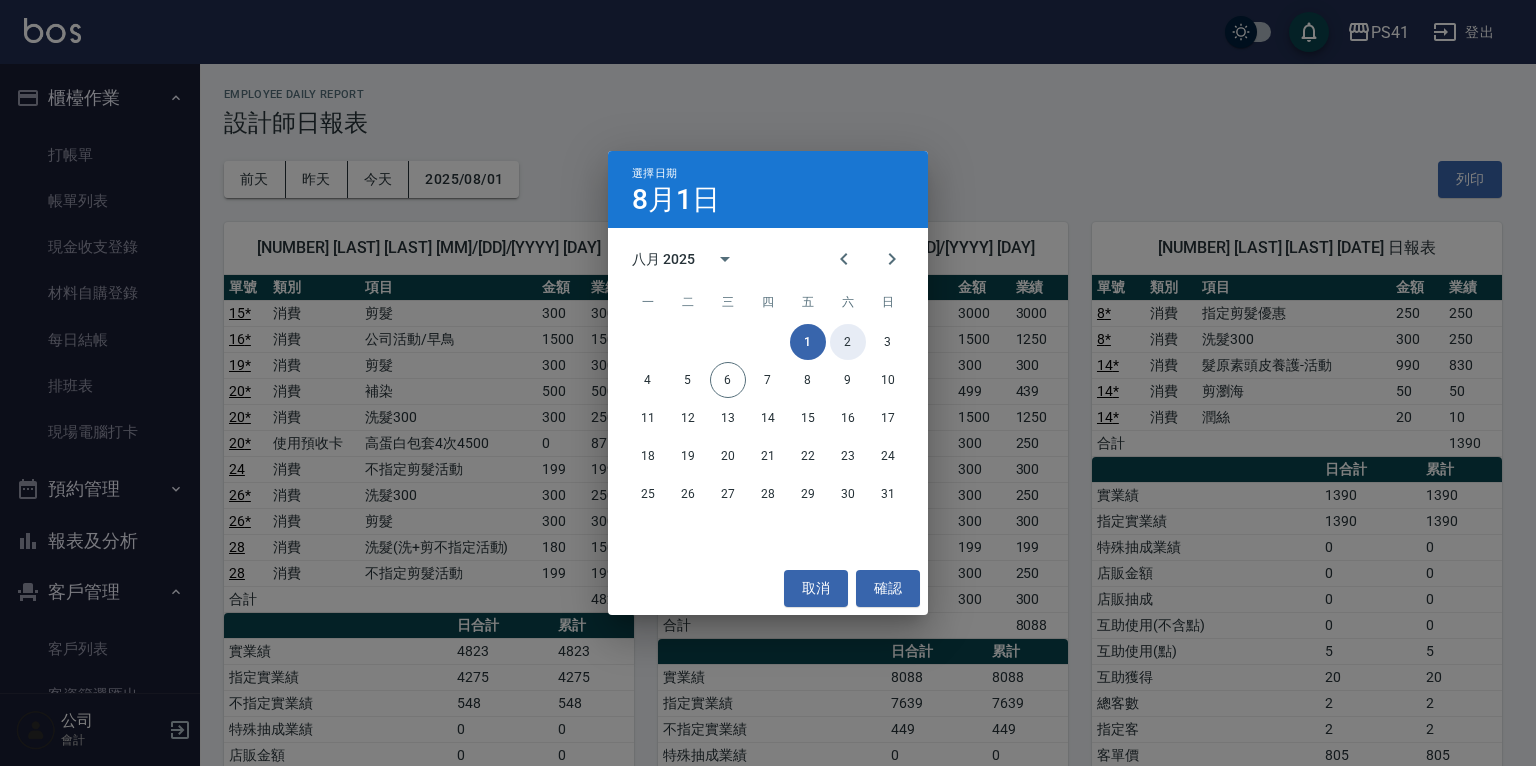 click on "2" at bounding box center [848, 342] 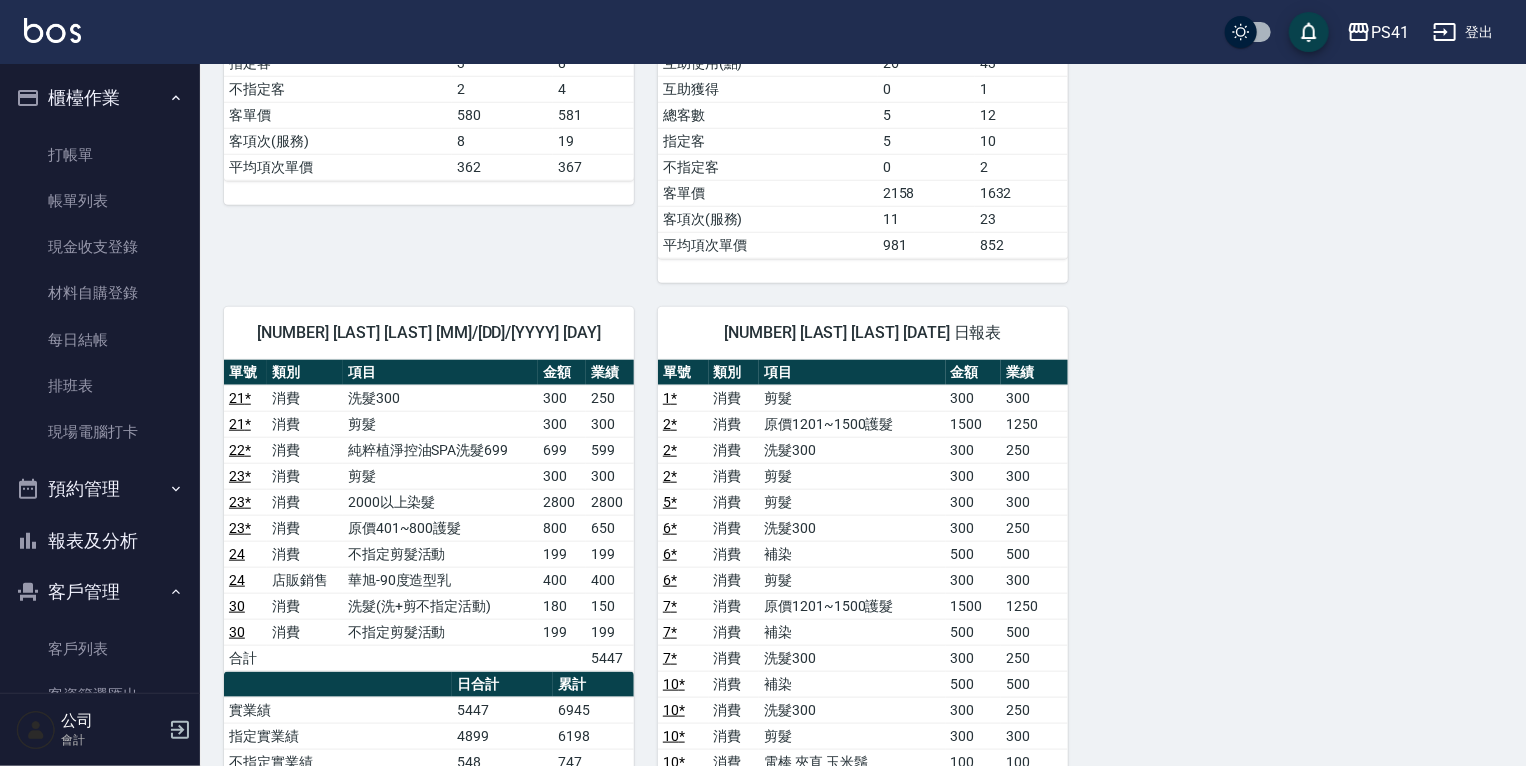 scroll, scrollTop: 800, scrollLeft: 0, axis: vertical 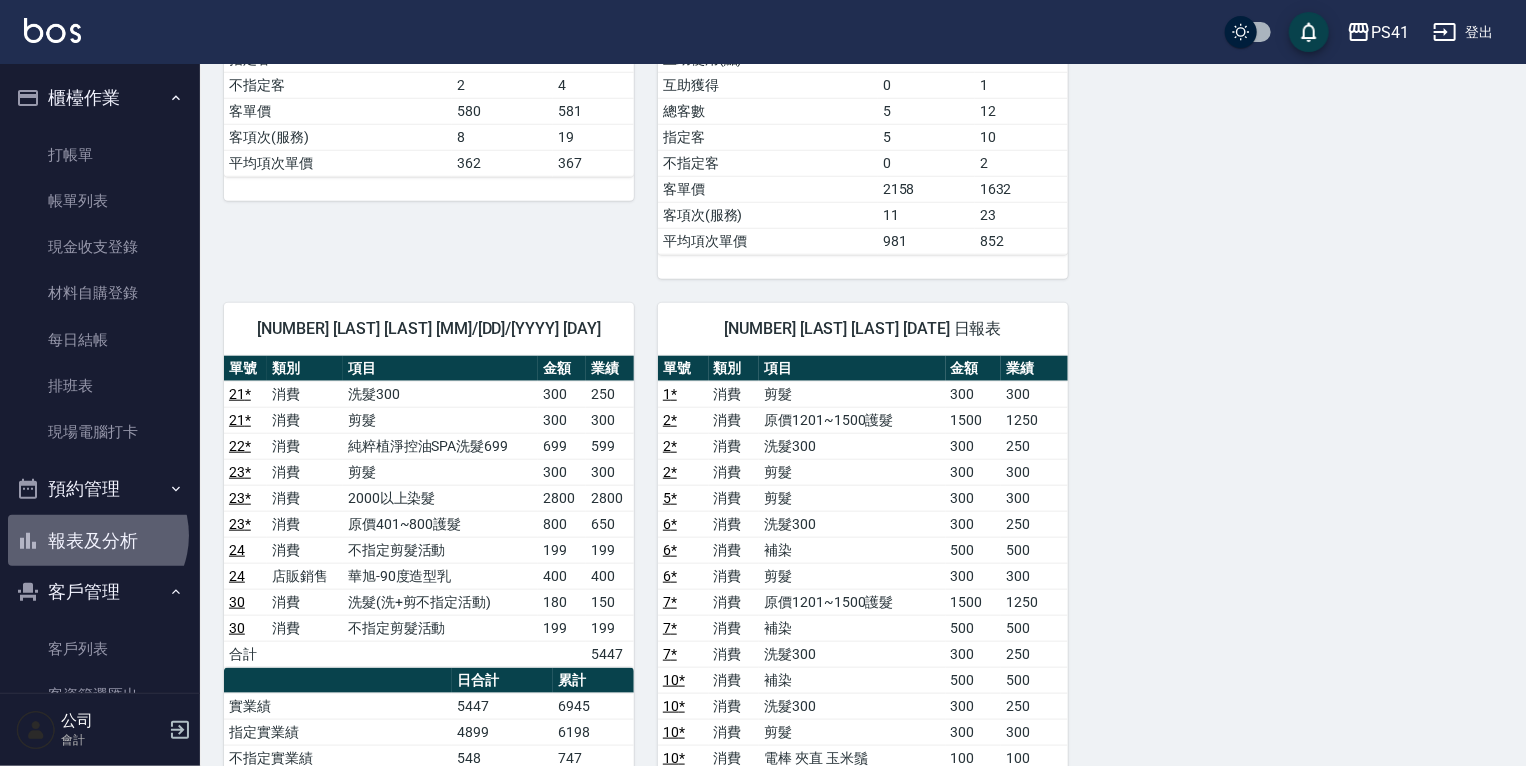 click on "報表及分析" at bounding box center [100, 541] 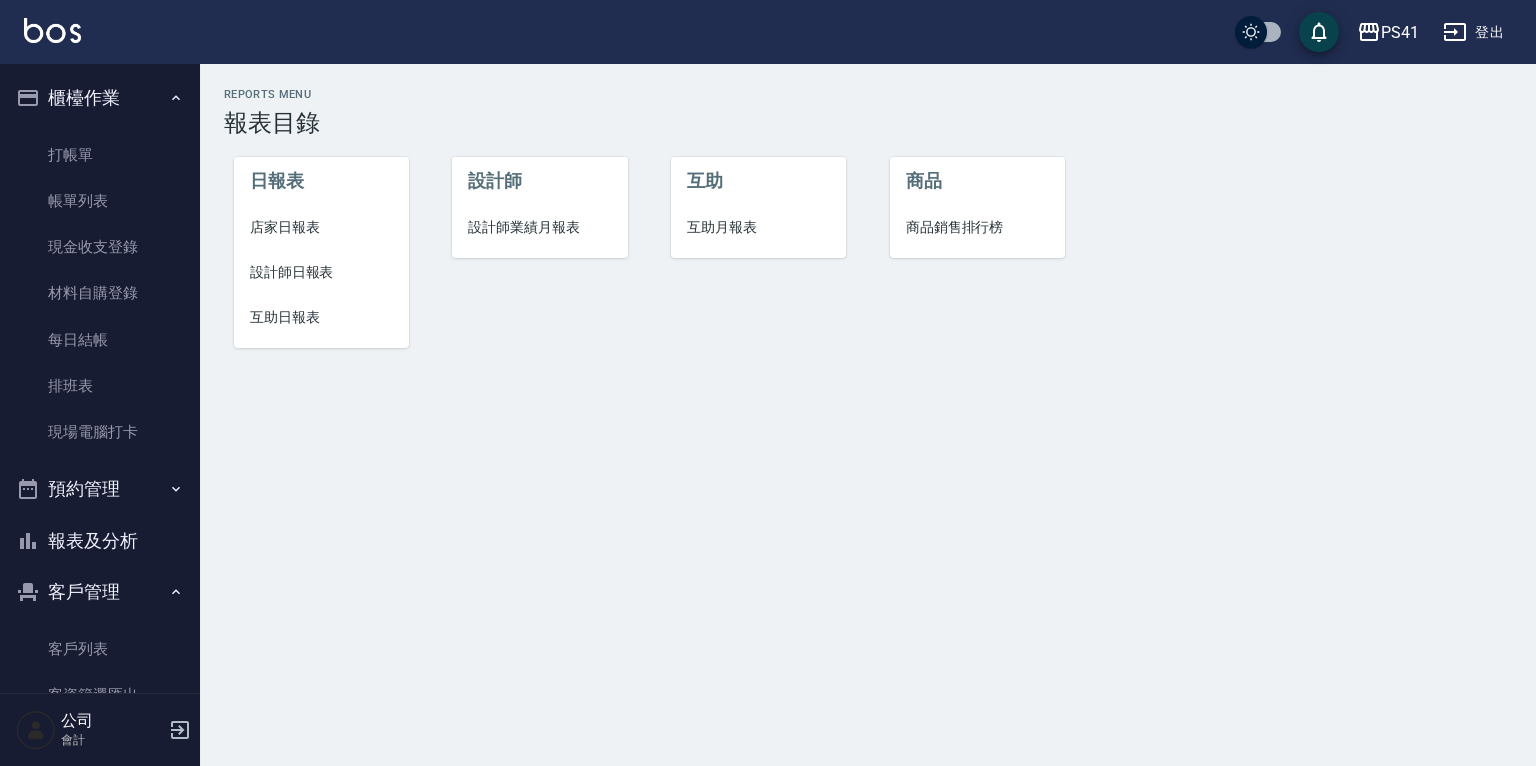 click on "設計師日報表" at bounding box center [321, 272] 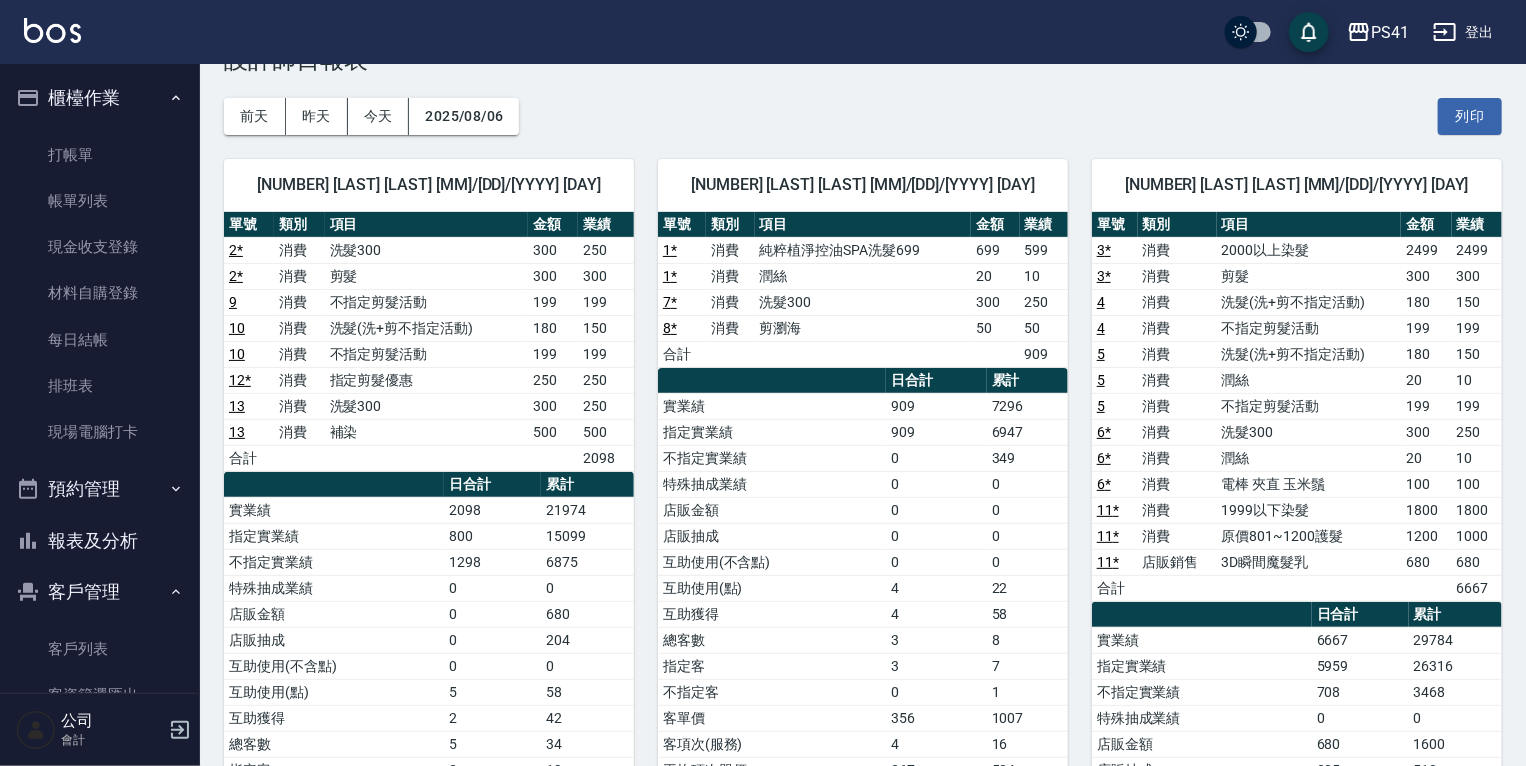 scroll, scrollTop: 0, scrollLeft: 0, axis: both 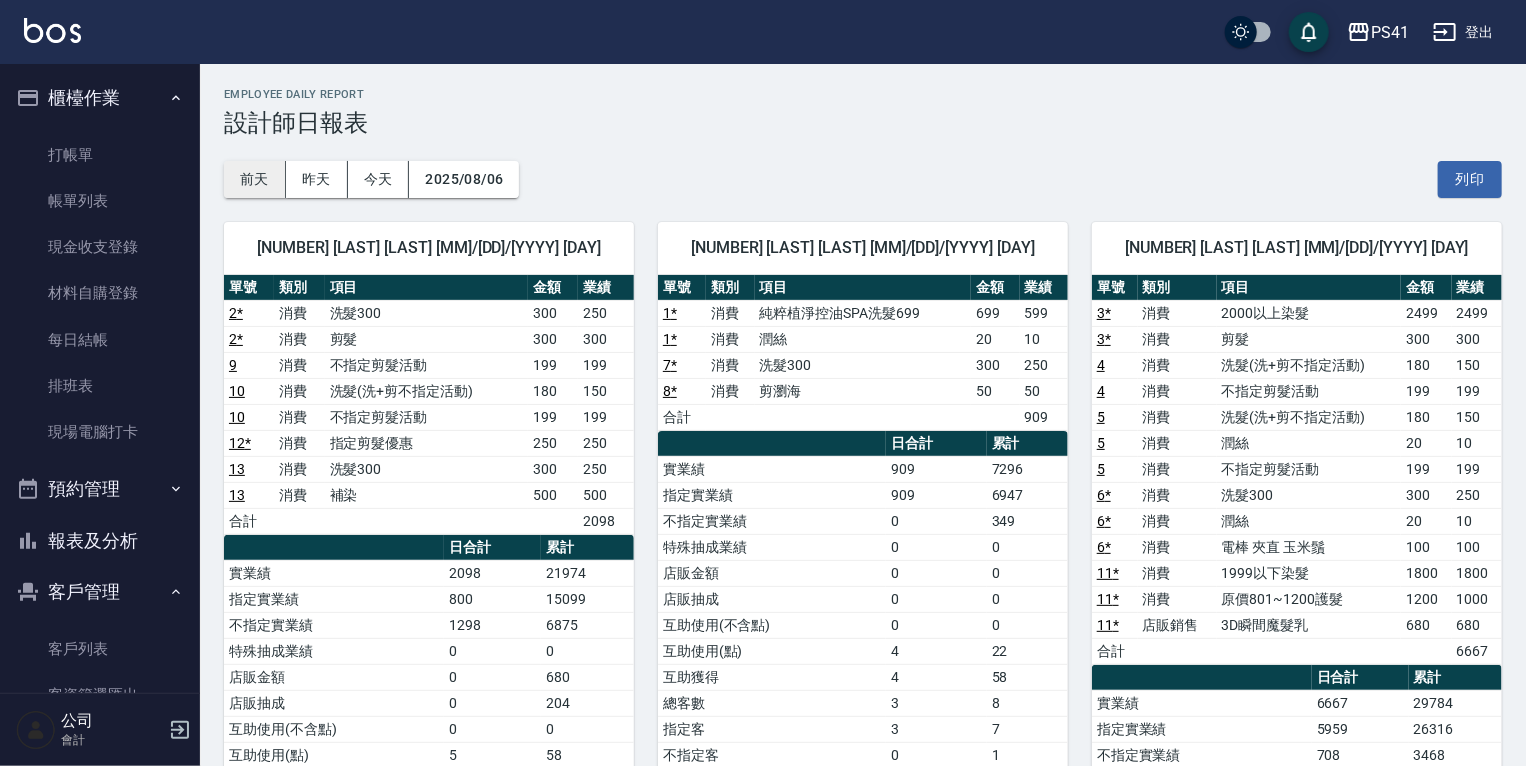 click on "前天" at bounding box center (255, 179) 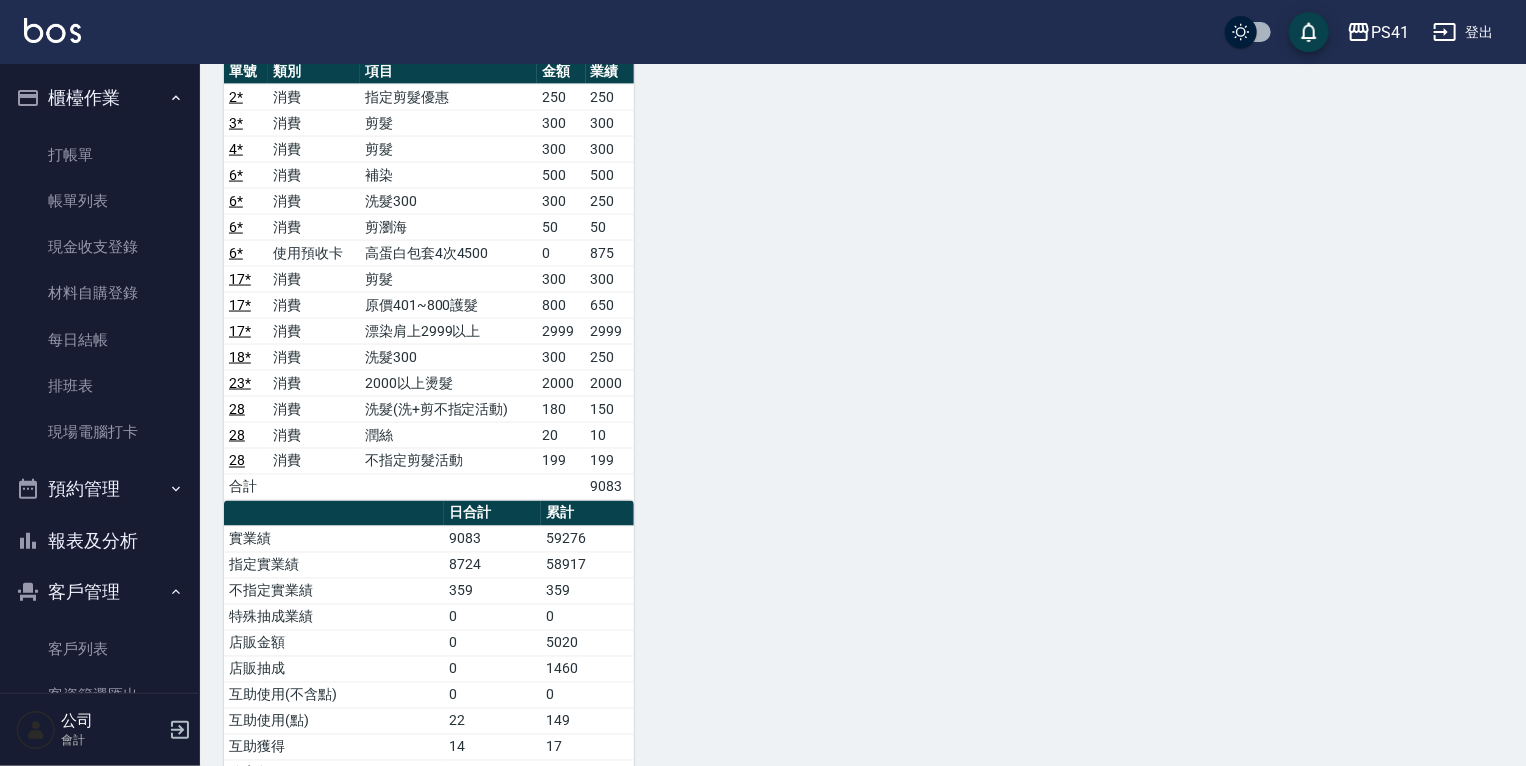 scroll, scrollTop: 1520, scrollLeft: 0, axis: vertical 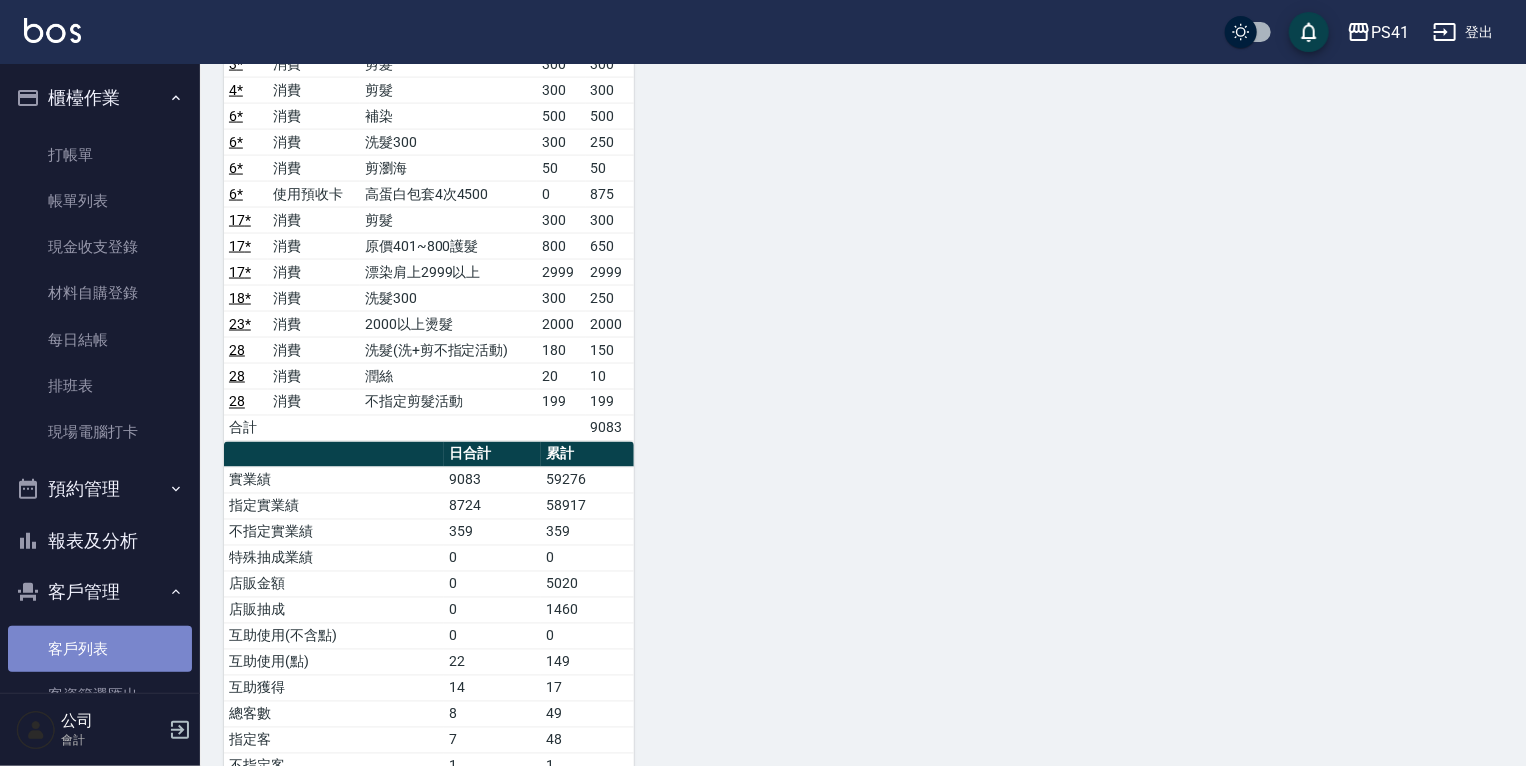 drag, startPoint x: 129, startPoint y: 638, endPoint x: 128, endPoint y: 669, distance: 31.016125 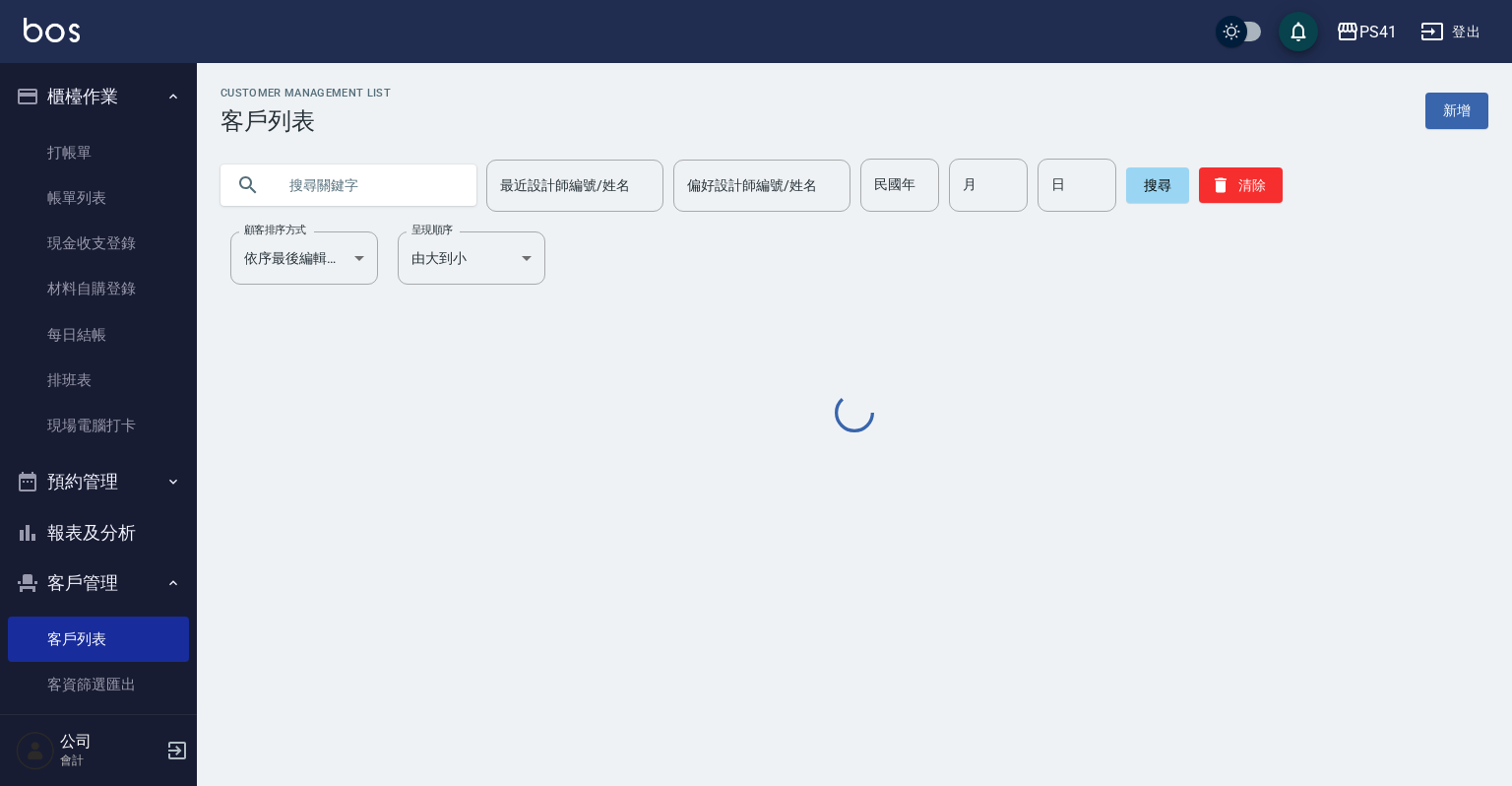 click at bounding box center (368, 185) 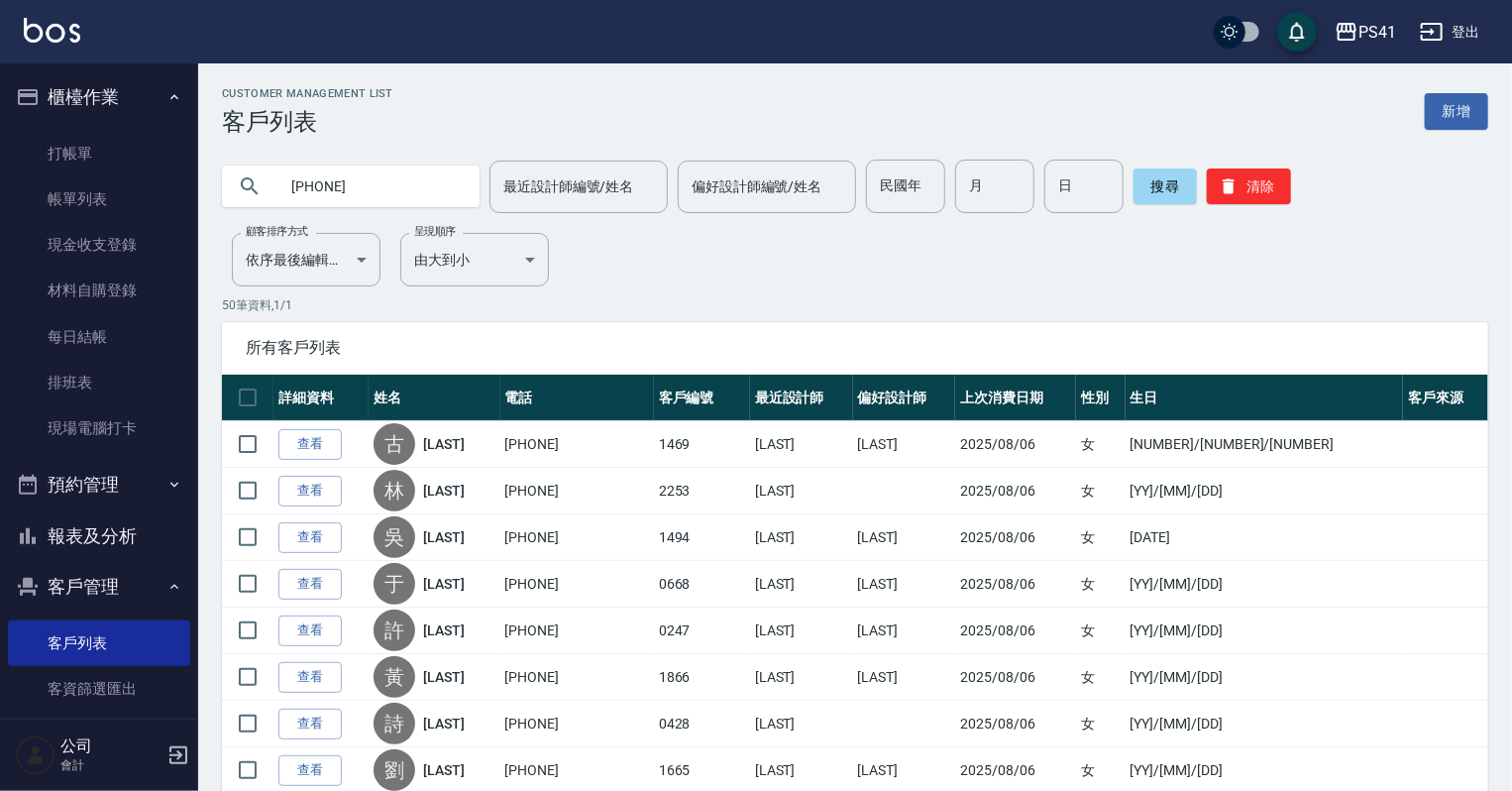 type on "[PHONE]" 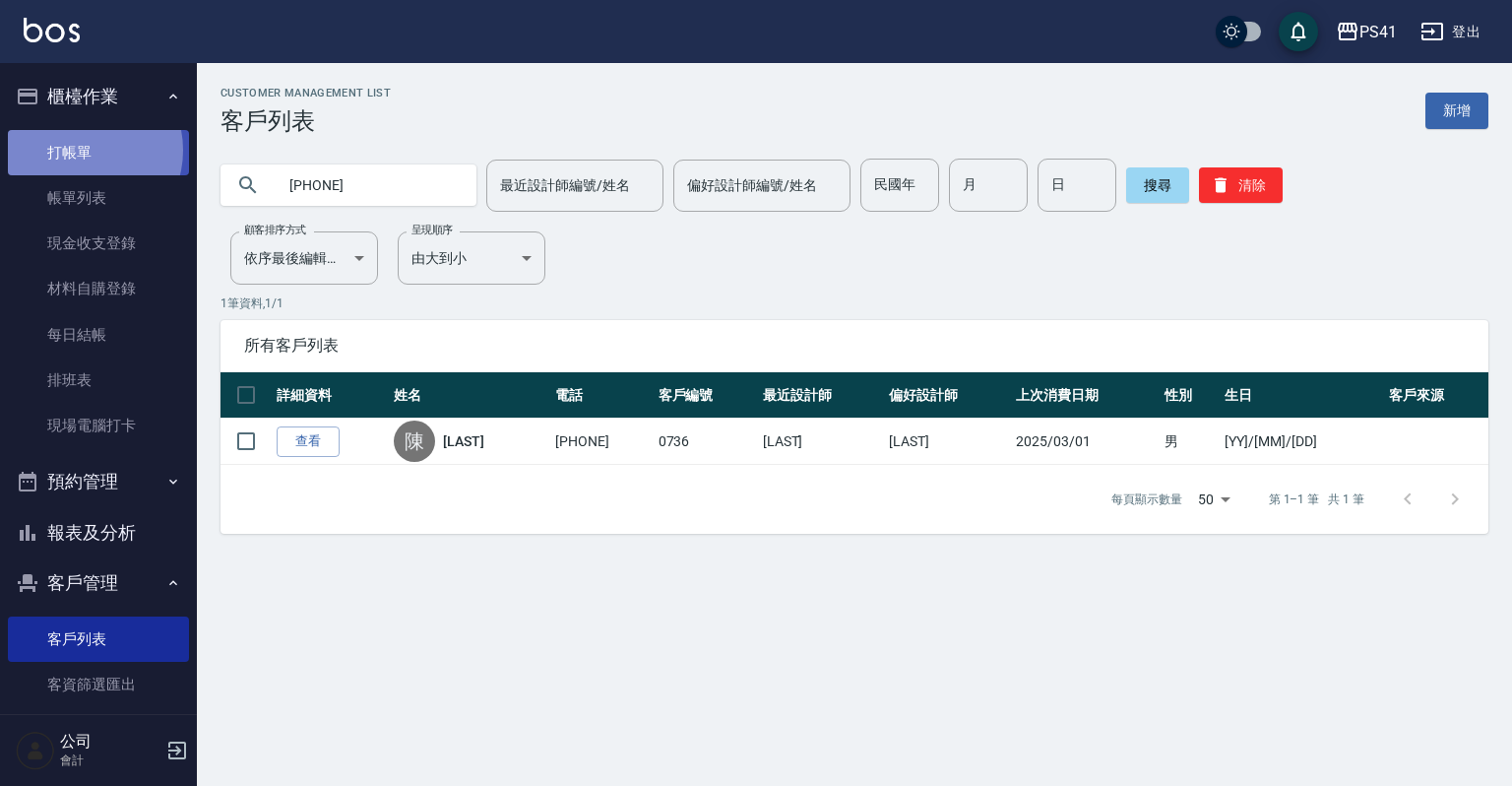 click on "打帳單" at bounding box center [98, 153] 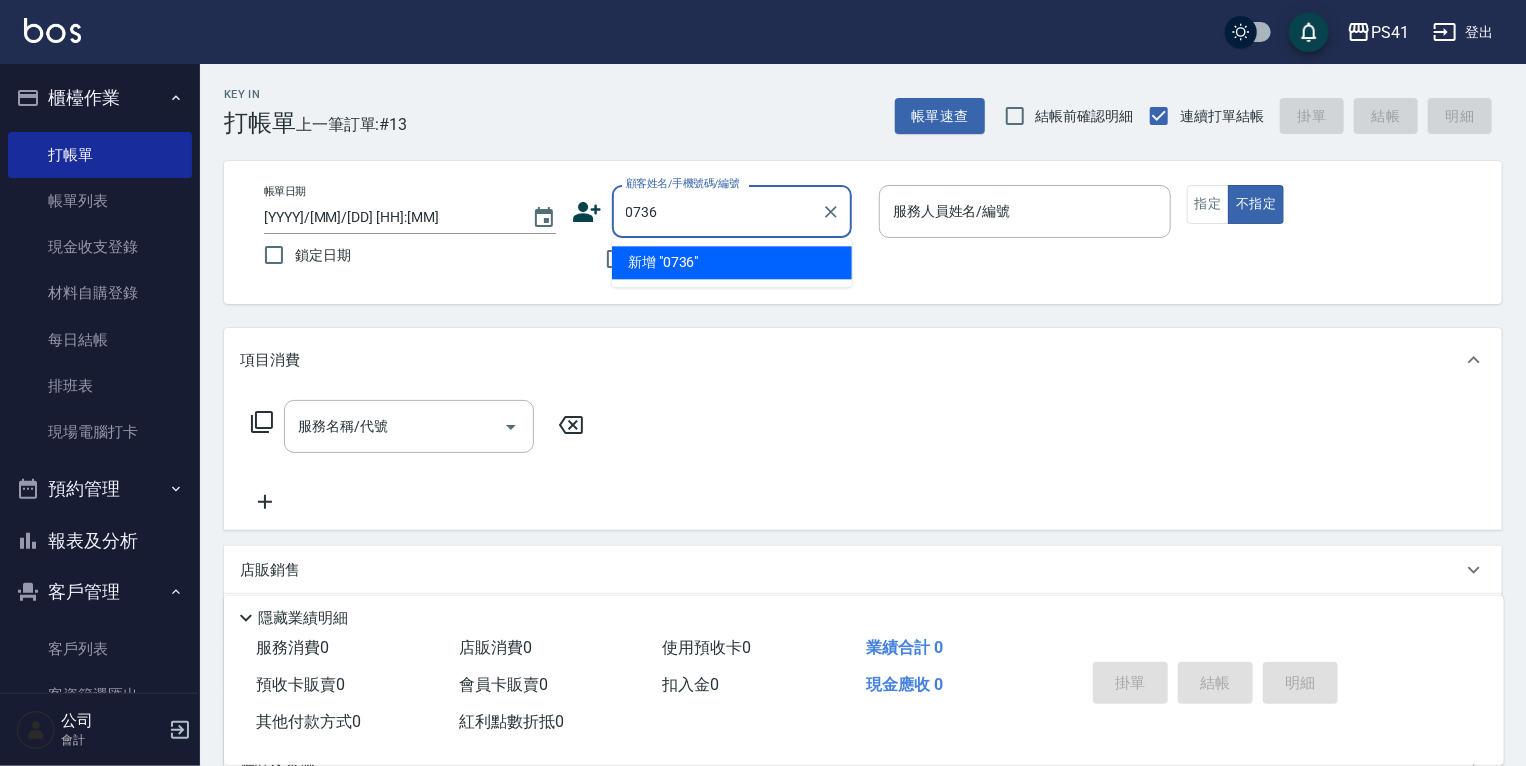 type on "0736" 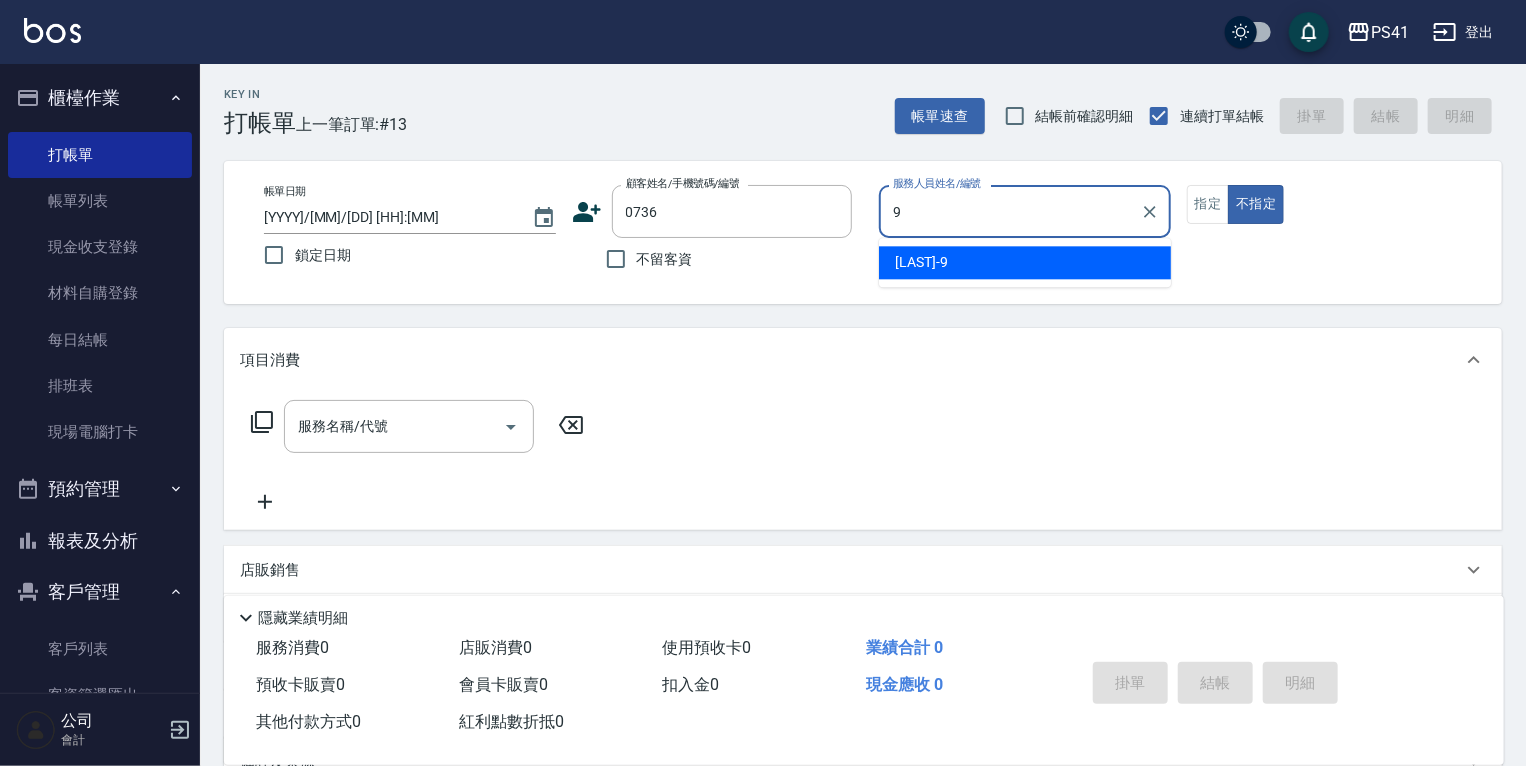 type on "[LAST]-[NUMBER]" 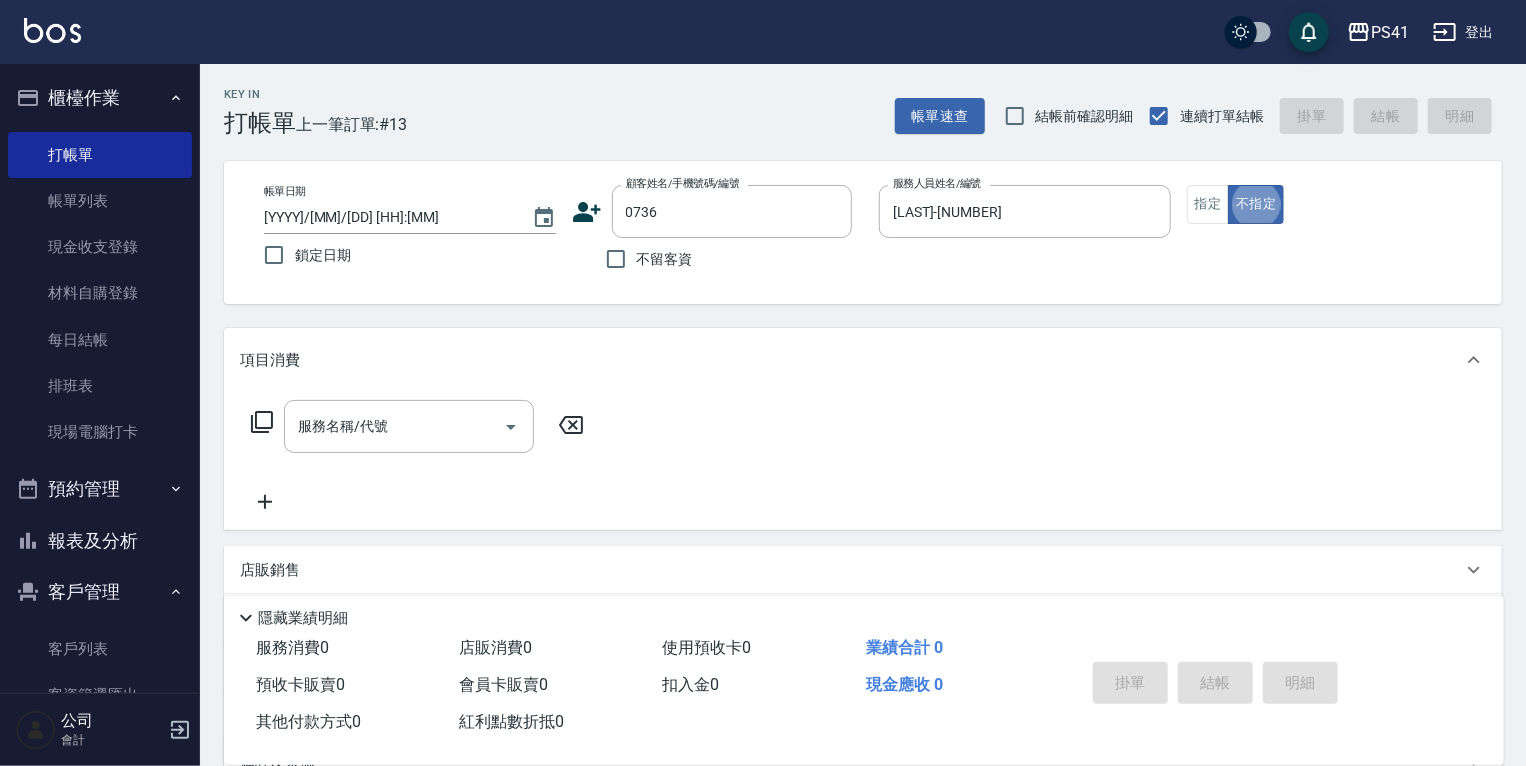 type on "false" 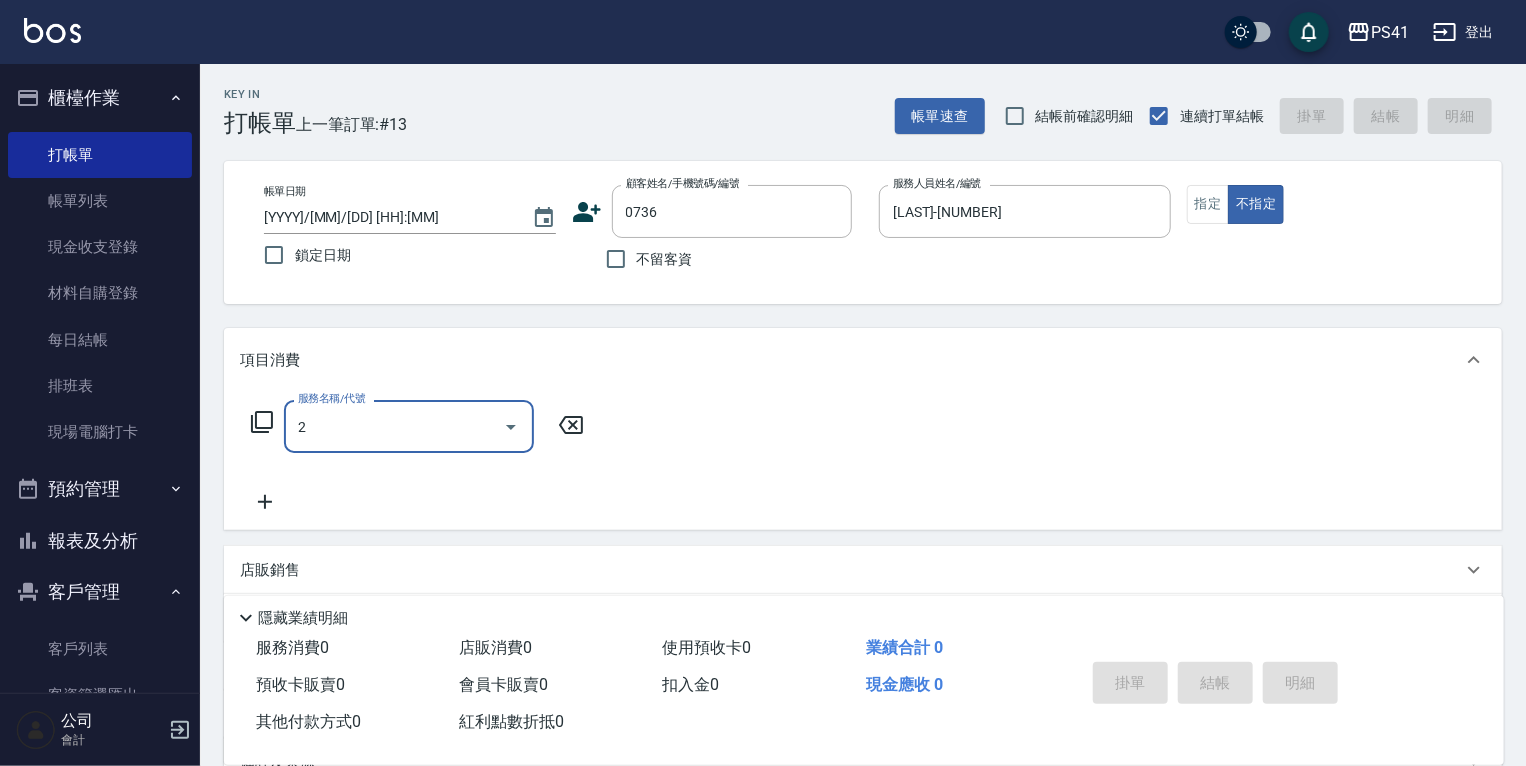 type on "21" 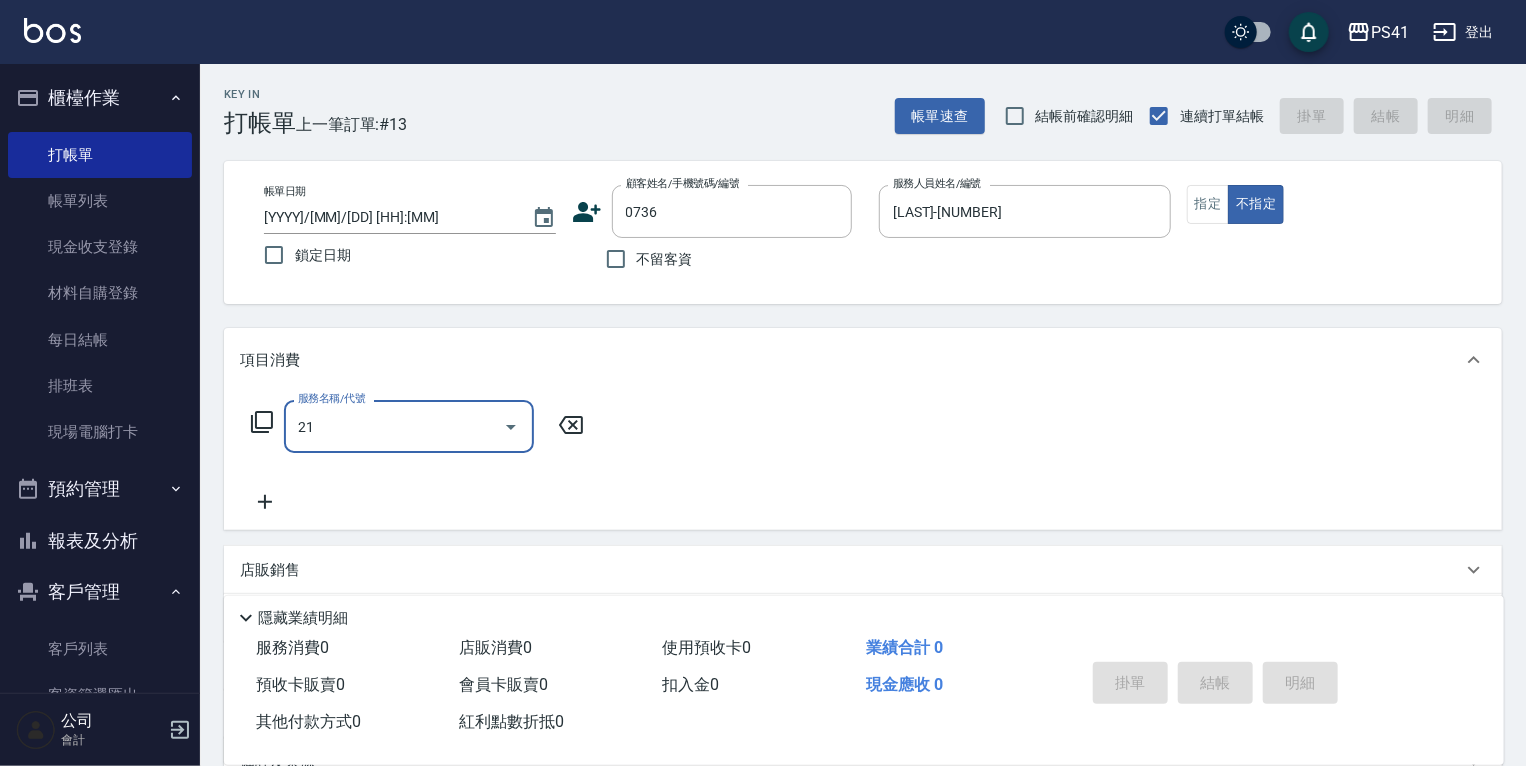 type on "[LAST]/[PHONE]/[NUMBER]" 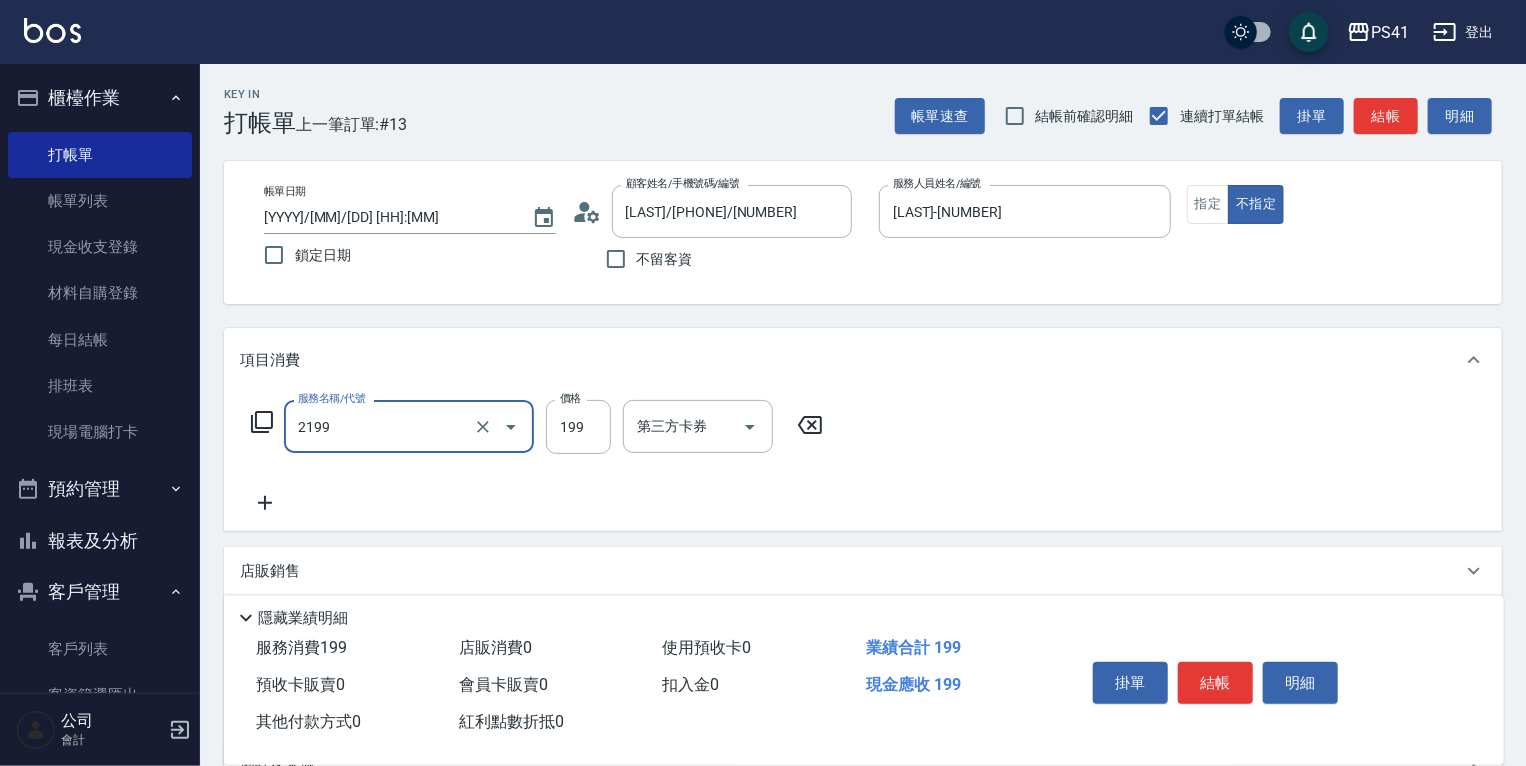 type on "不指定剪髮活動(2199)" 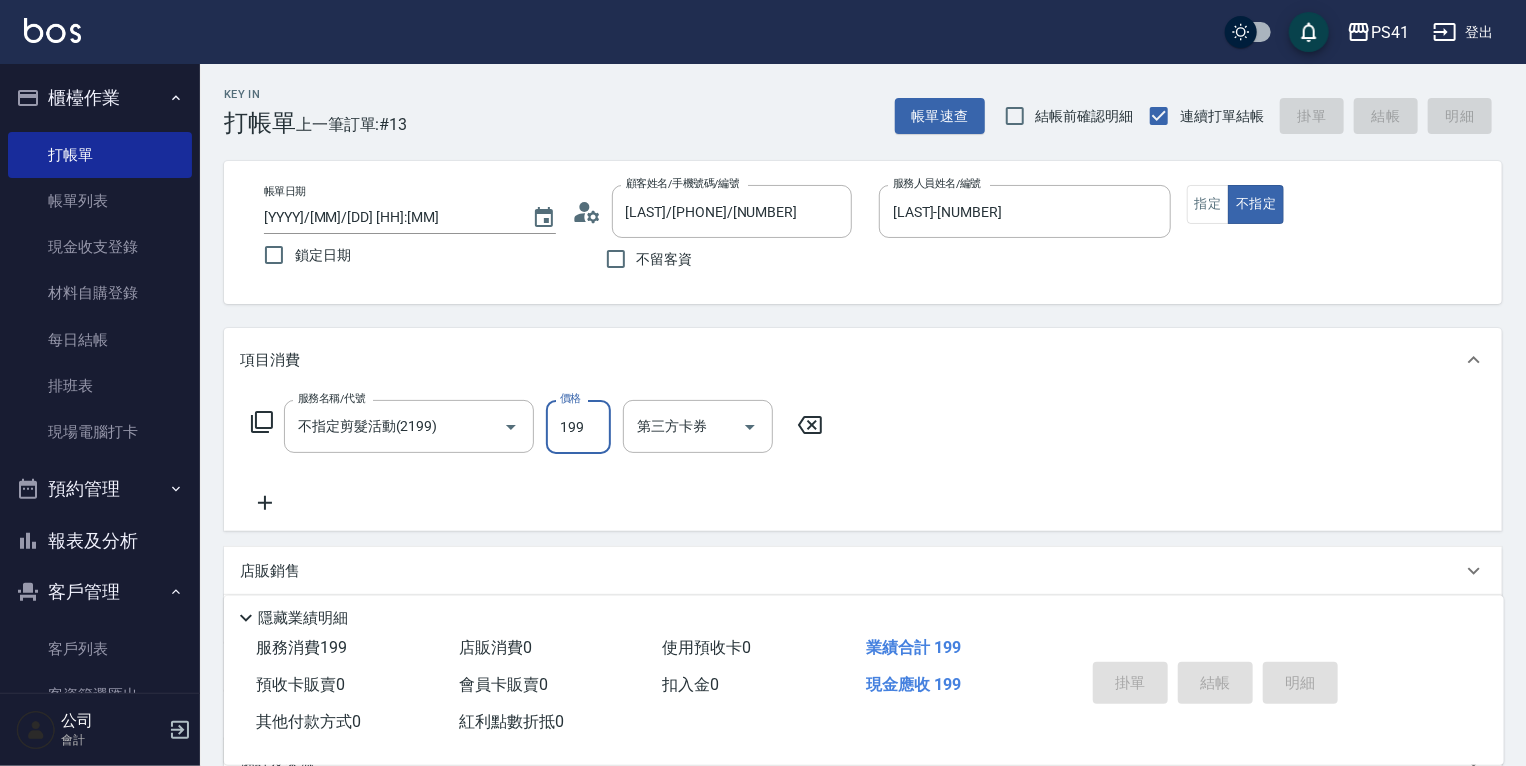 type 